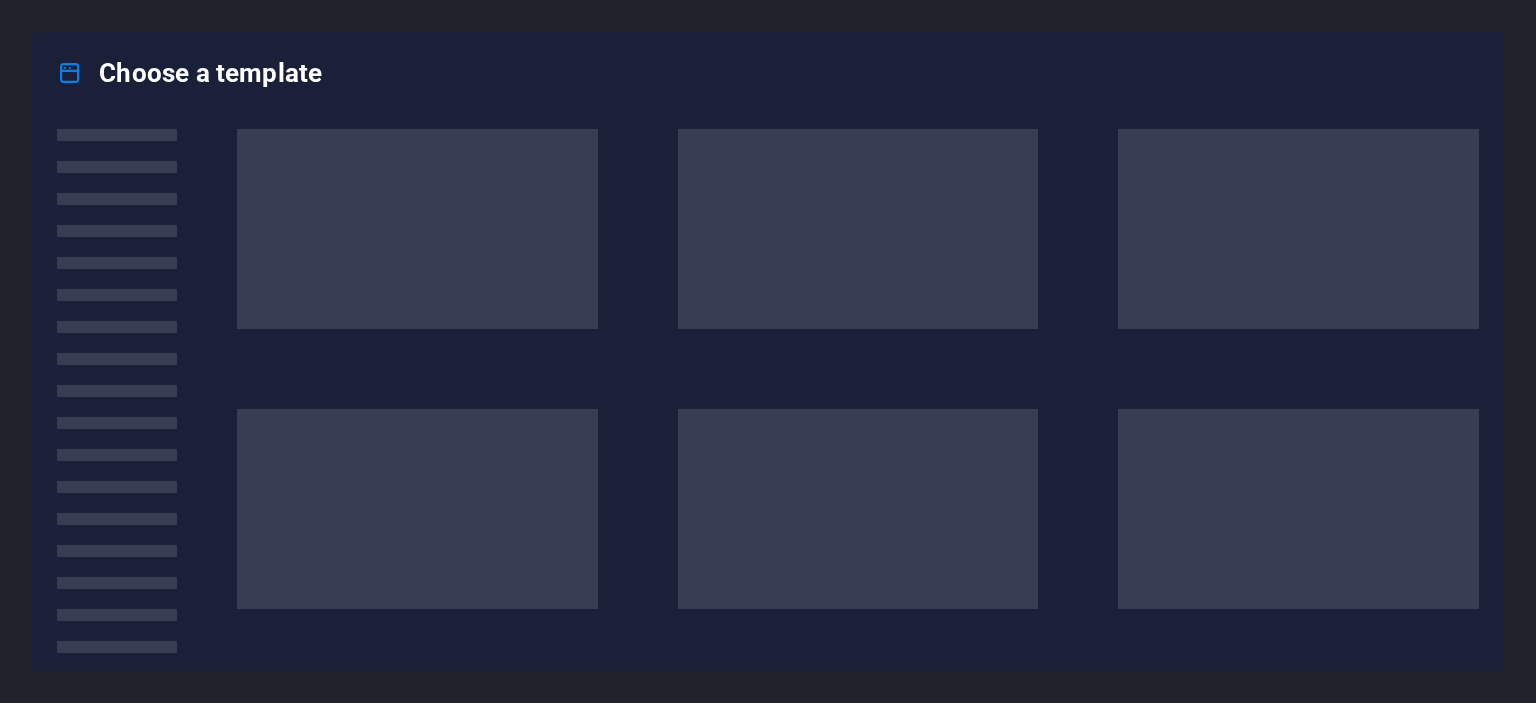 scroll, scrollTop: 0, scrollLeft: 0, axis: both 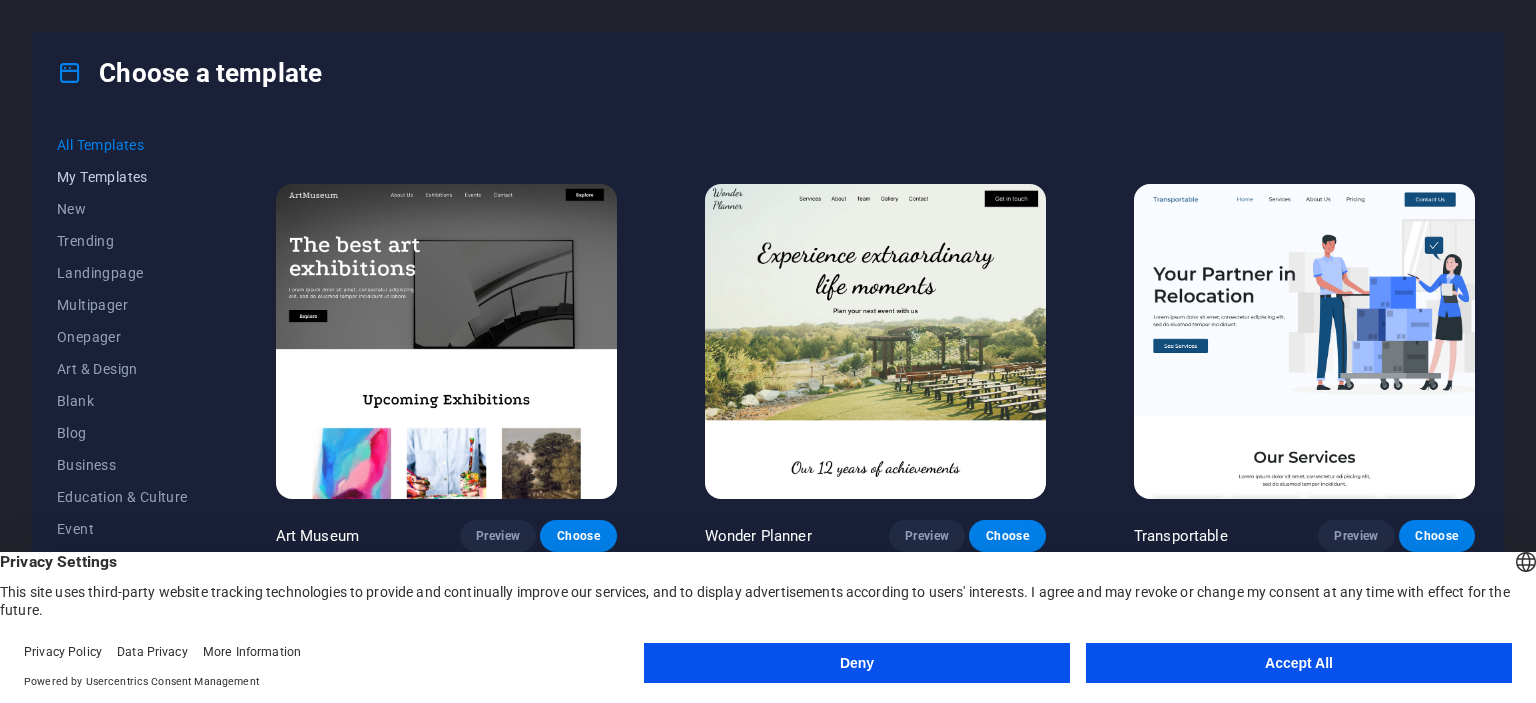 click on "My Templates" at bounding box center (122, 177) 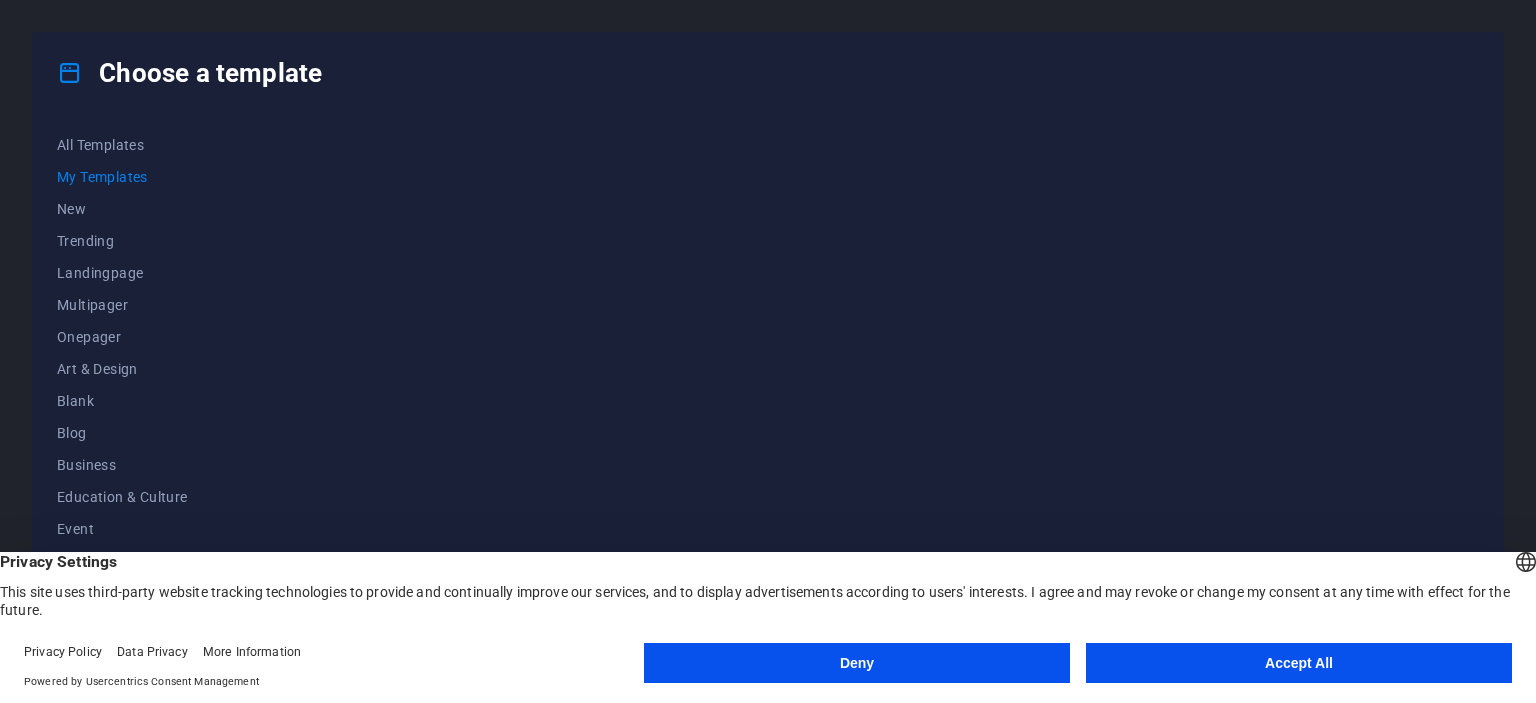 scroll, scrollTop: 0, scrollLeft: 0, axis: both 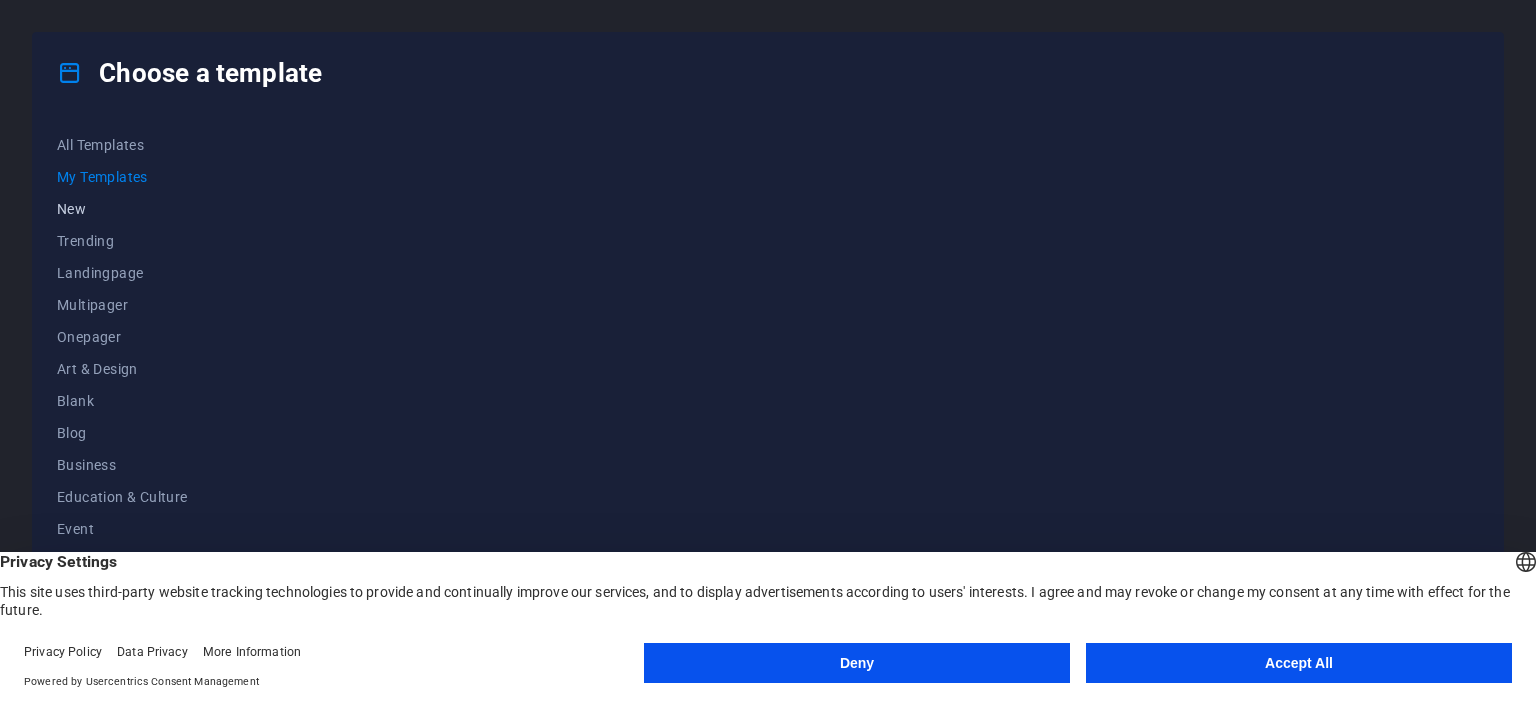 click on "New" at bounding box center (122, 209) 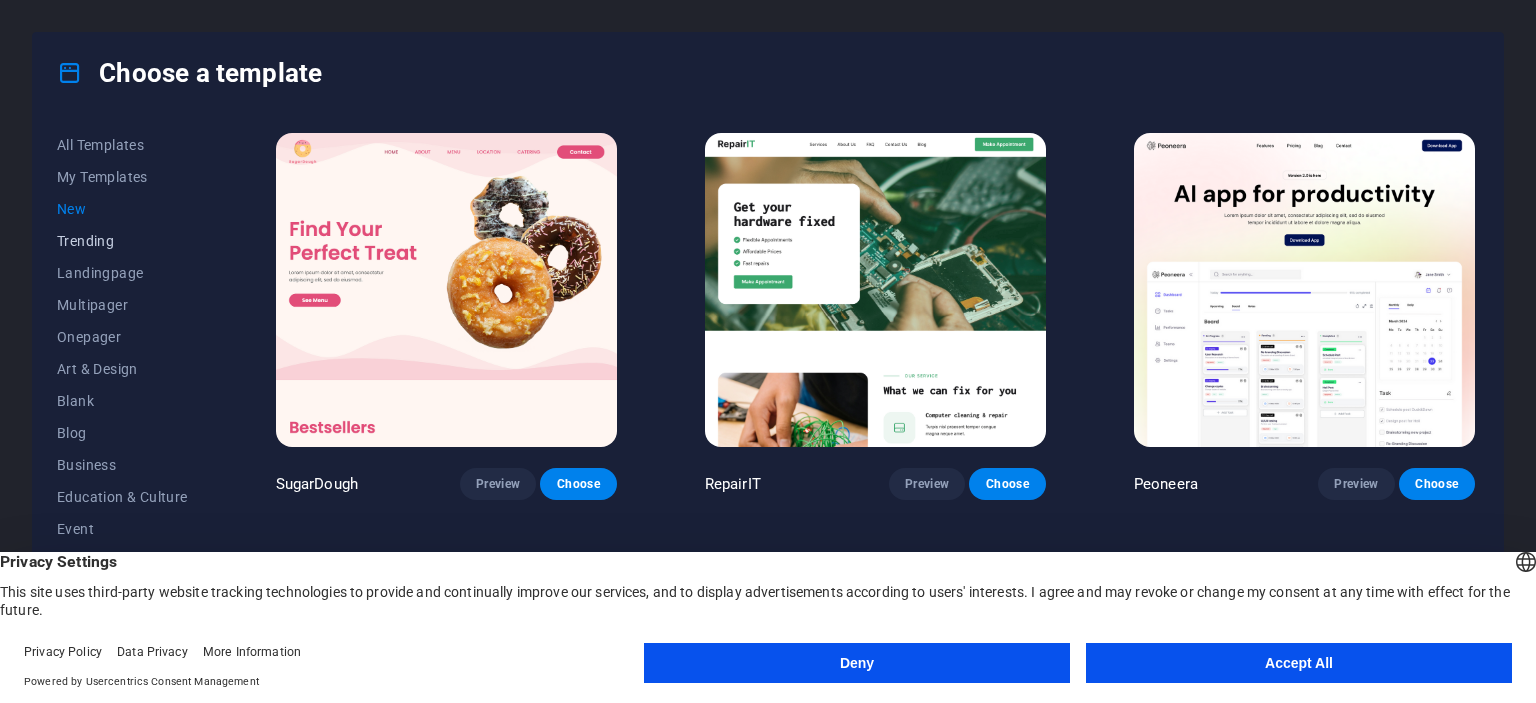 click on "Trending" at bounding box center (122, 241) 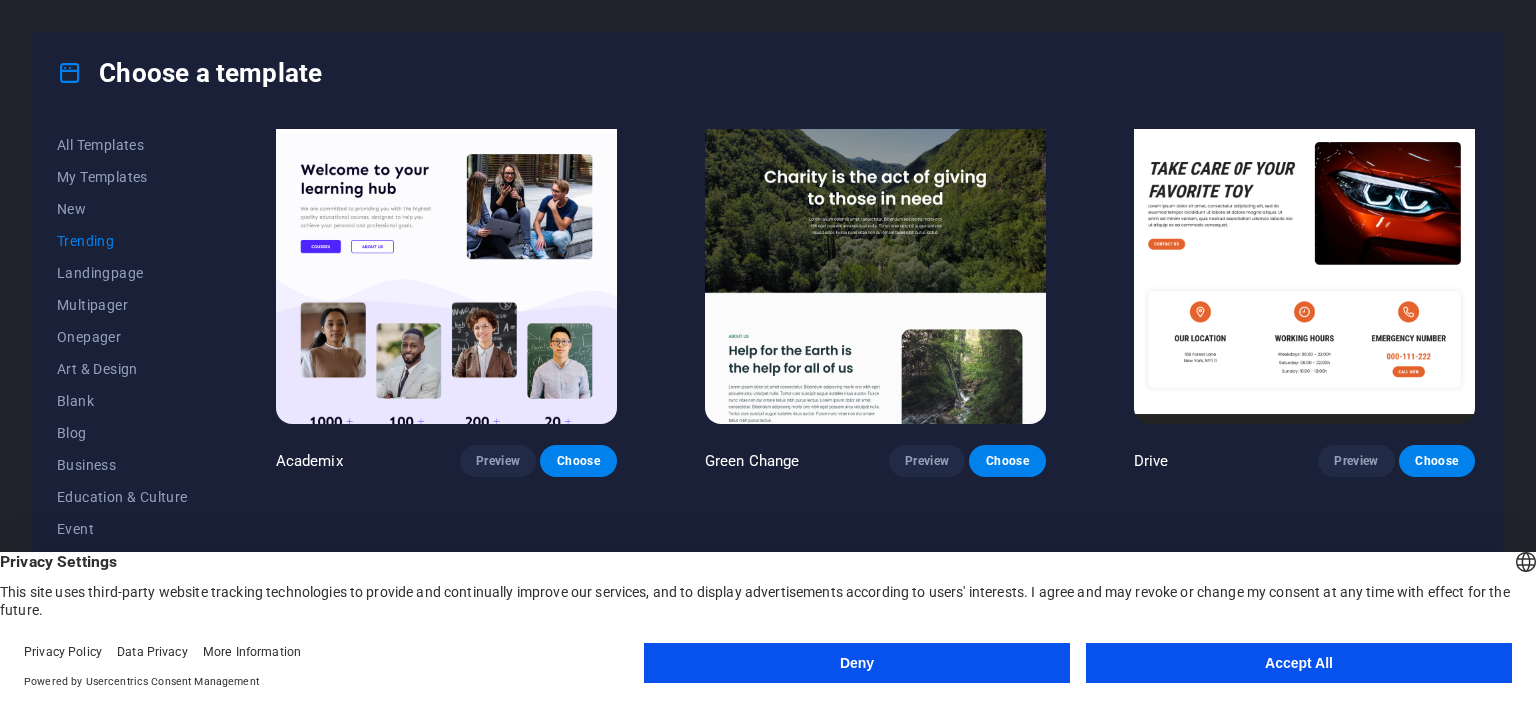 scroll, scrollTop: 0, scrollLeft: 0, axis: both 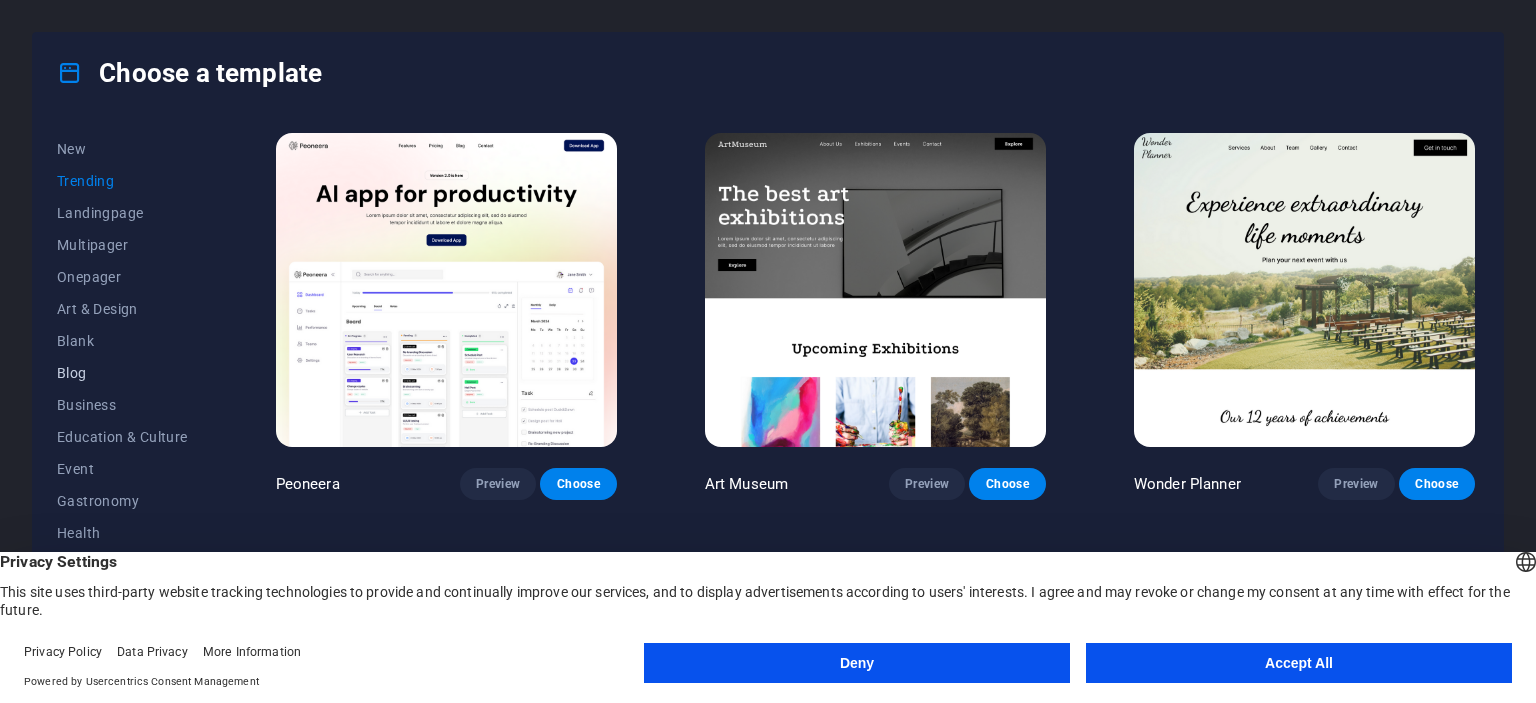 click on "Blog" at bounding box center (122, 373) 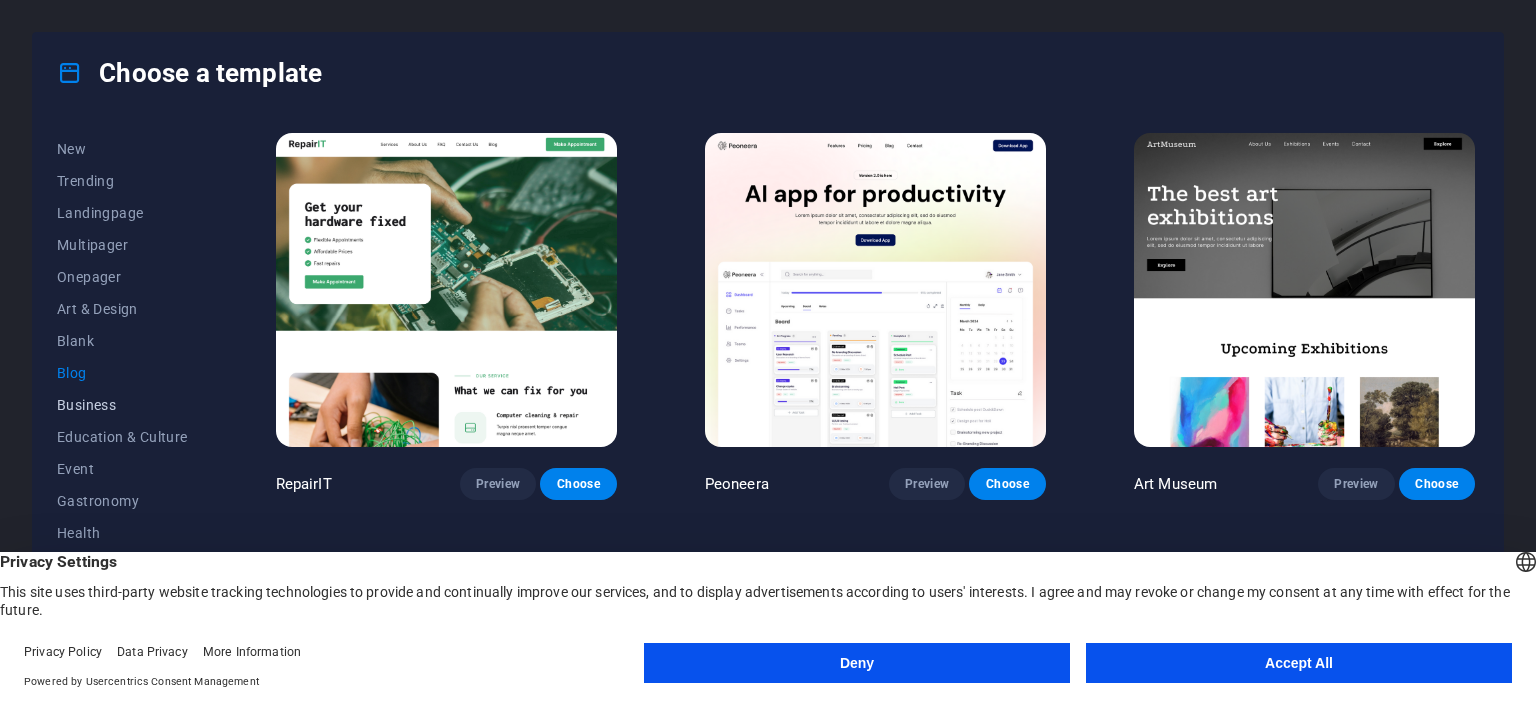 click on "Business" at bounding box center (122, 405) 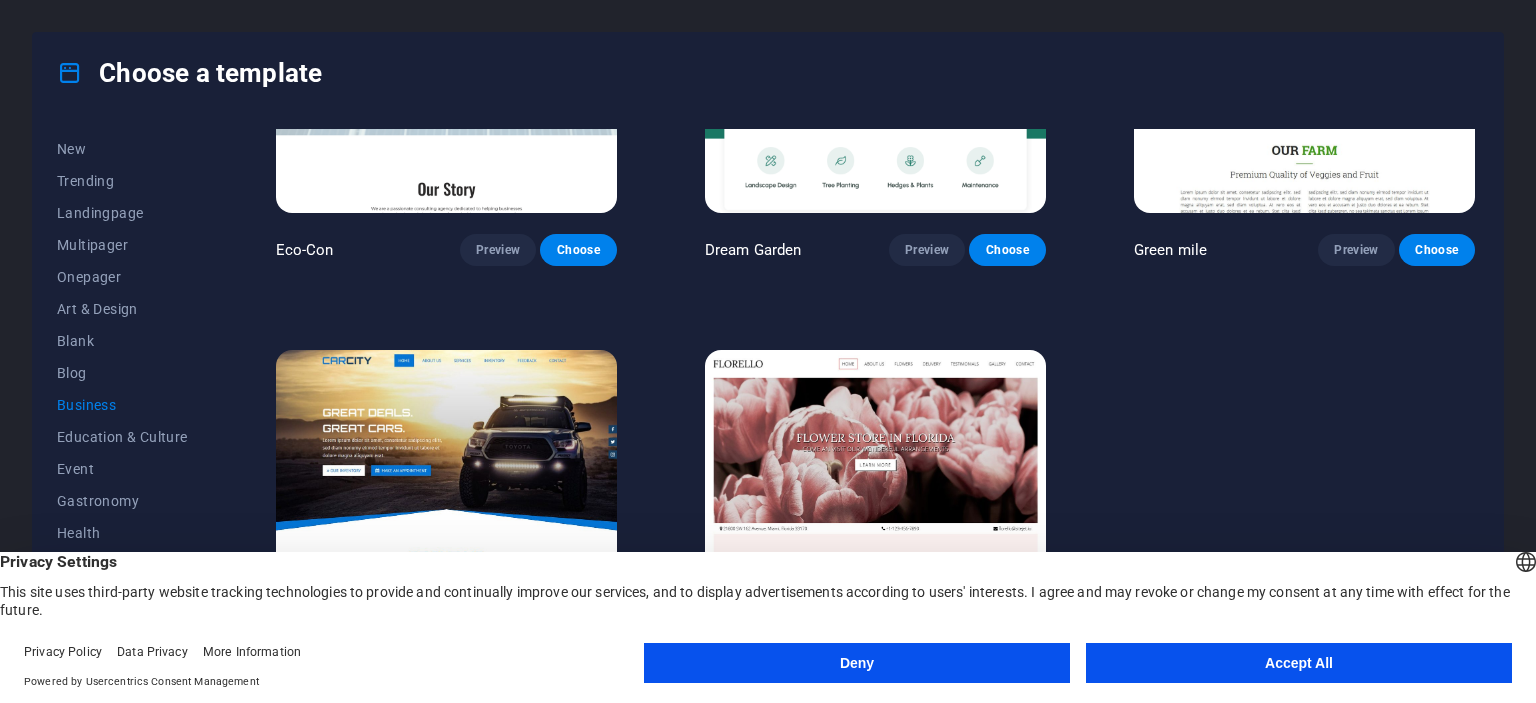 scroll, scrollTop: 300, scrollLeft: 0, axis: vertical 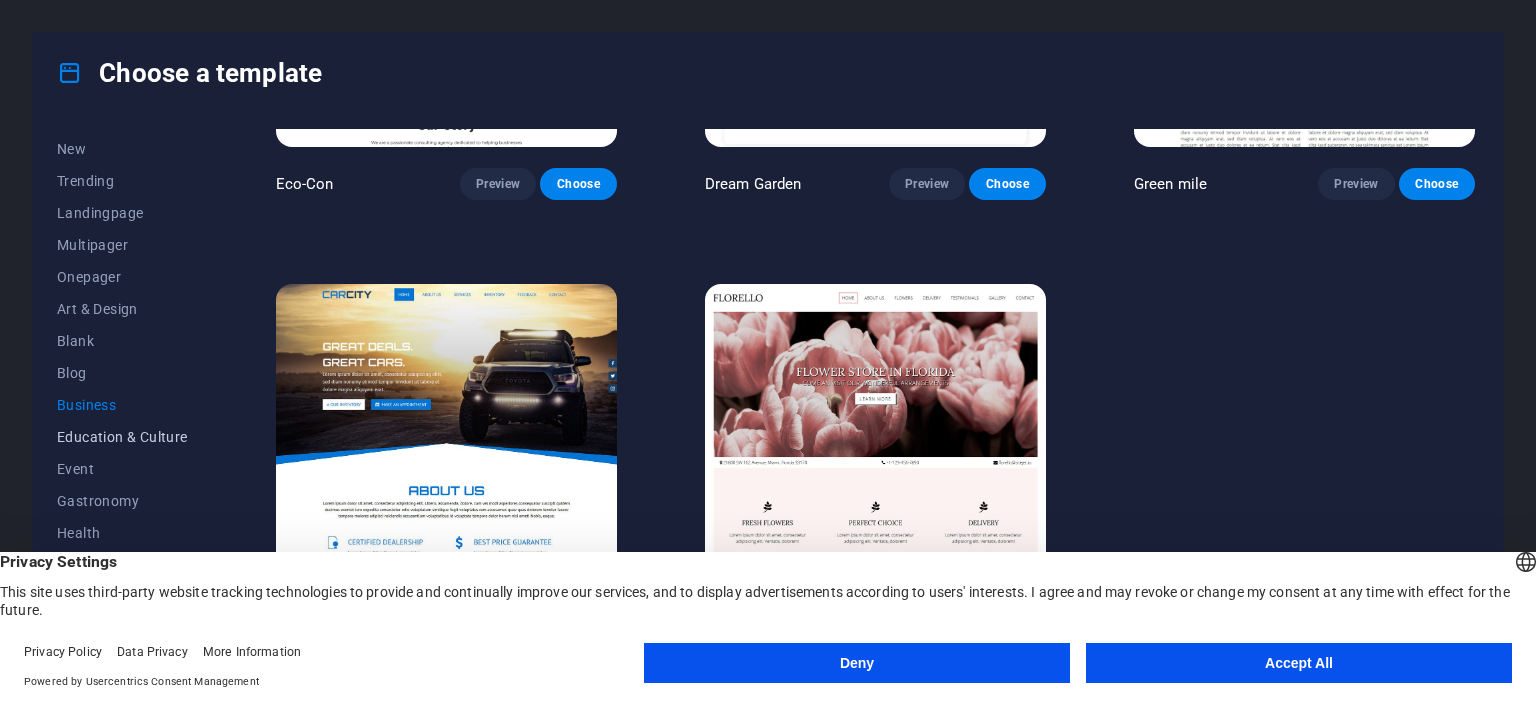 click on "Education & Culture" at bounding box center (122, 437) 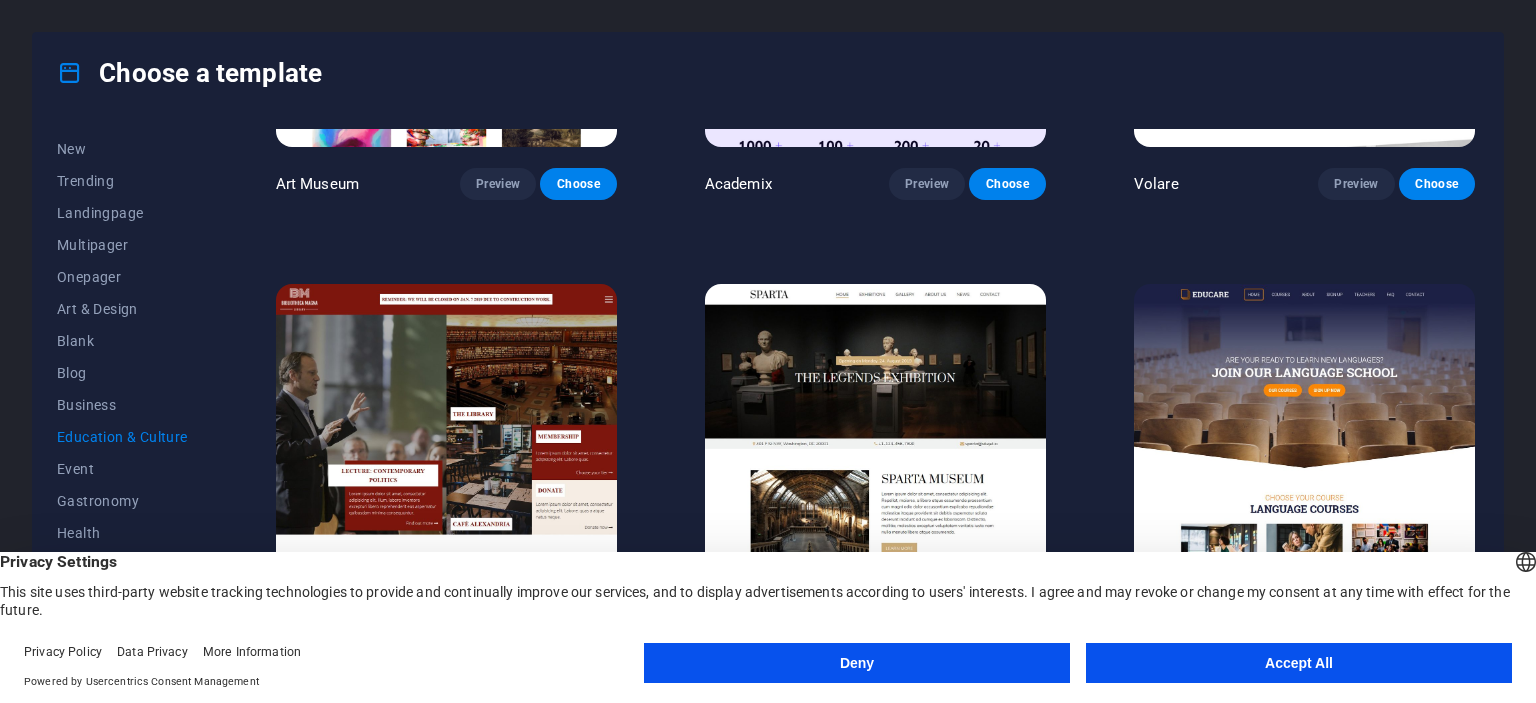 scroll, scrollTop: 300, scrollLeft: 0, axis: vertical 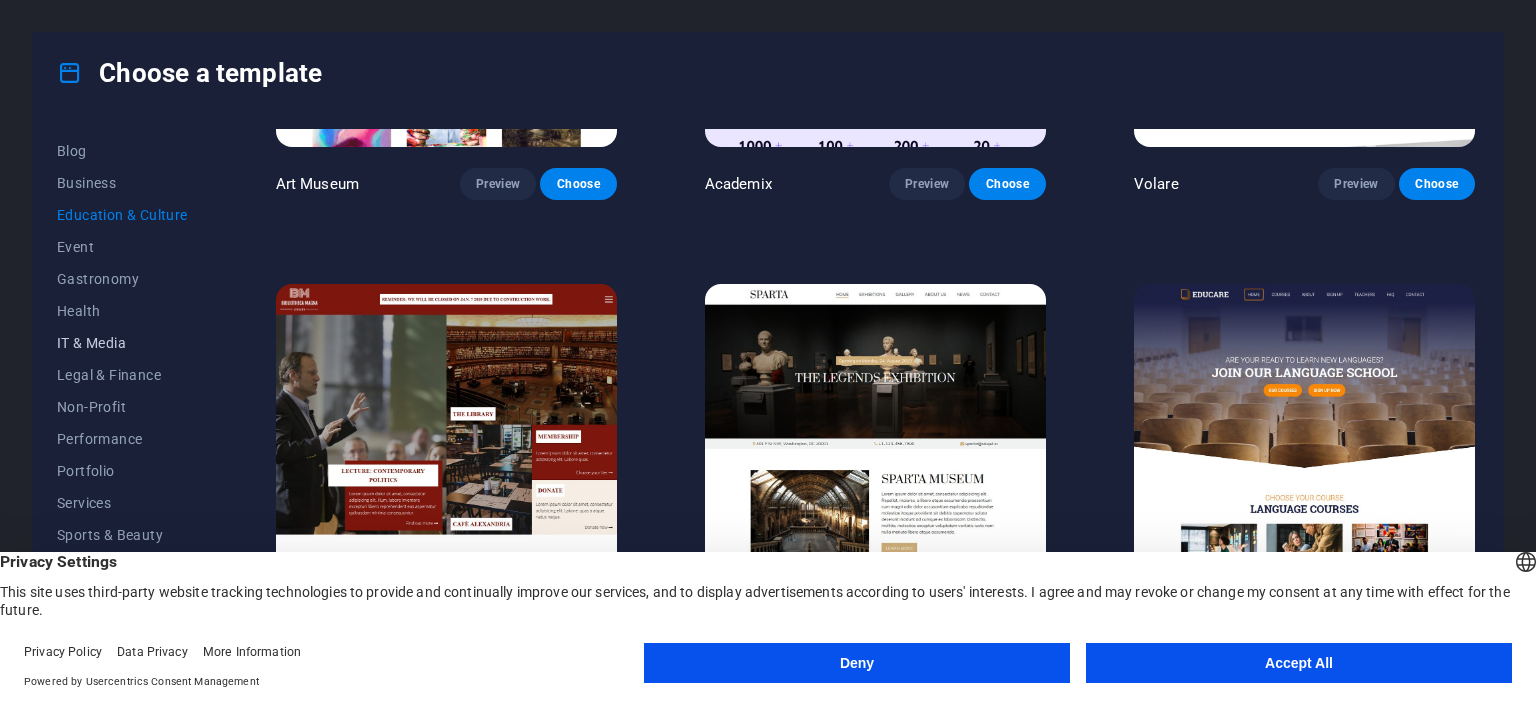click on "IT & Media" at bounding box center (122, 343) 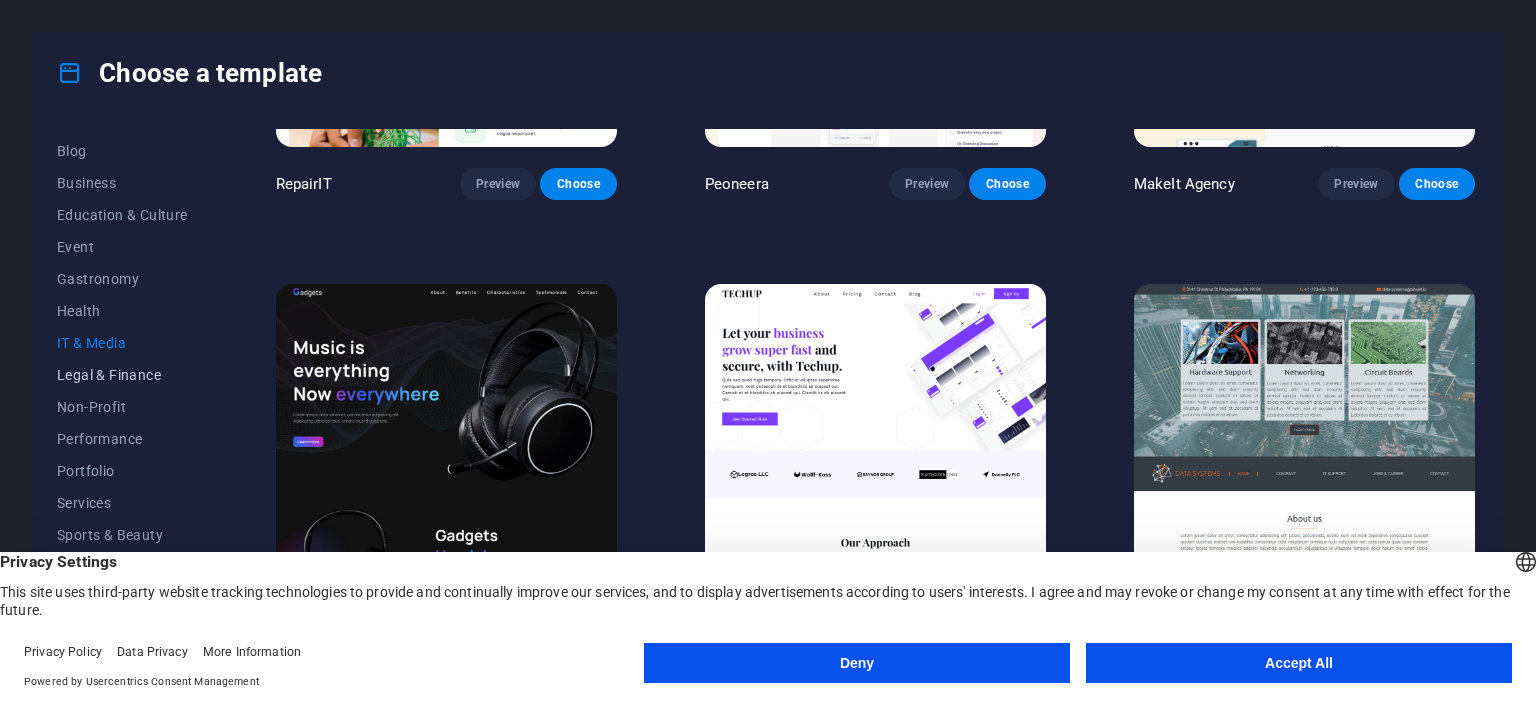 click on "Legal & Finance" at bounding box center [122, 375] 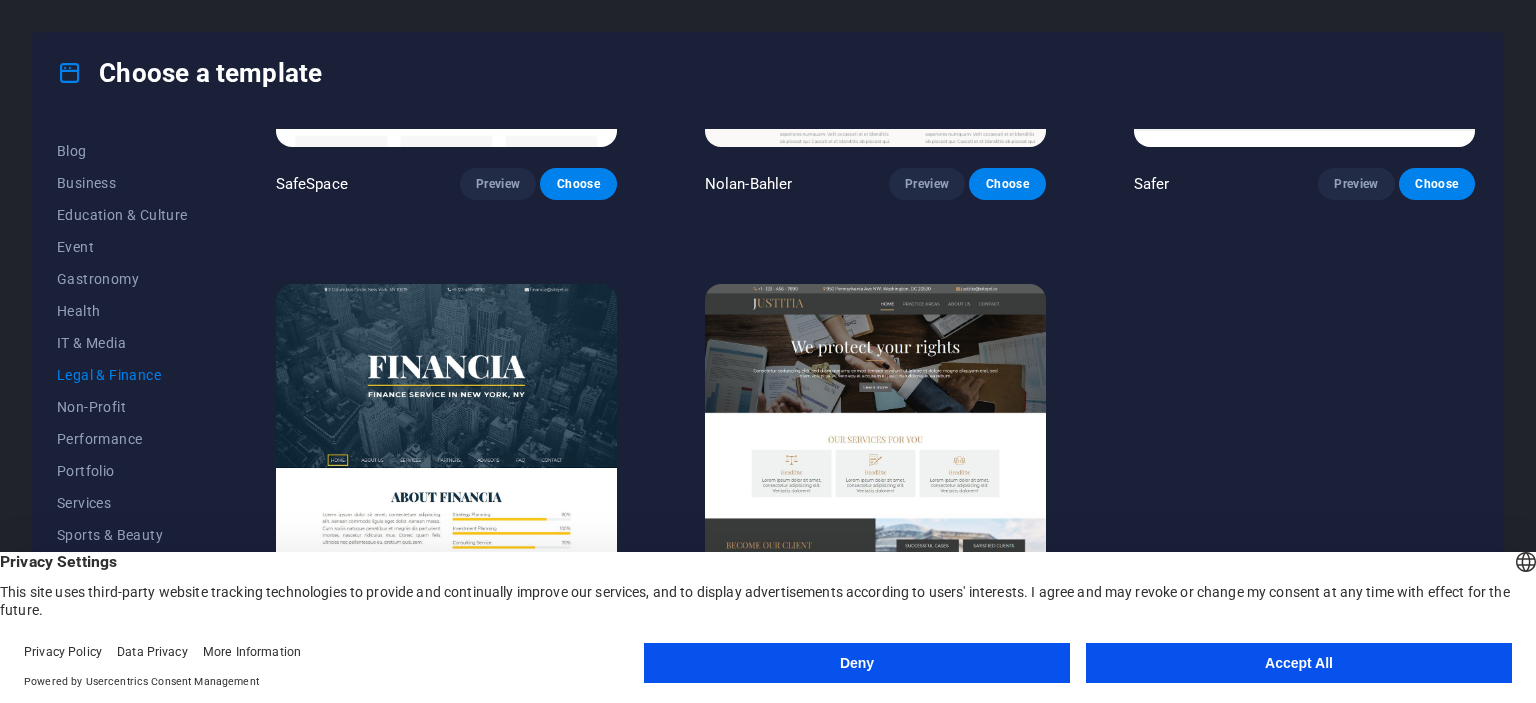 scroll, scrollTop: 300, scrollLeft: 0, axis: vertical 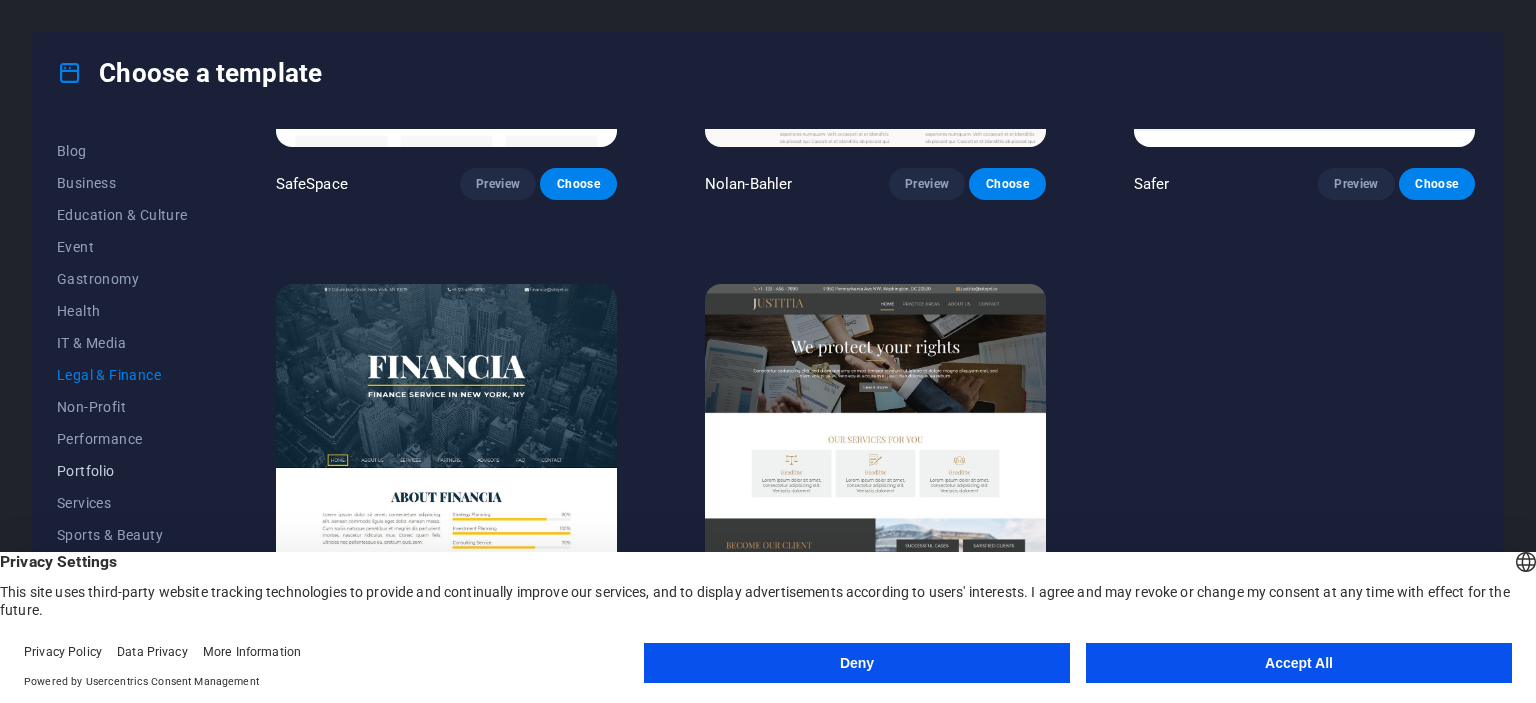 click on "Portfolio" at bounding box center [122, 471] 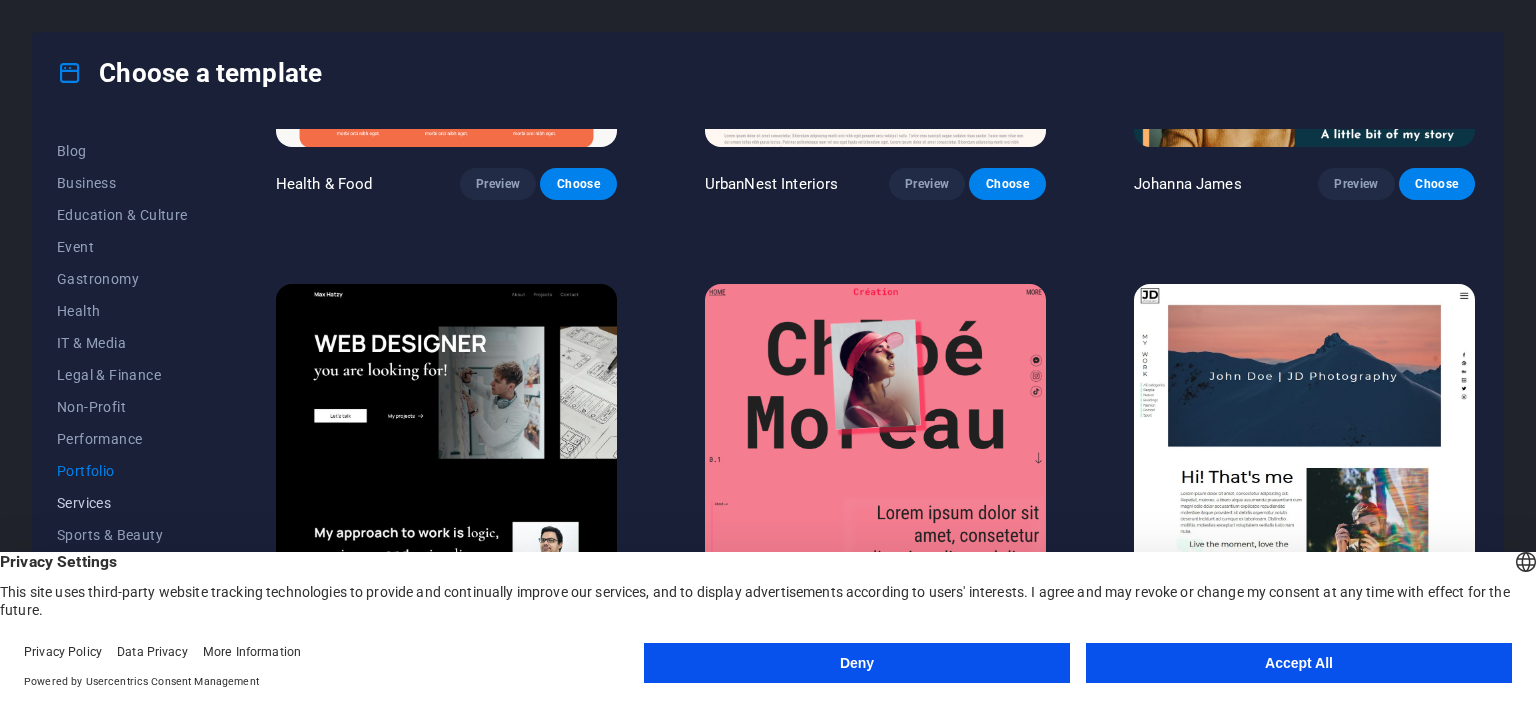click on "Services" at bounding box center [122, 503] 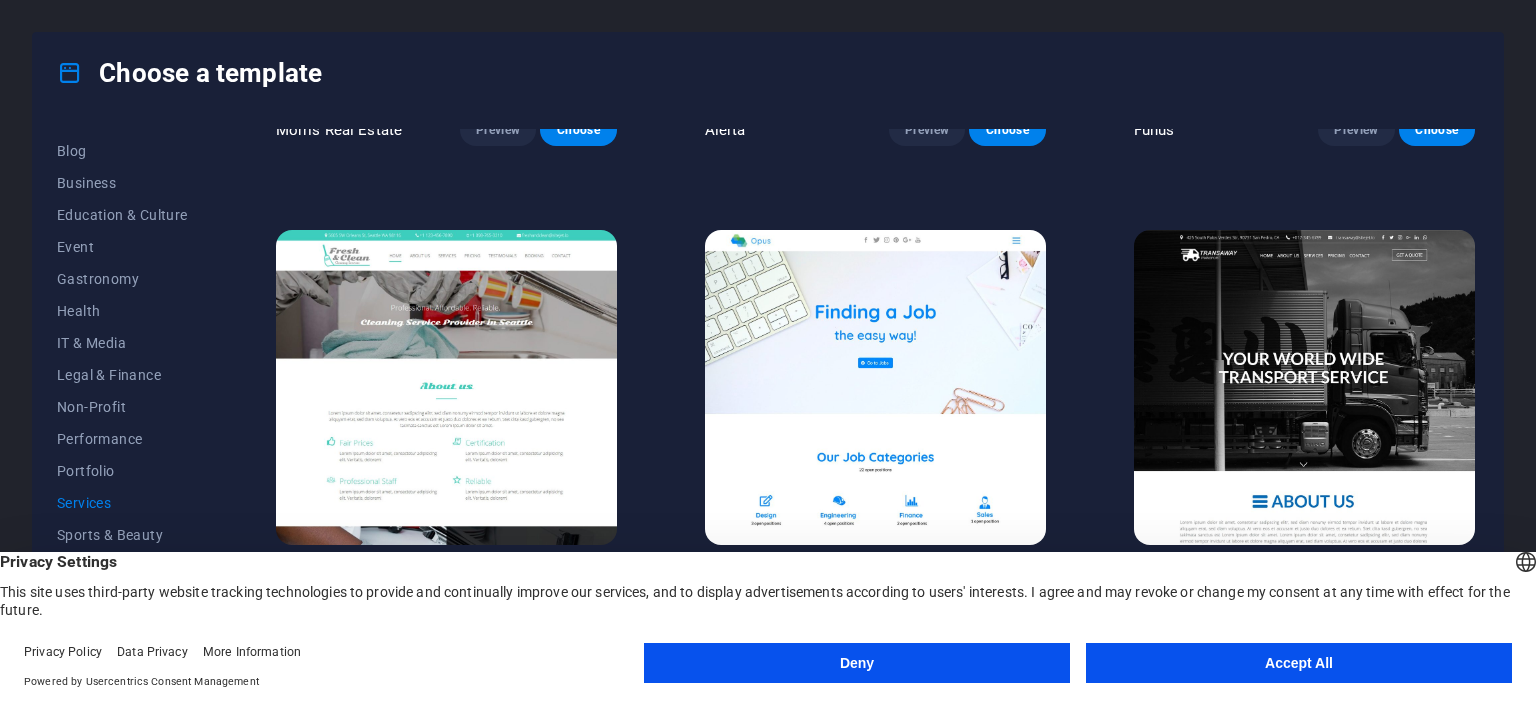 scroll, scrollTop: 2548, scrollLeft: 0, axis: vertical 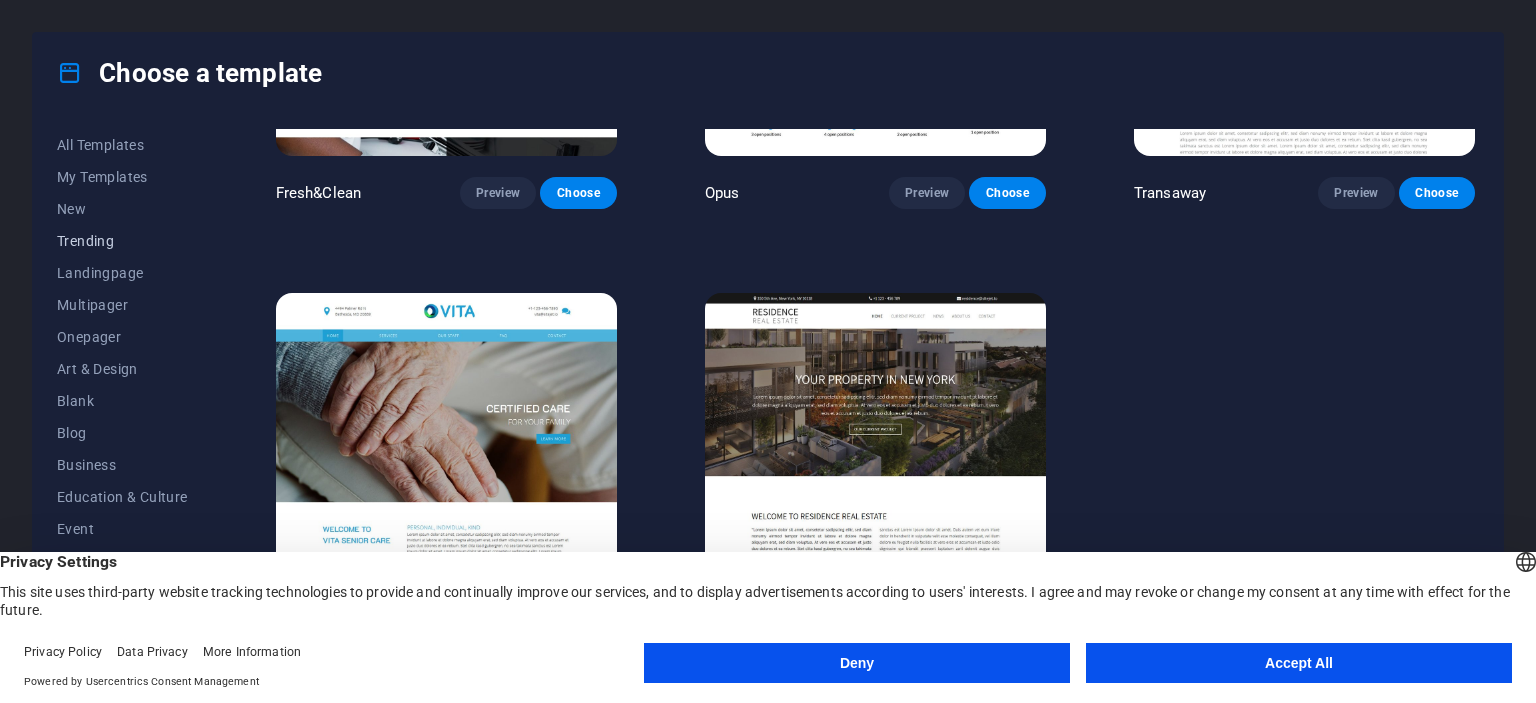 click on "Trending" at bounding box center (122, 241) 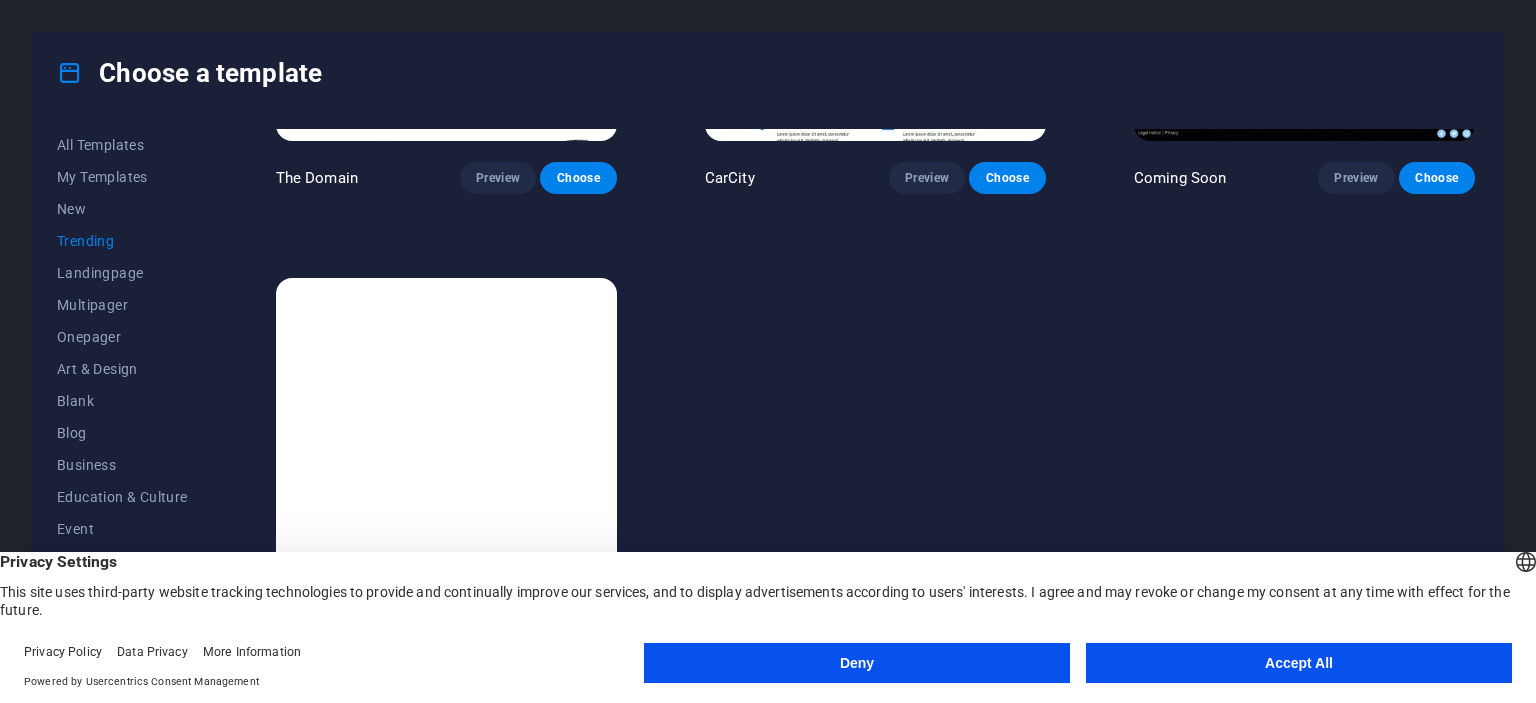 scroll, scrollTop: 2098, scrollLeft: 0, axis: vertical 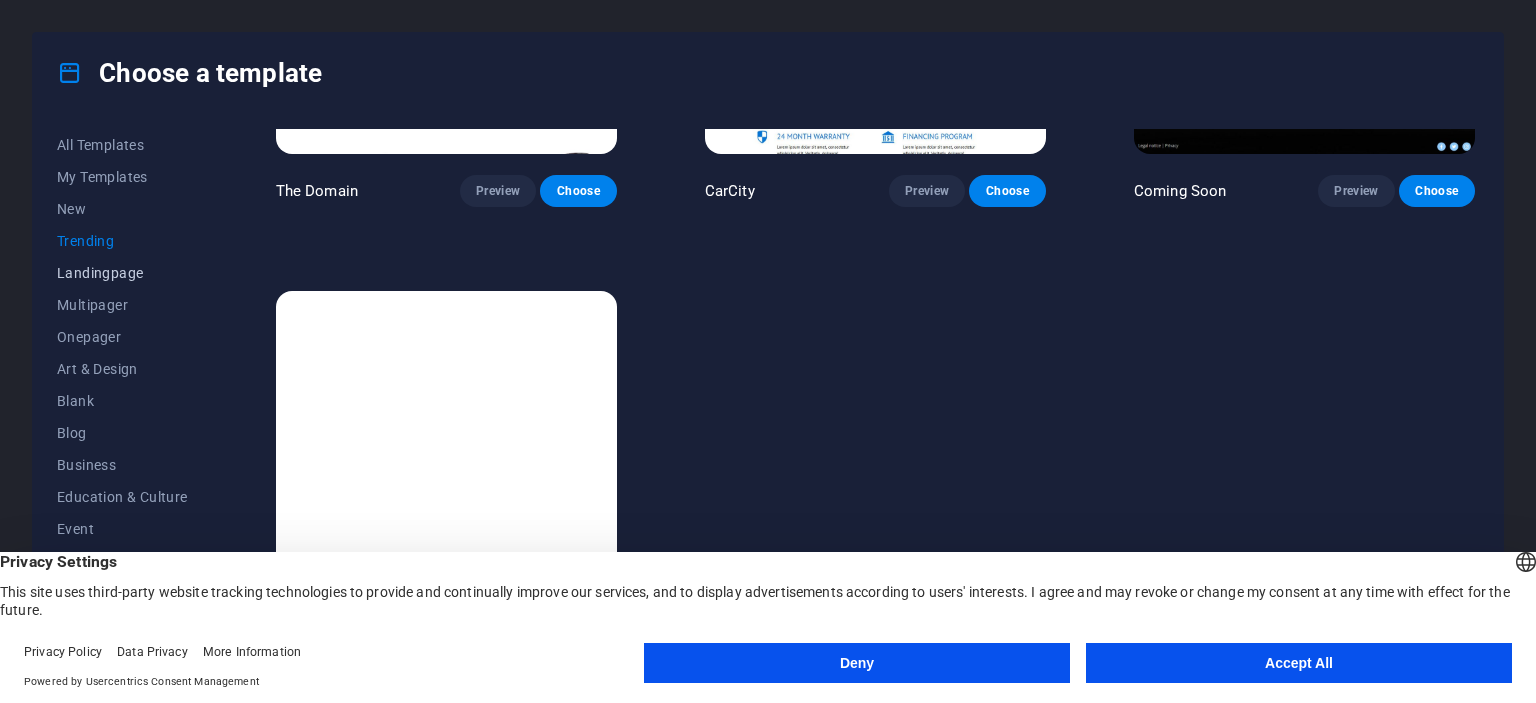 click on "Landingpage" at bounding box center [122, 273] 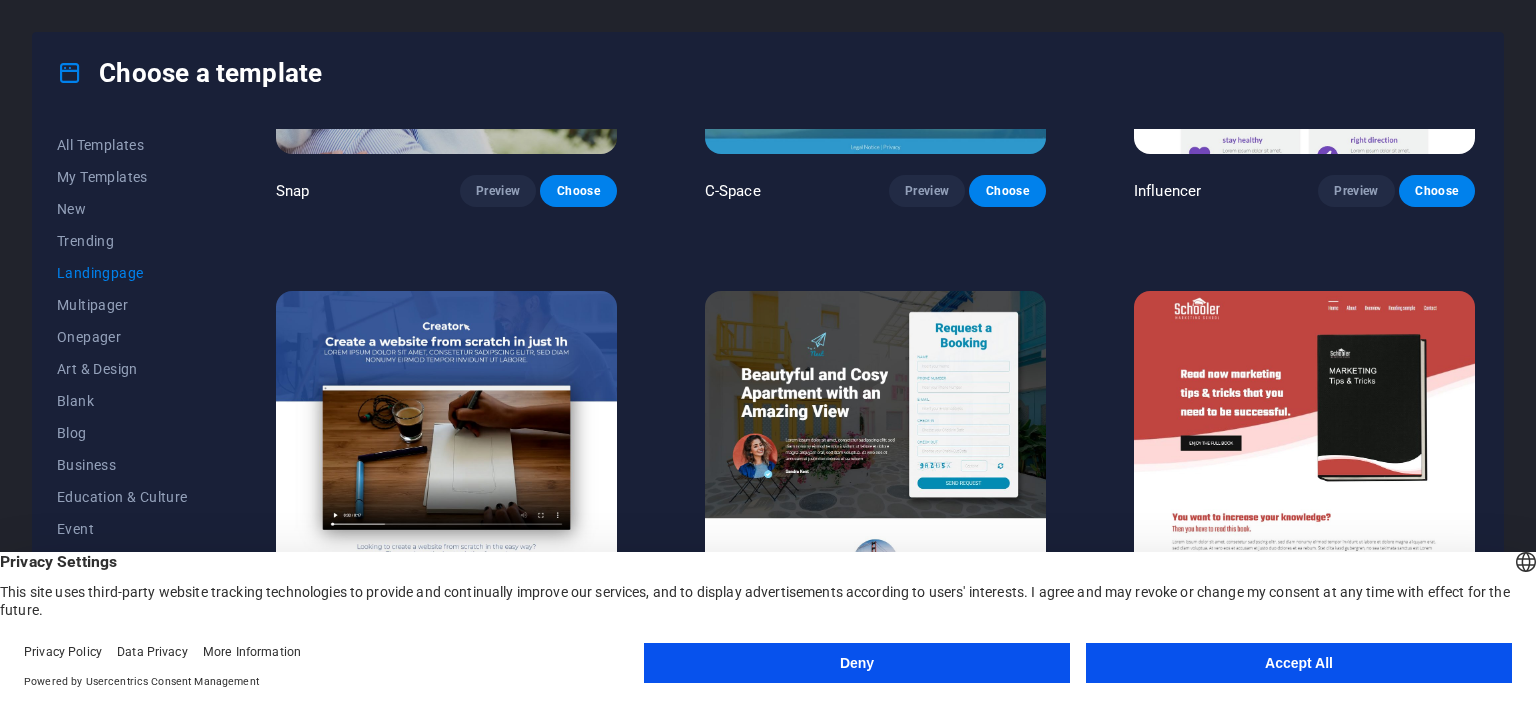scroll, scrollTop: 2548, scrollLeft: 0, axis: vertical 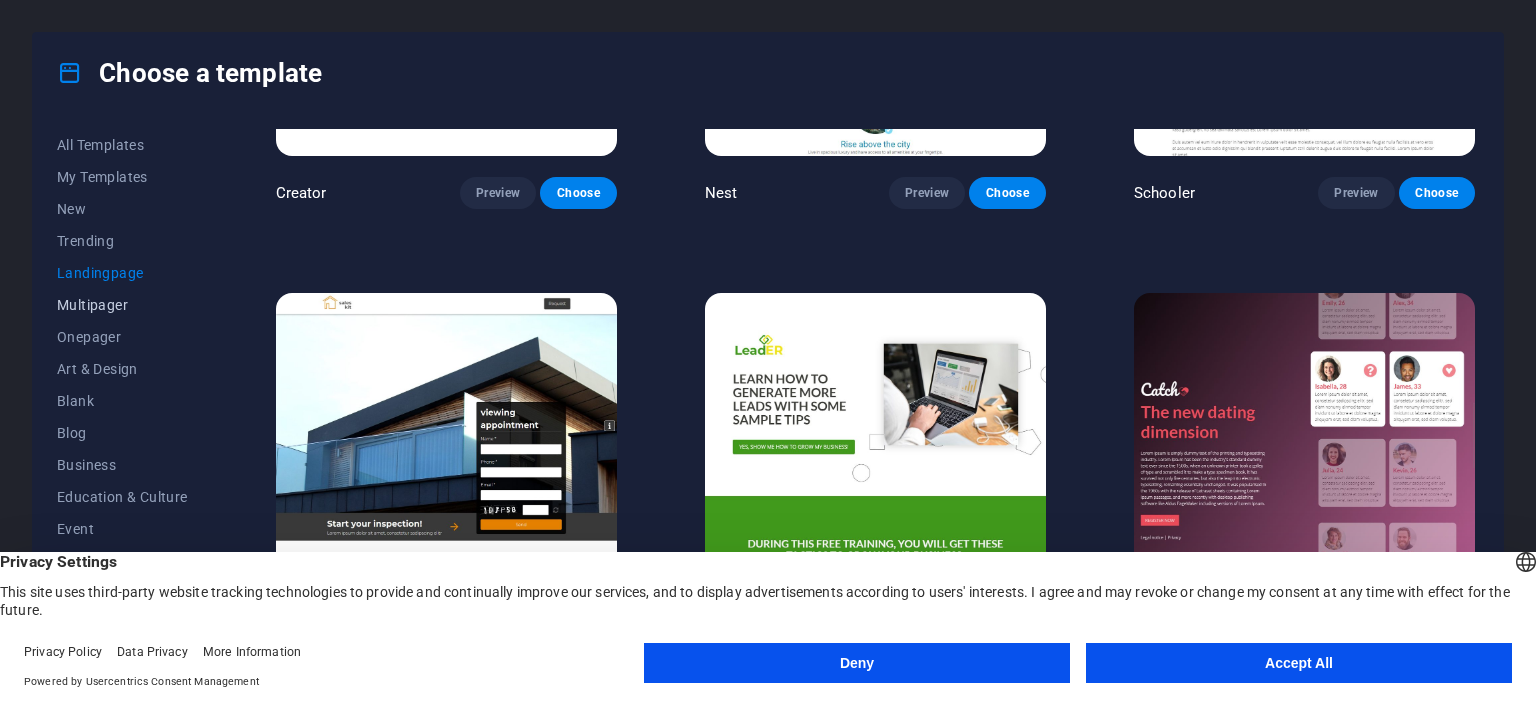 click on "Multipager" at bounding box center [122, 305] 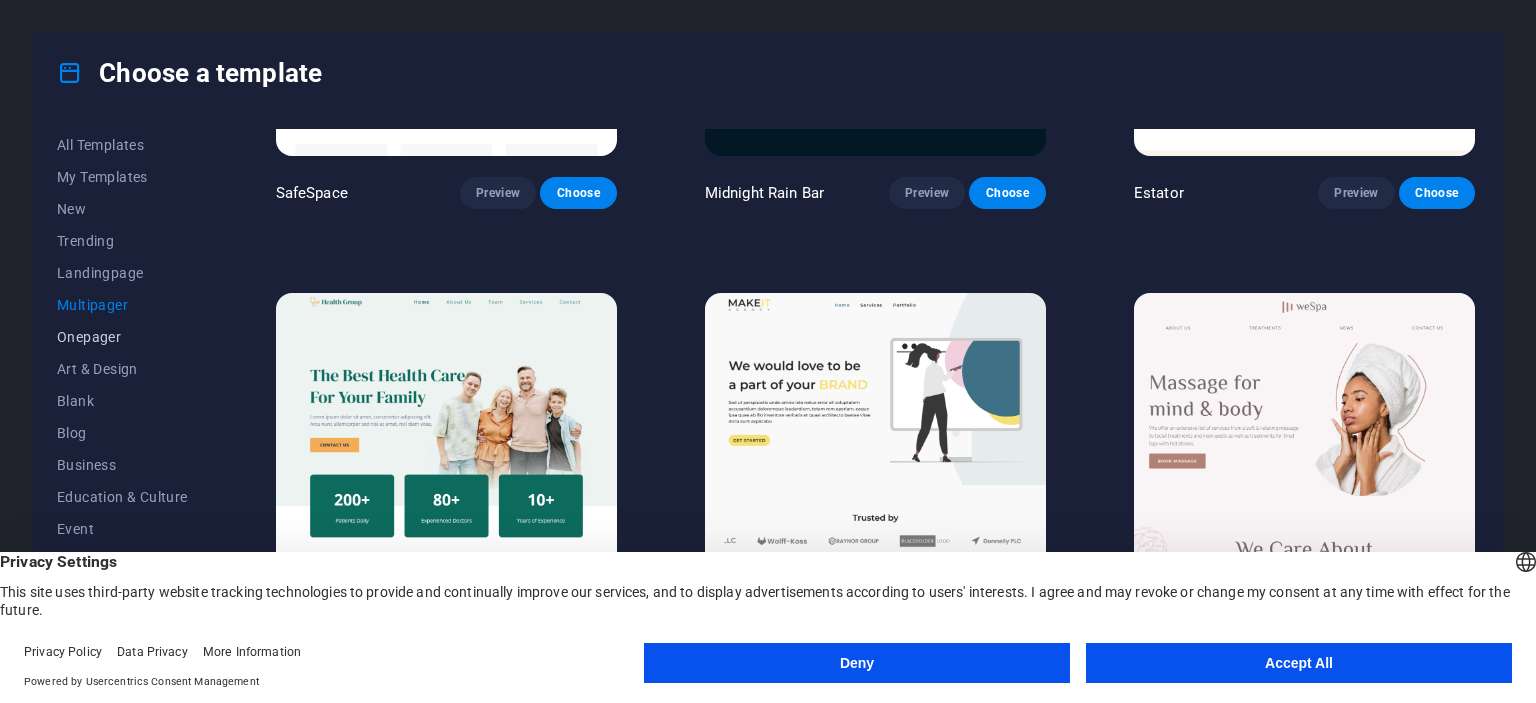 click on "Onepager" at bounding box center (122, 337) 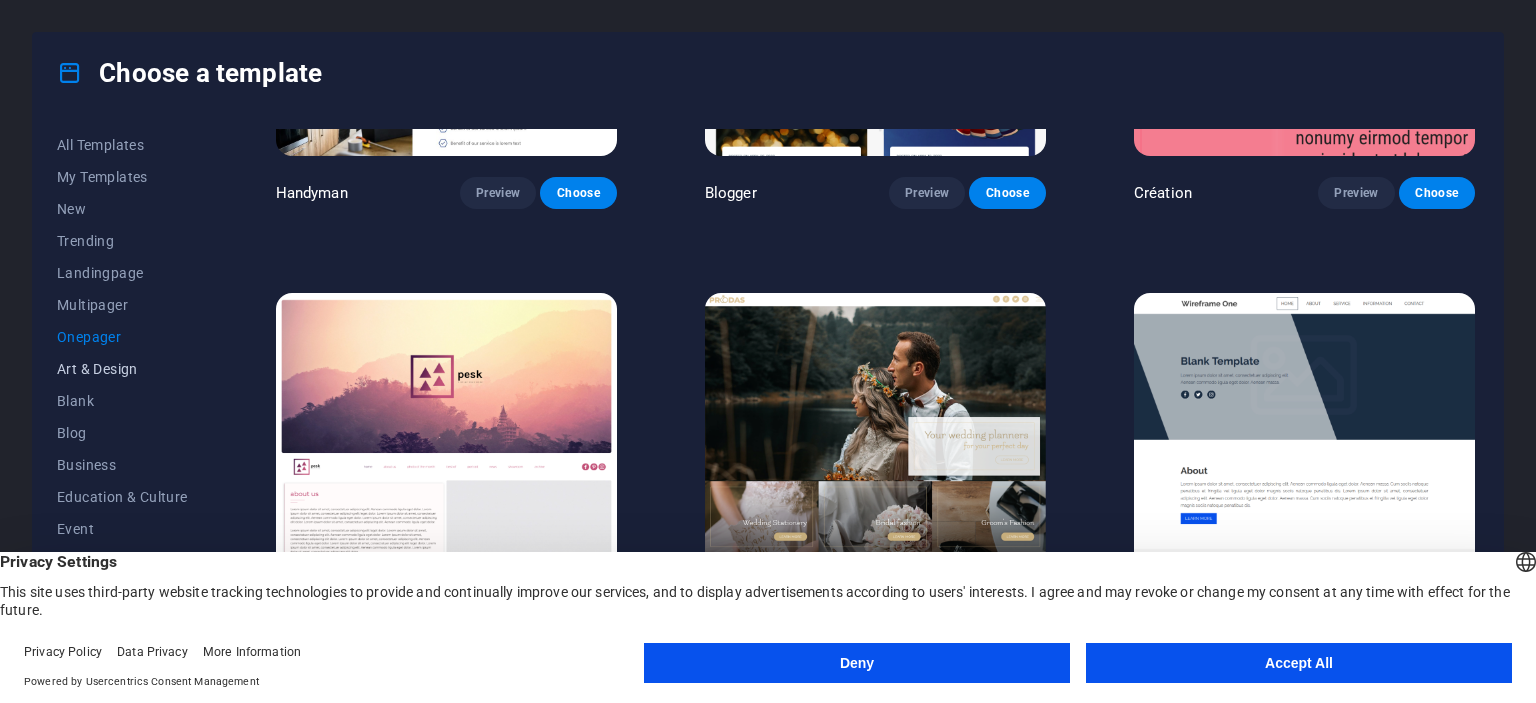 click on "Art & Design" at bounding box center (122, 369) 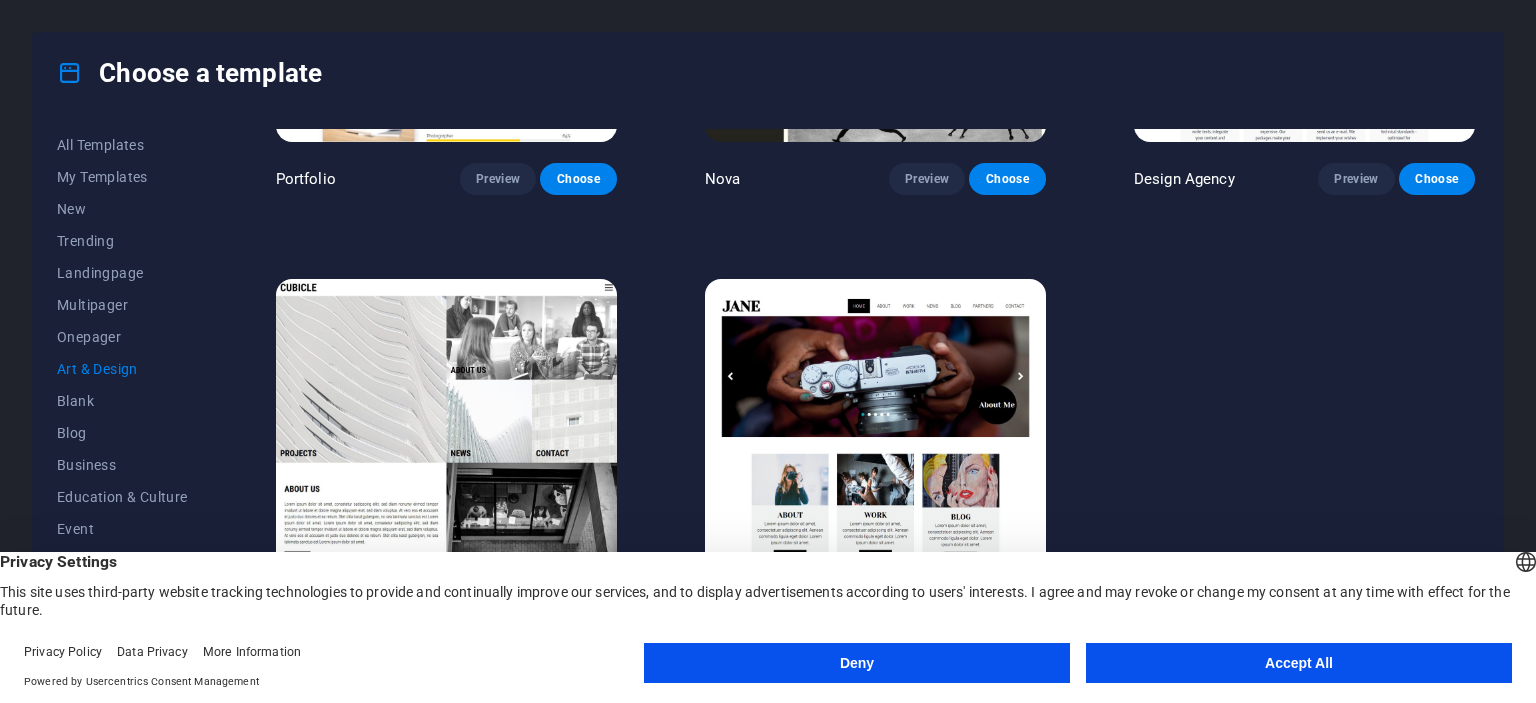 scroll, scrollTop: 1649, scrollLeft: 0, axis: vertical 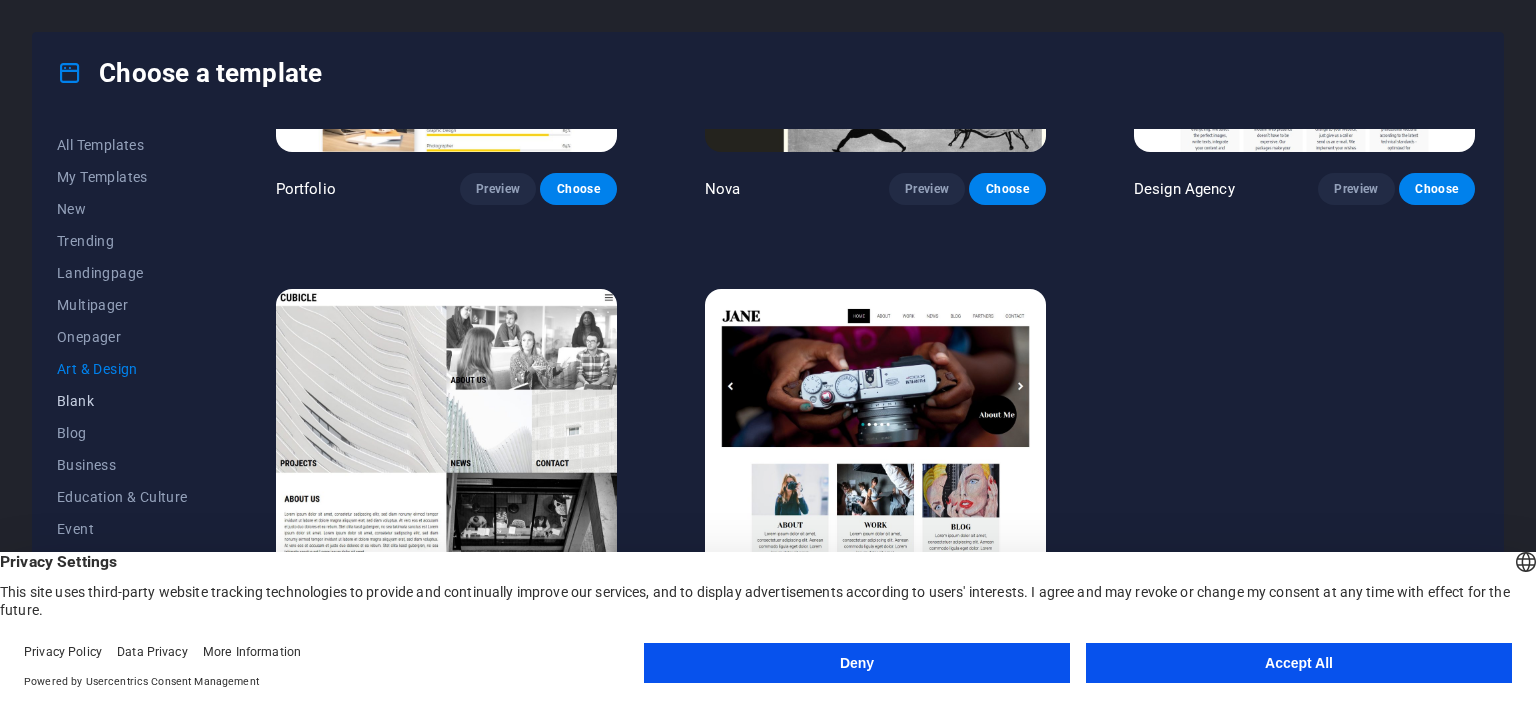 click on "Blank" at bounding box center (122, 401) 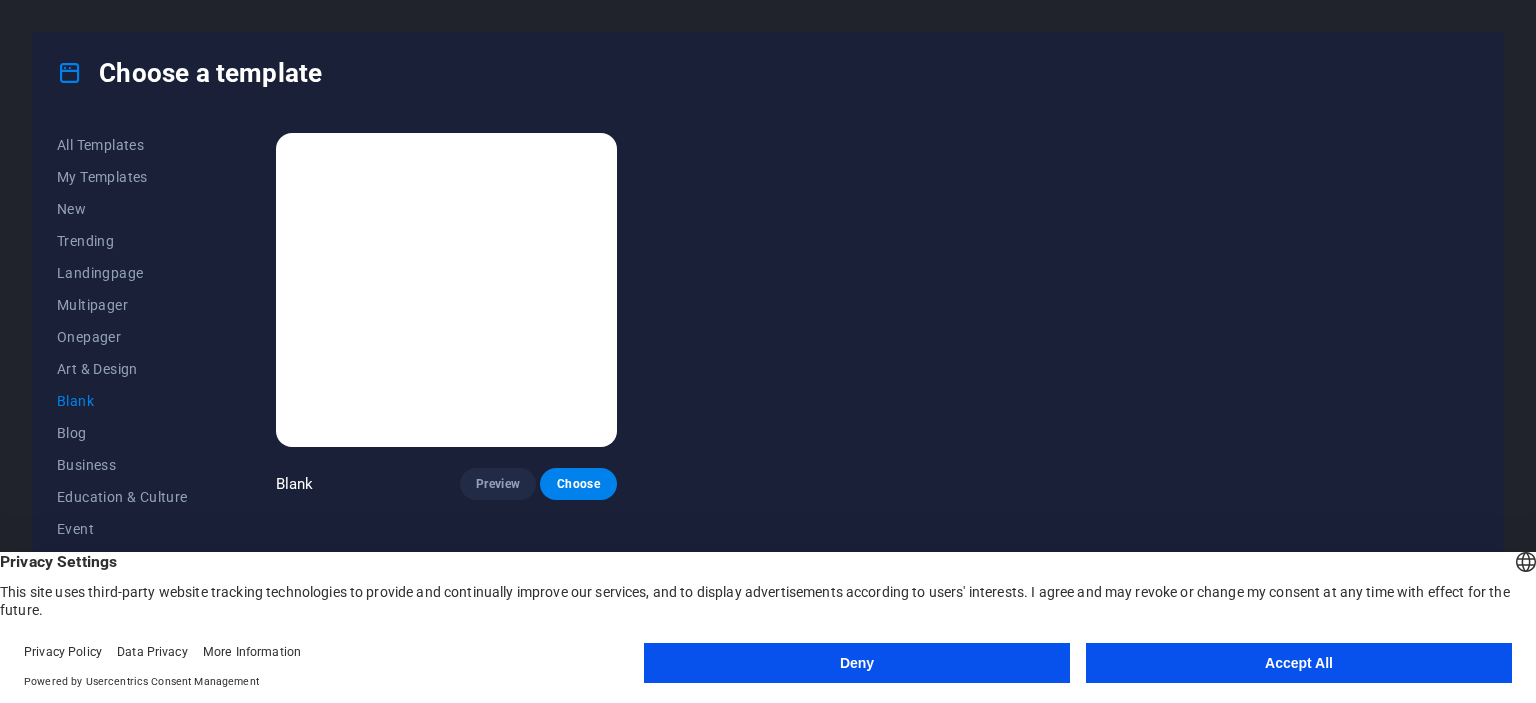 scroll, scrollTop: 0, scrollLeft: 0, axis: both 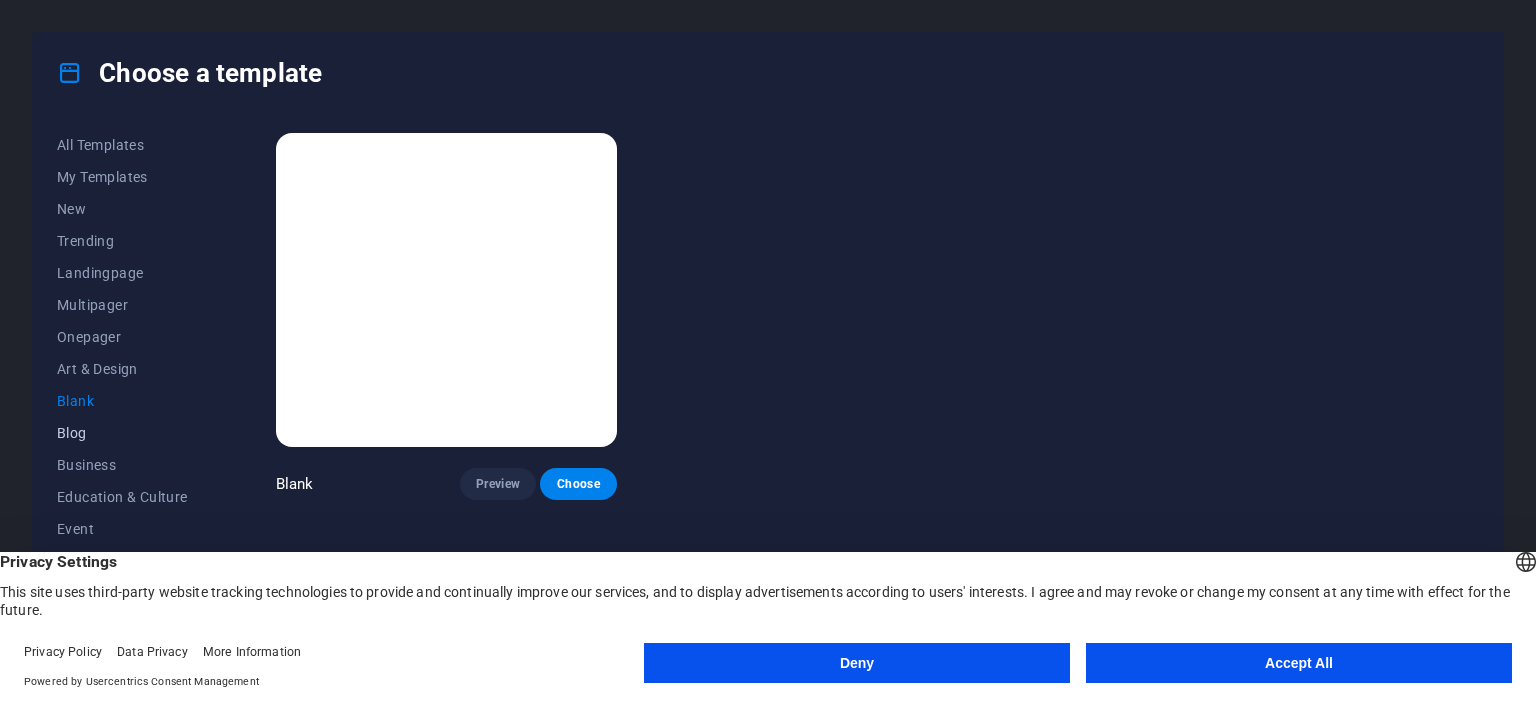 click on "Blog" at bounding box center [122, 433] 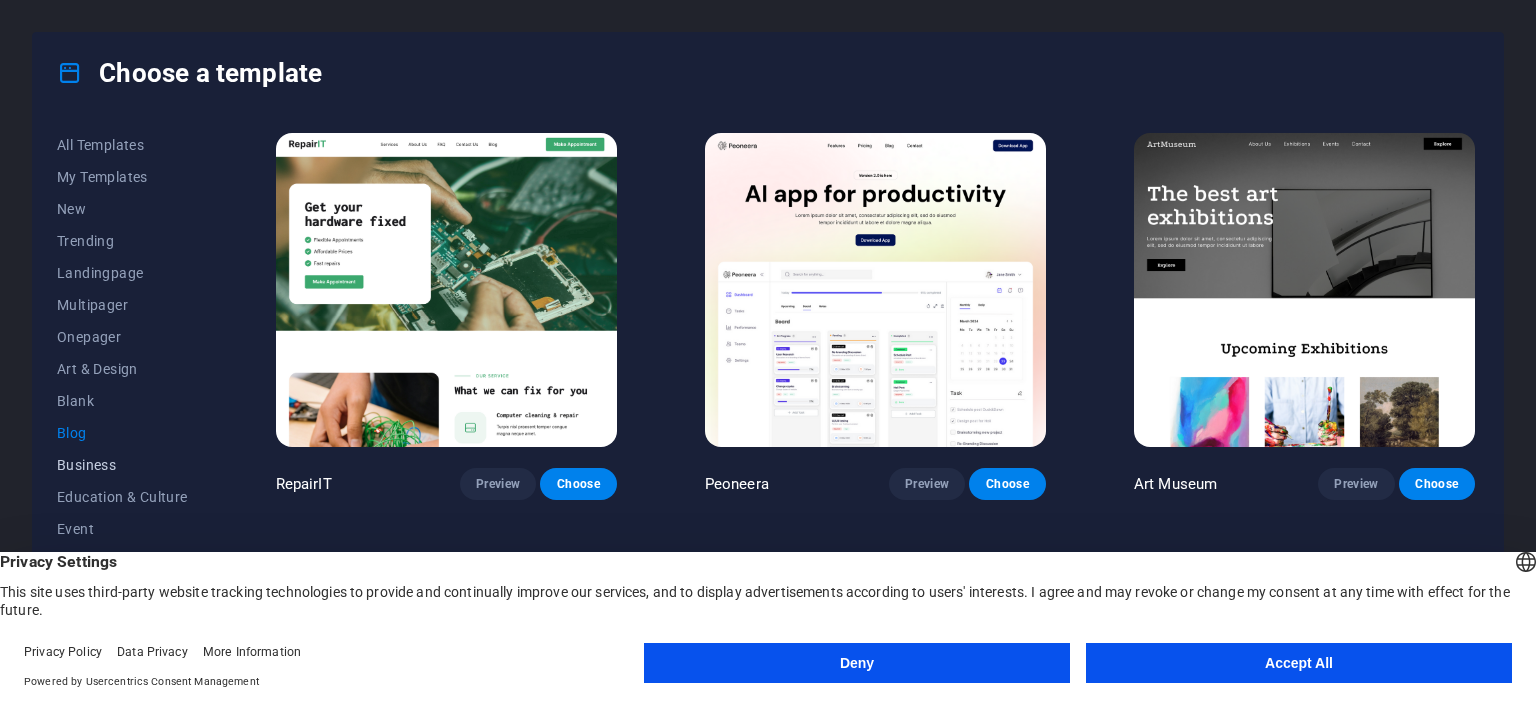 click on "Business" at bounding box center (122, 465) 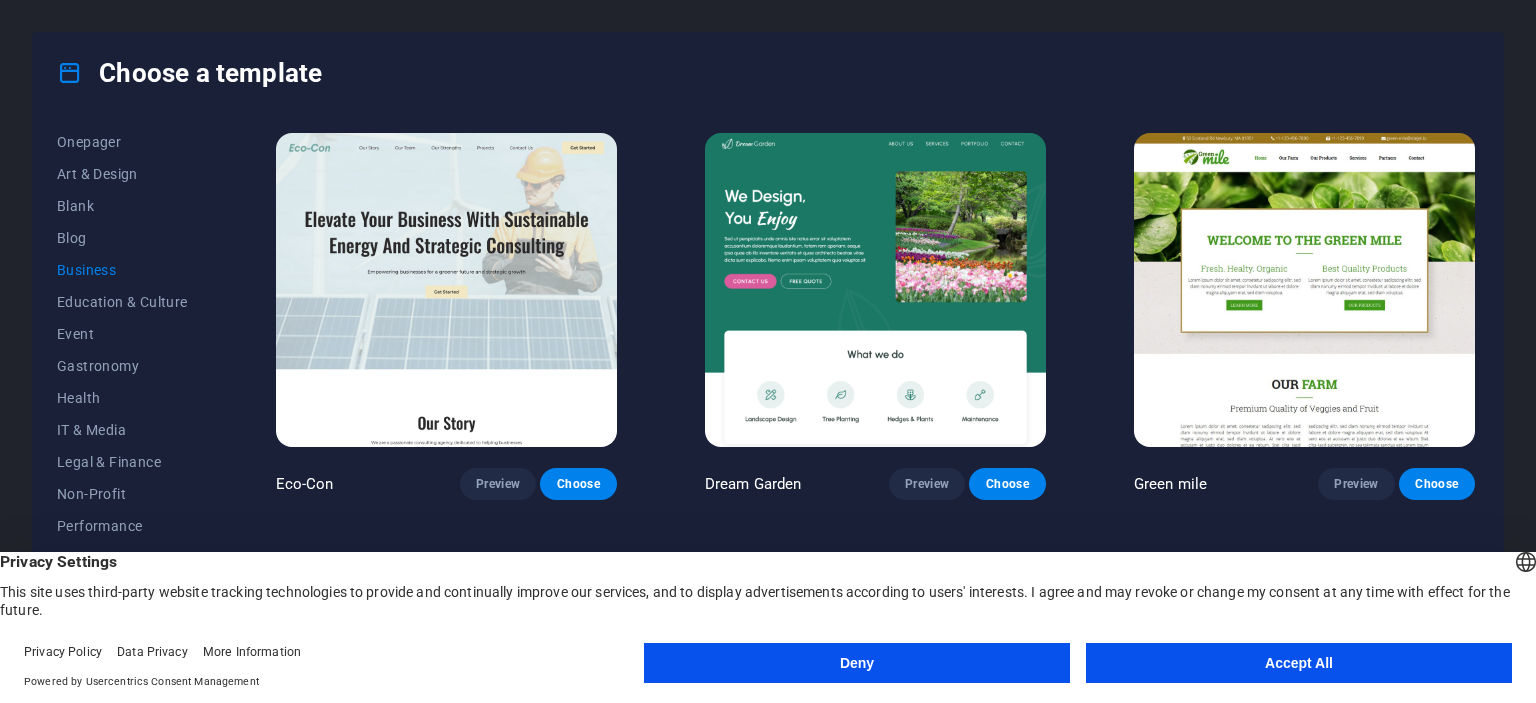 scroll, scrollTop: 200, scrollLeft: 0, axis: vertical 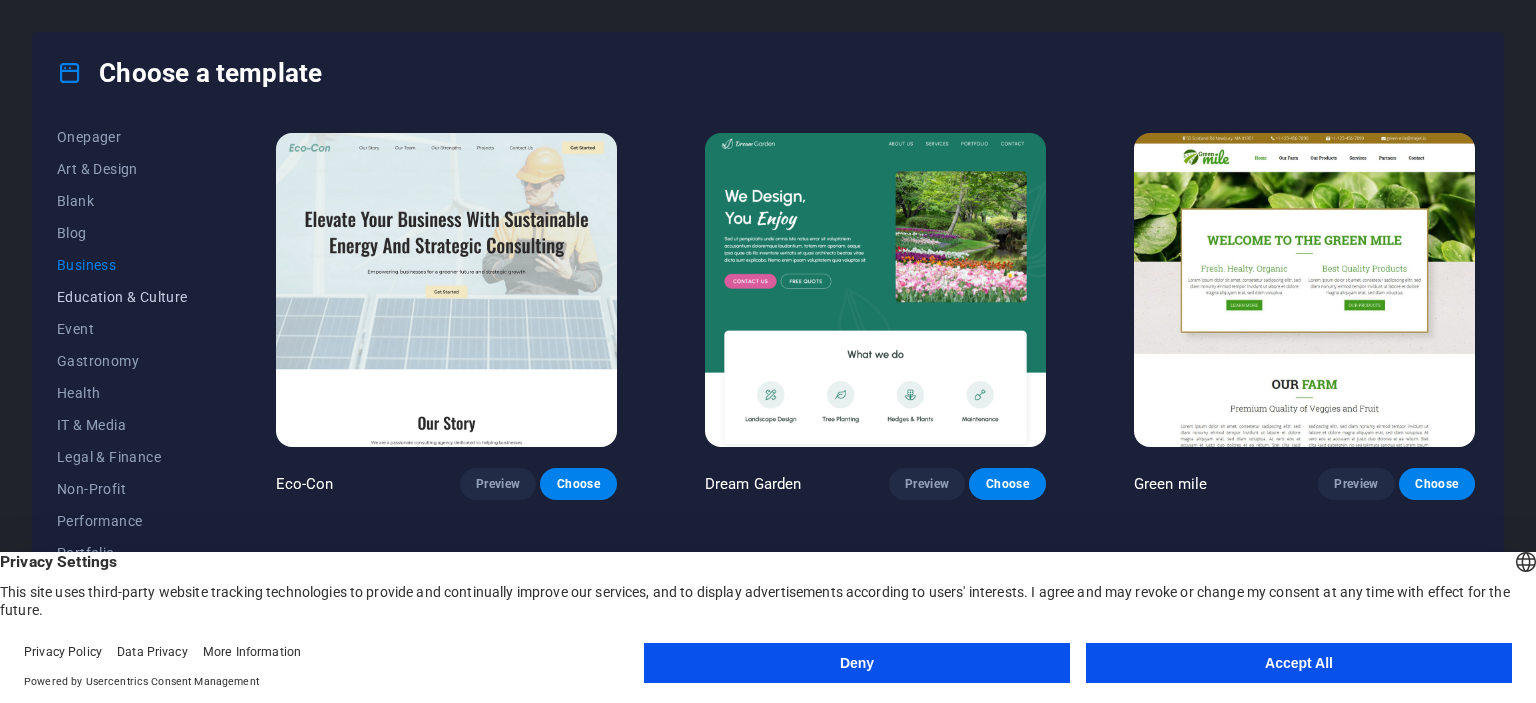 click on "Education & Culture" at bounding box center (122, 297) 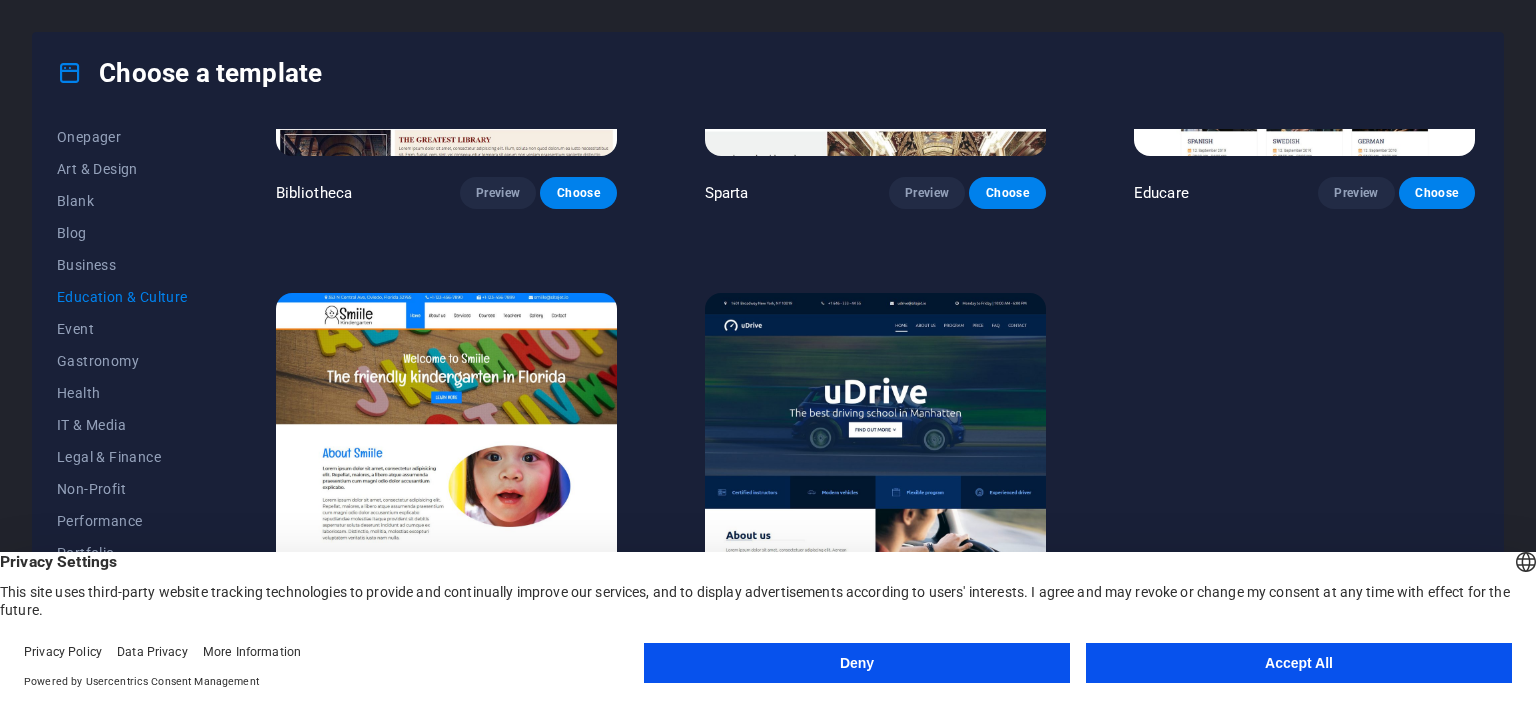 scroll, scrollTop: 750, scrollLeft: 0, axis: vertical 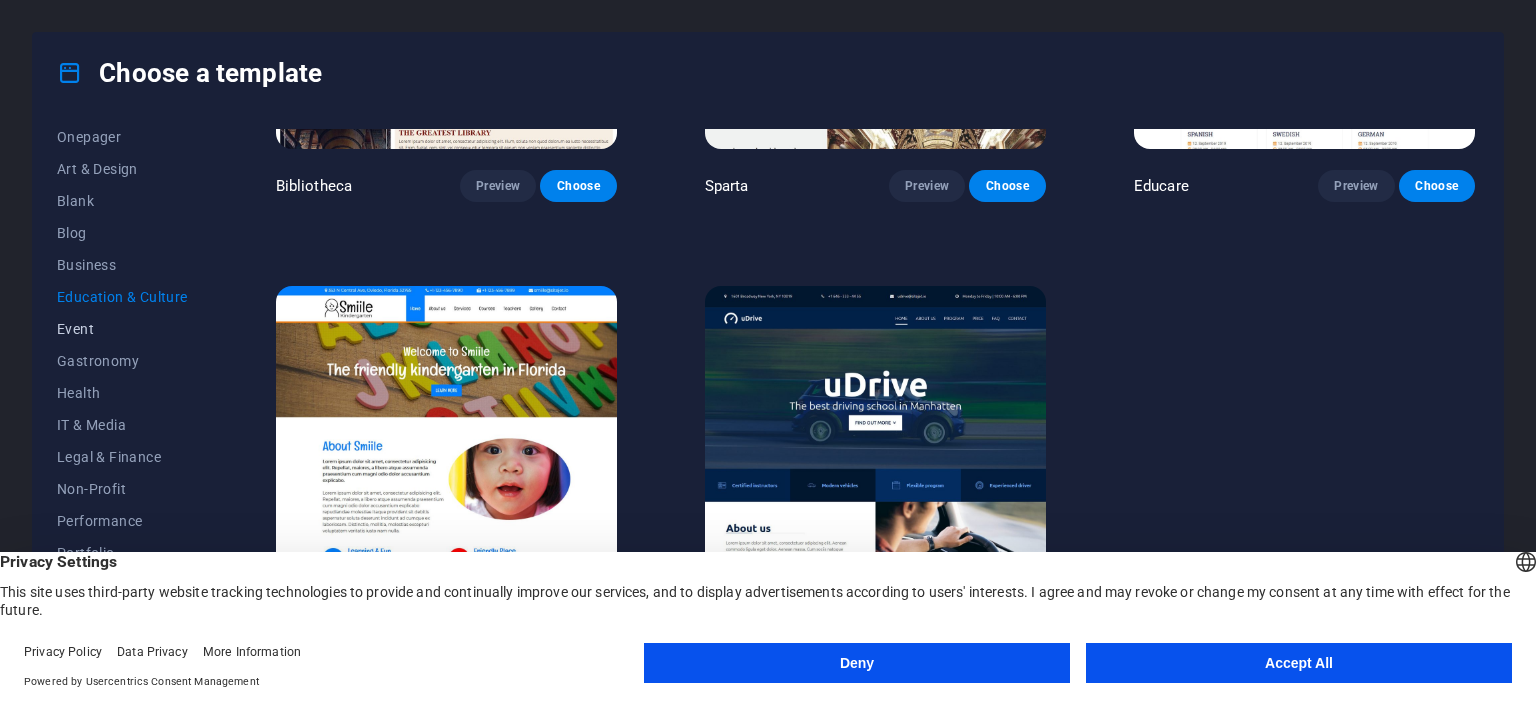 click on "Event" at bounding box center (122, 329) 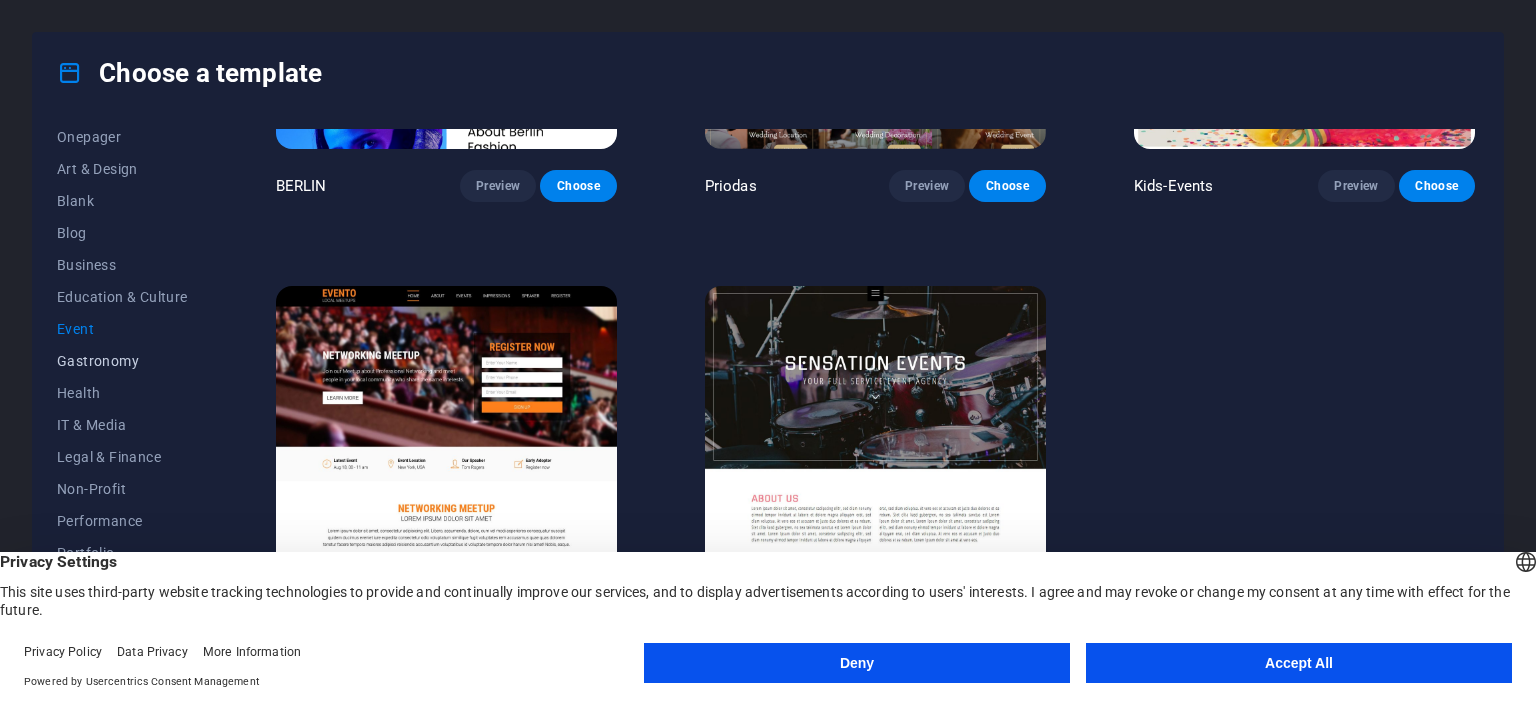 click on "Gastronomy" at bounding box center [122, 361] 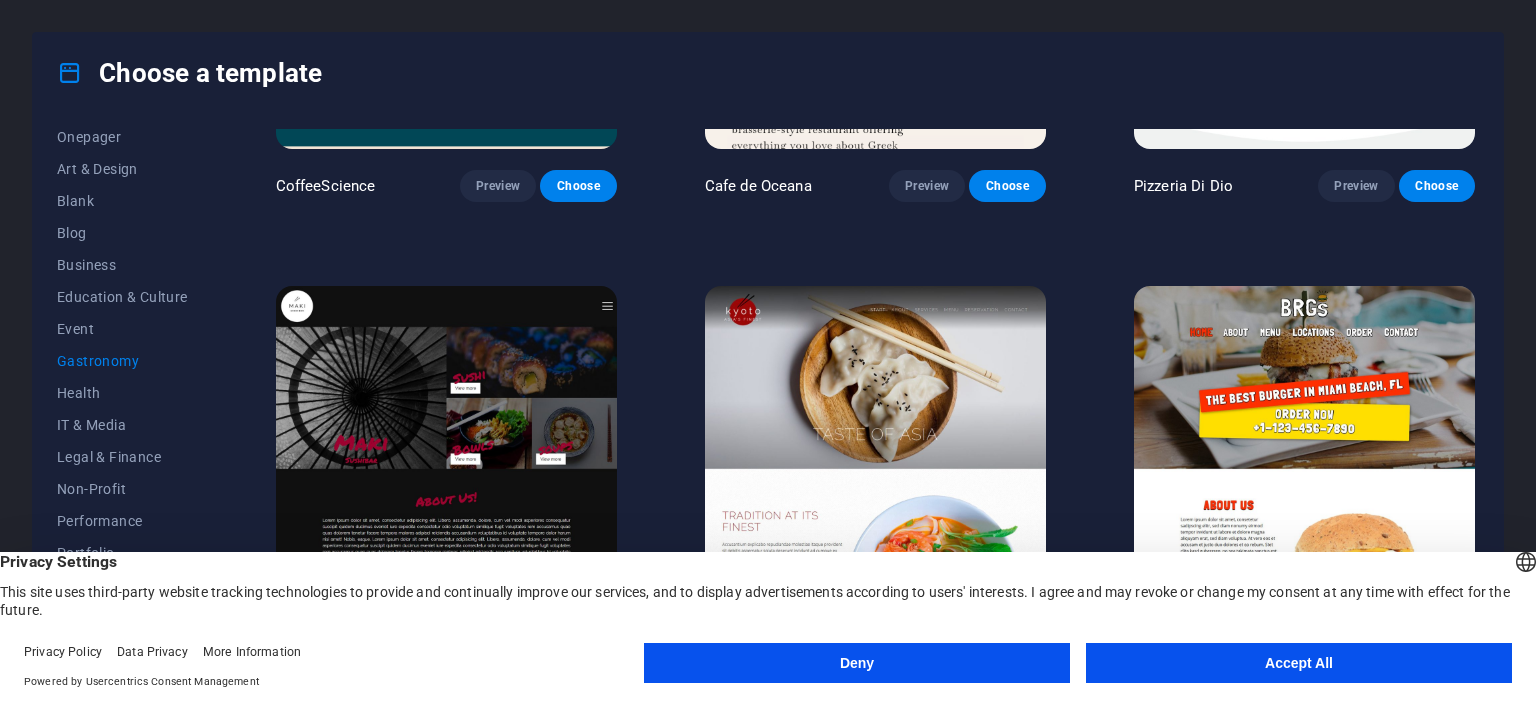 scroll, scrollTop: 750, scrollLeft: 0, axis: vertical 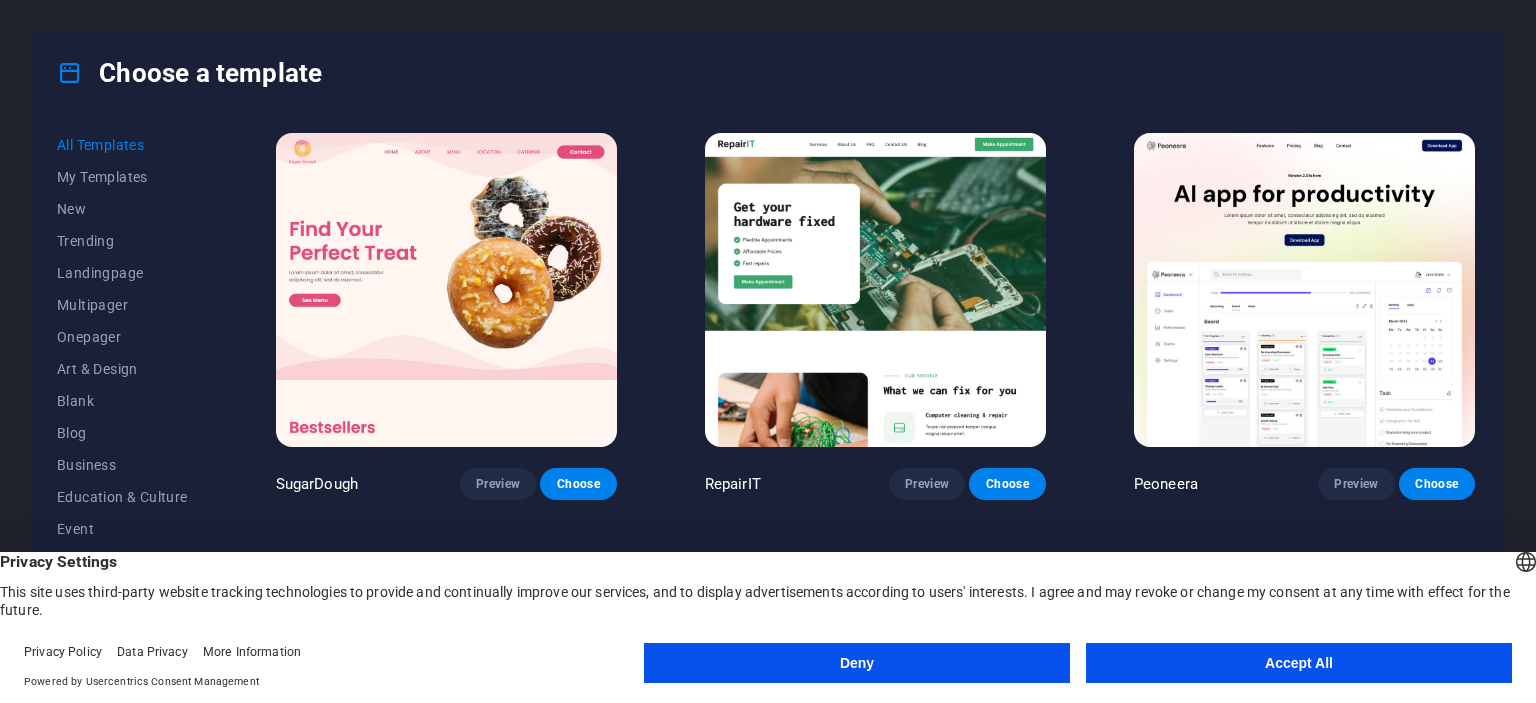 click on "Deny" at bounding box center [857, 663] 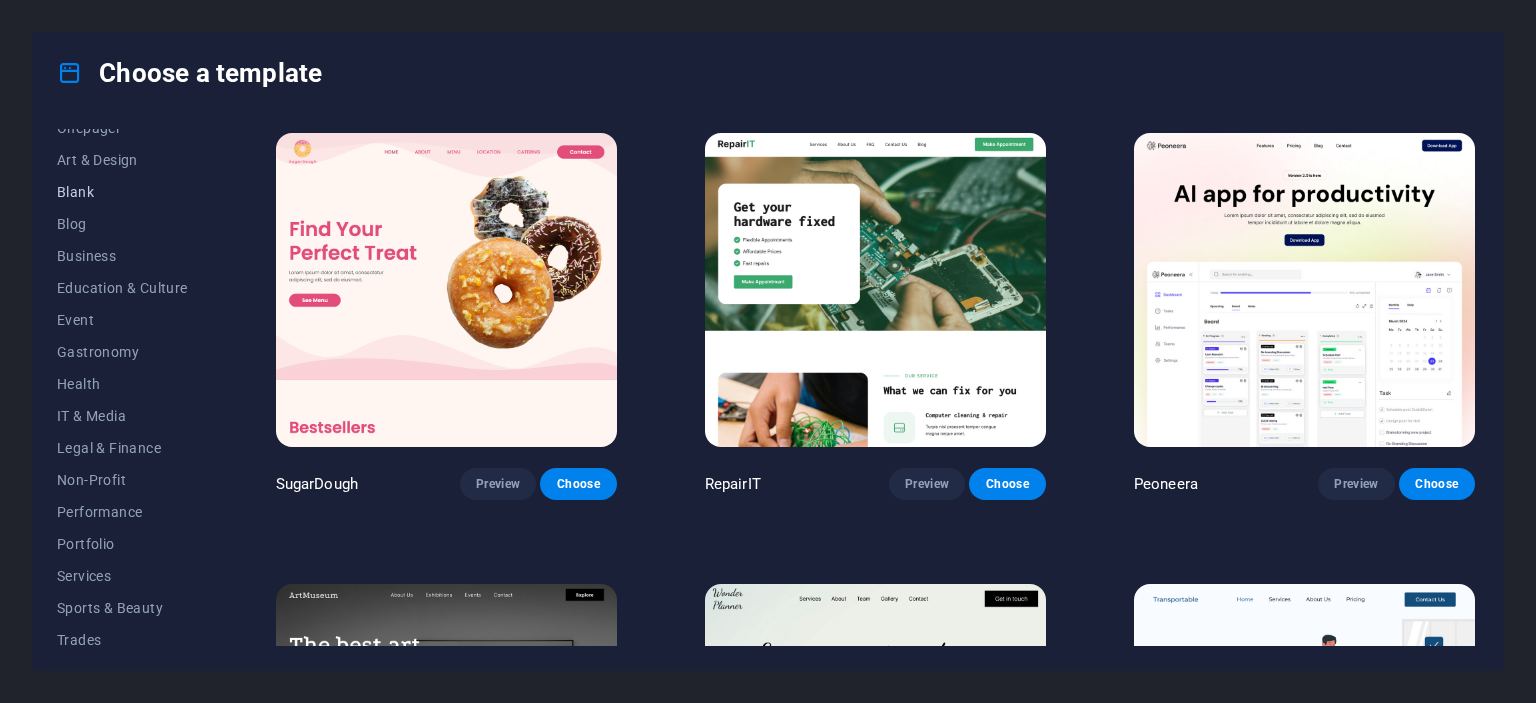 scroll, scrollTop: 282, scrollLeft: 0, axis: vertical 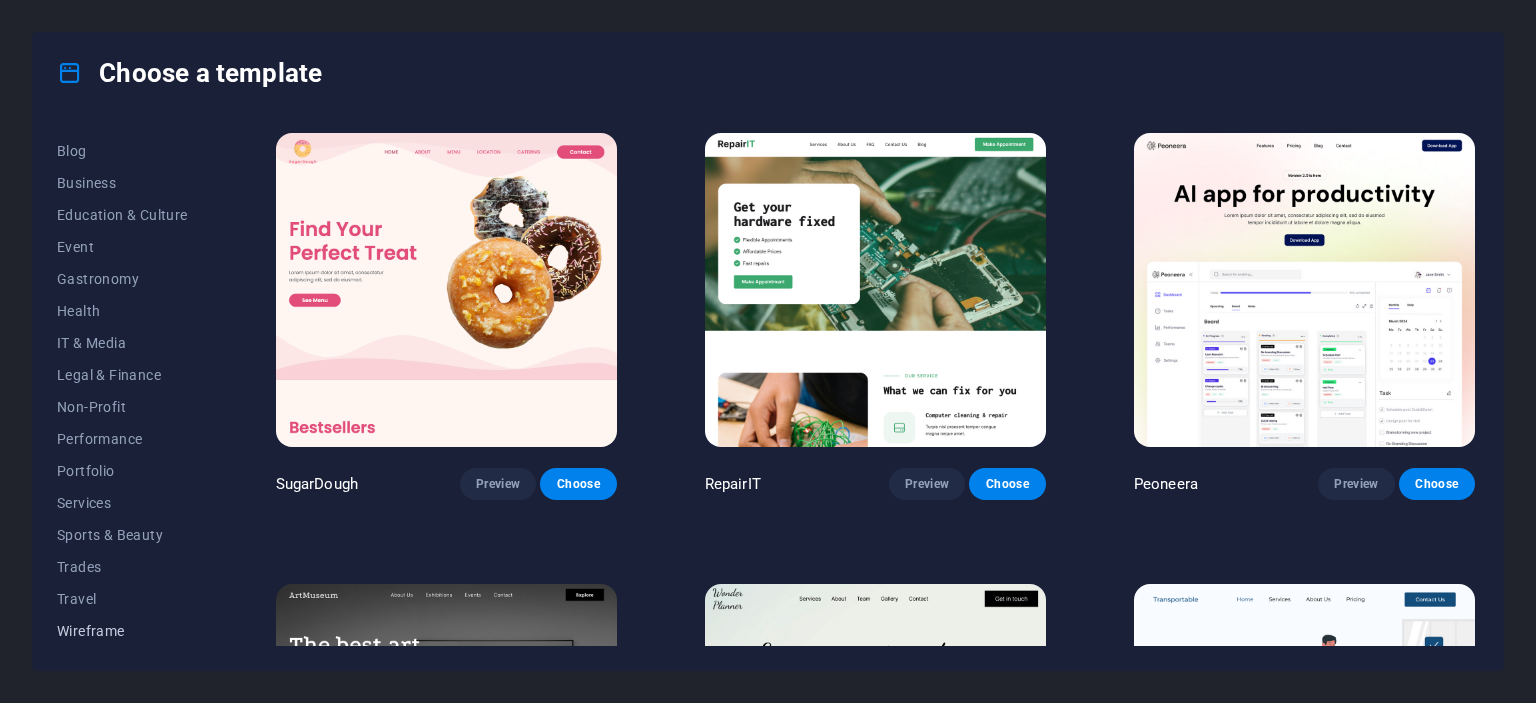 click on "Wireframe" at bounding box center (122, 631) 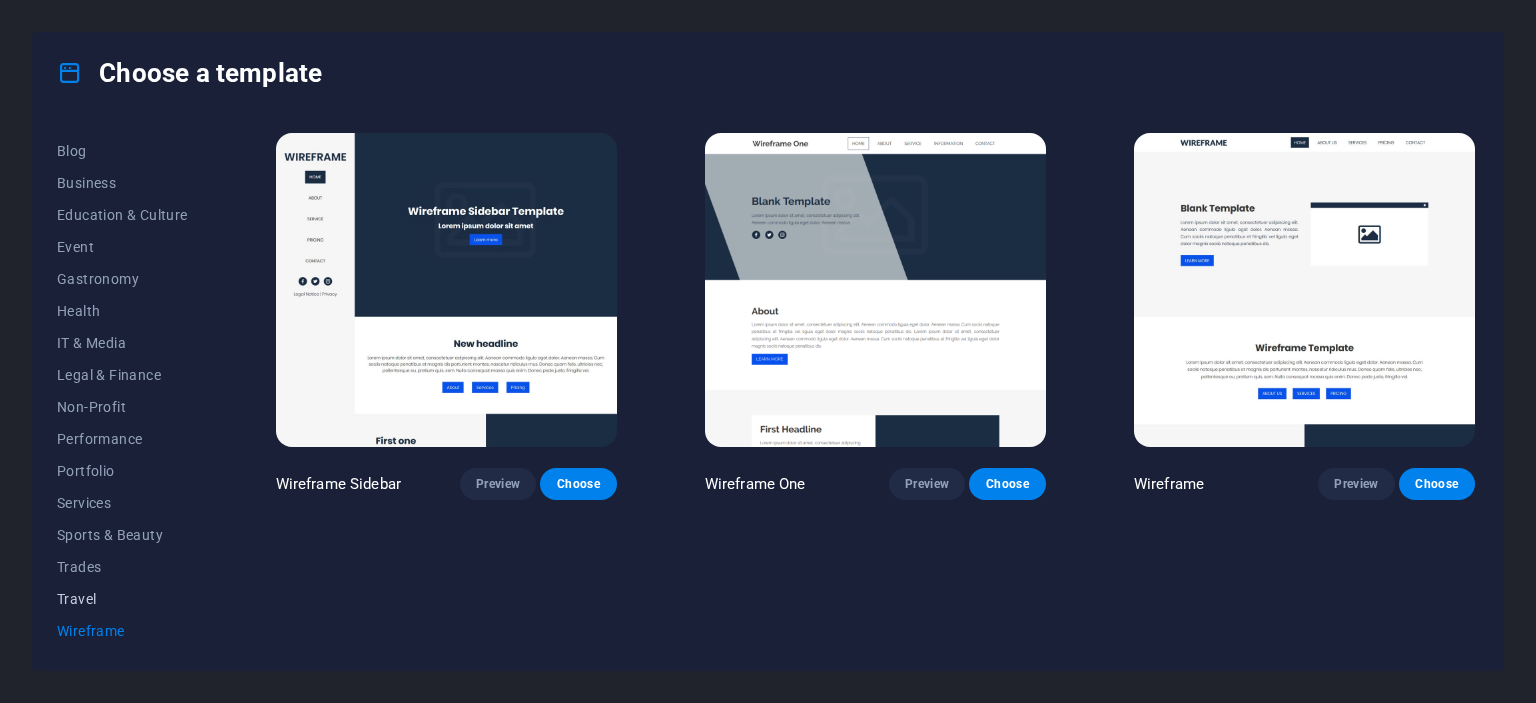 click on "Travel" at bounding box center [122, 599] 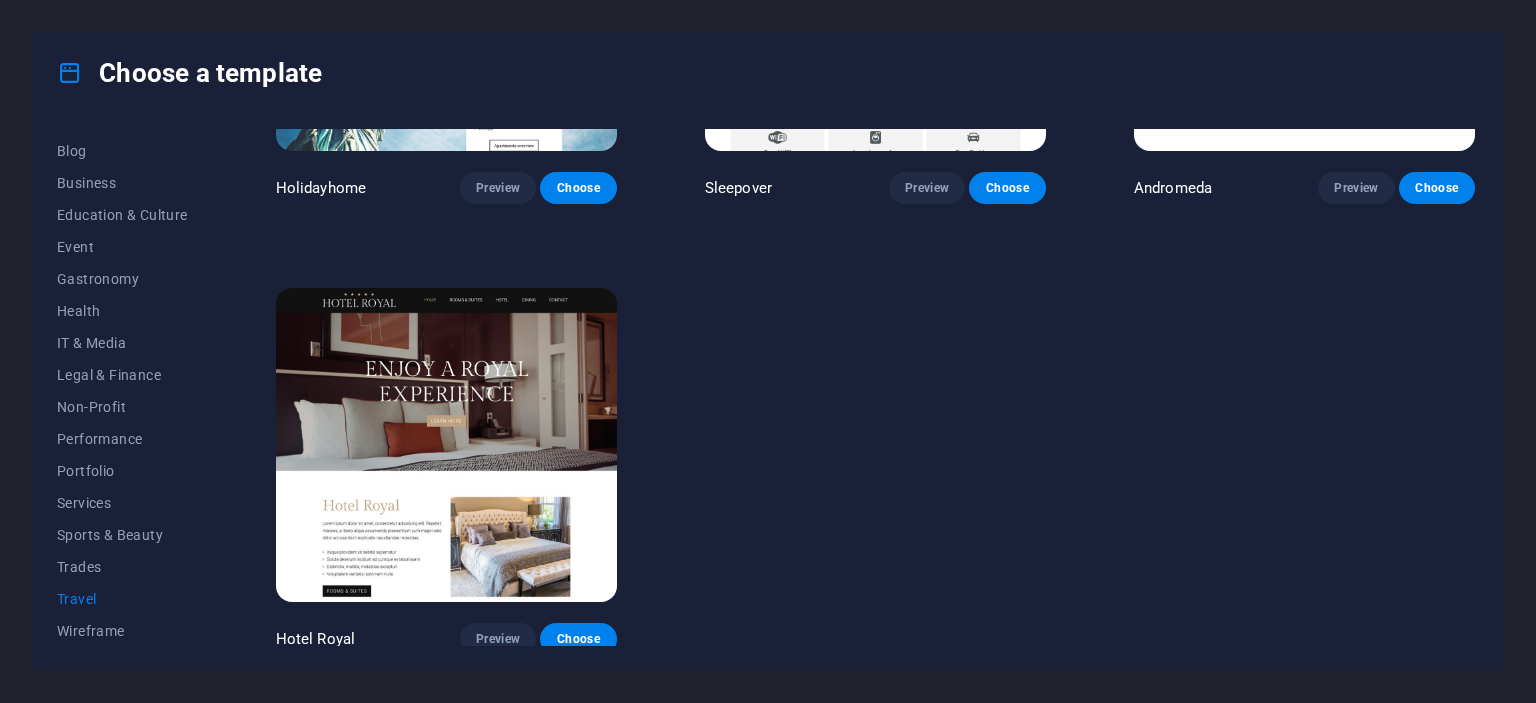 scroll, scrollTop: 750, scrollLeft: 0, axis: vertical 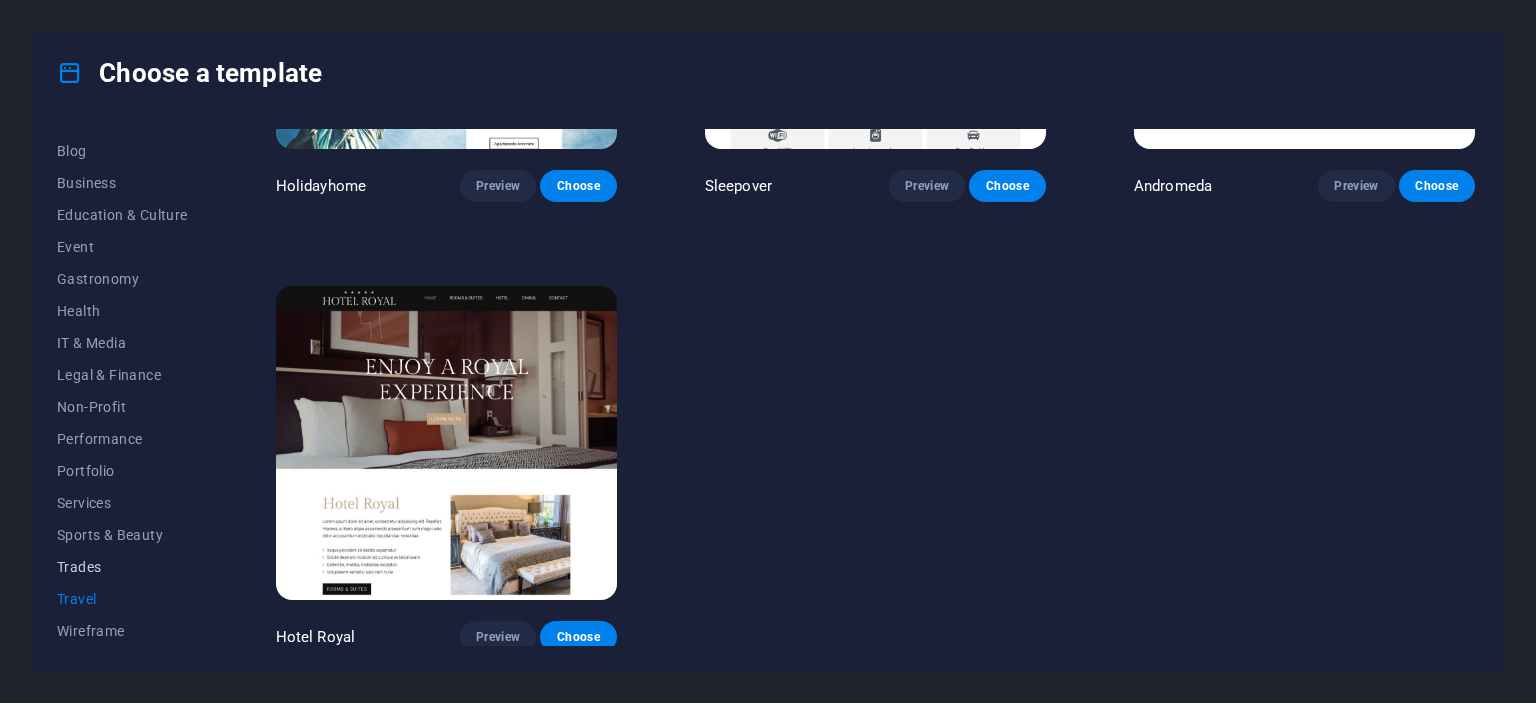 click on "Trades" at bounding box center (122, 567) 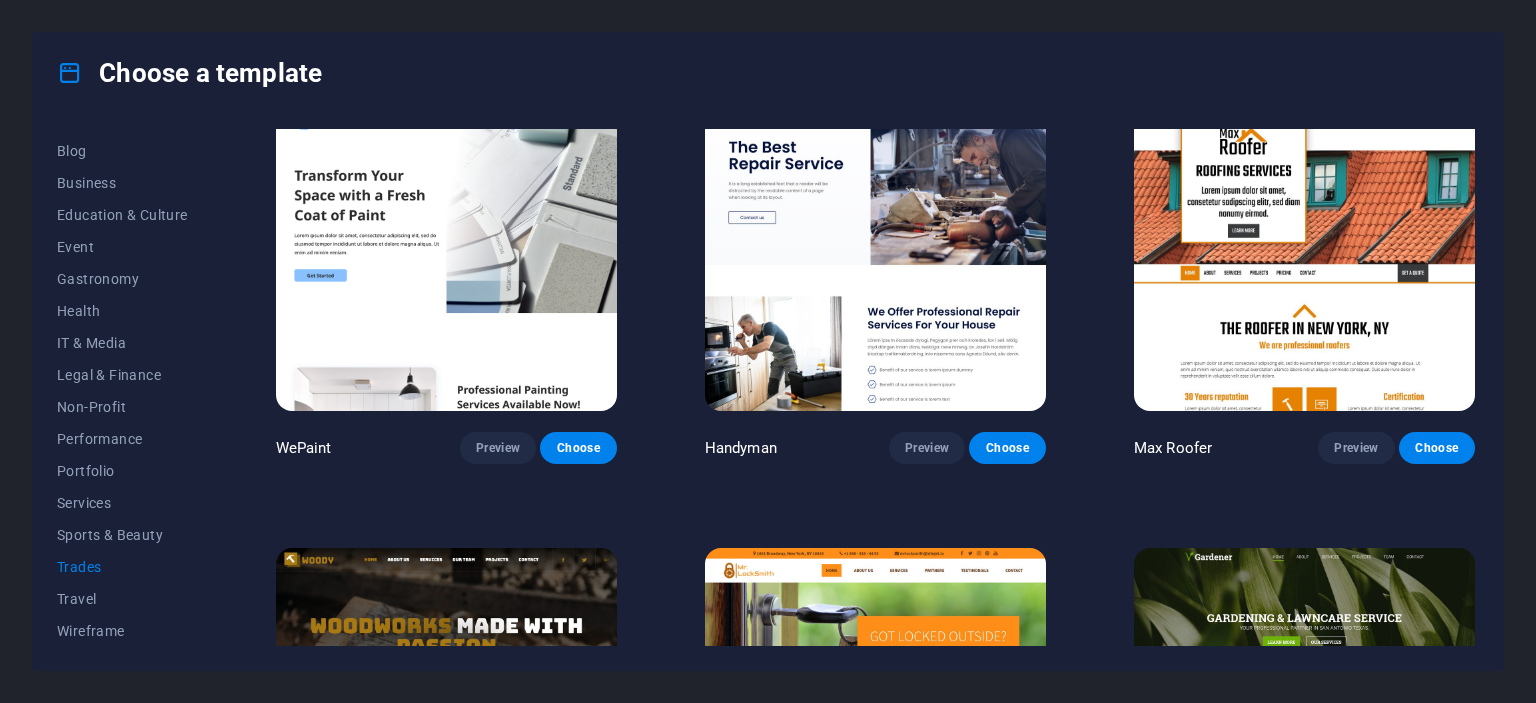 scroll, scrollTop: 0, scrollLeft: 0, axis: both 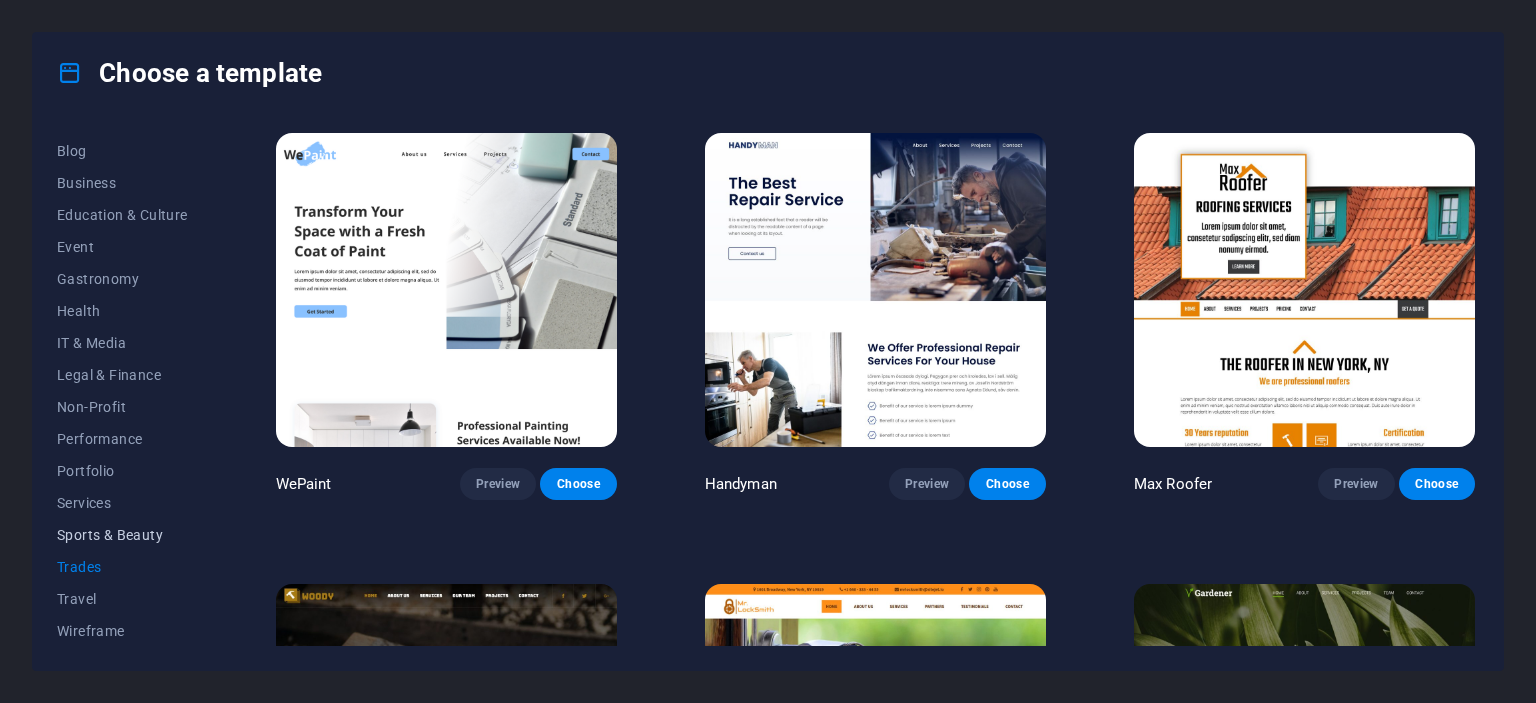 click on "Sports & Beauty" at bounding box center [122, 535] 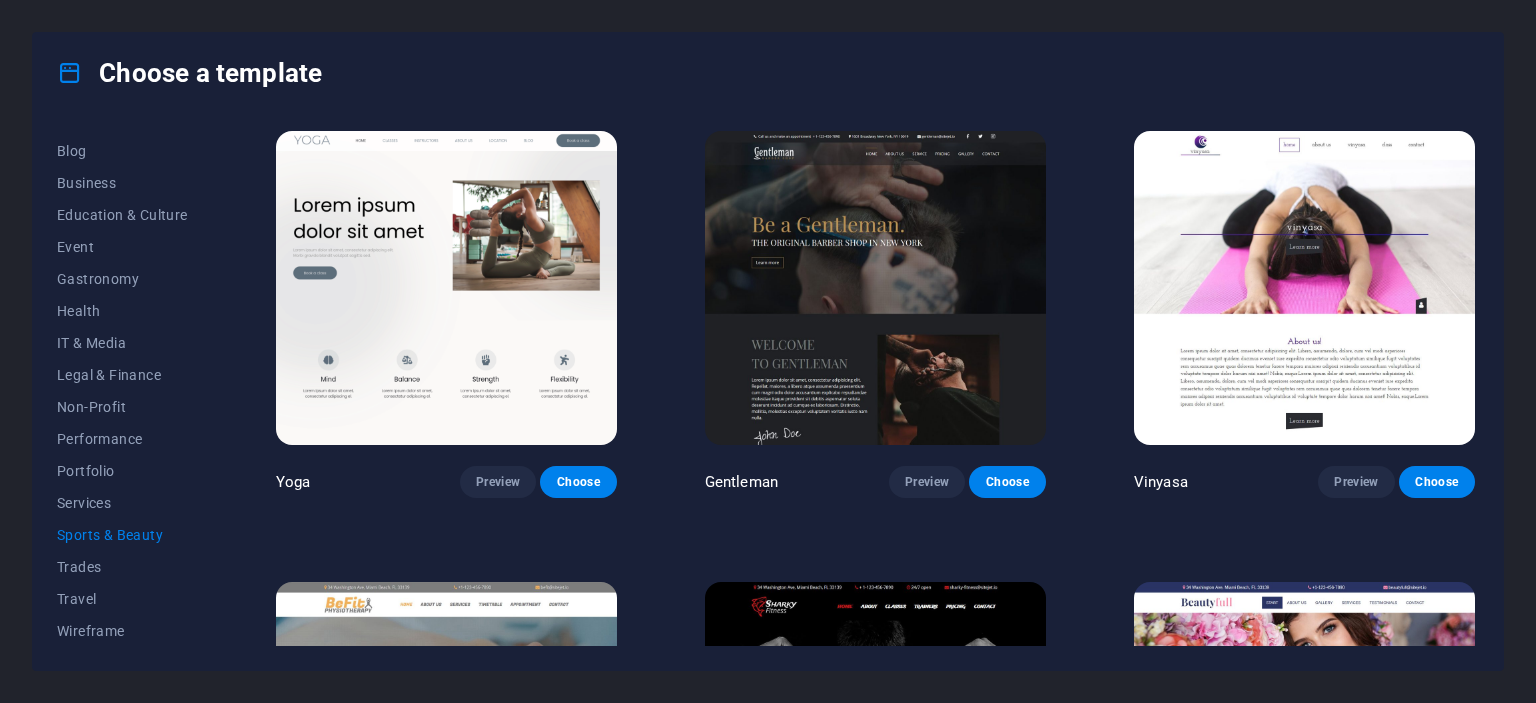 scroll, scrollTop: 900, scrollLeft: 0, axis: vertical 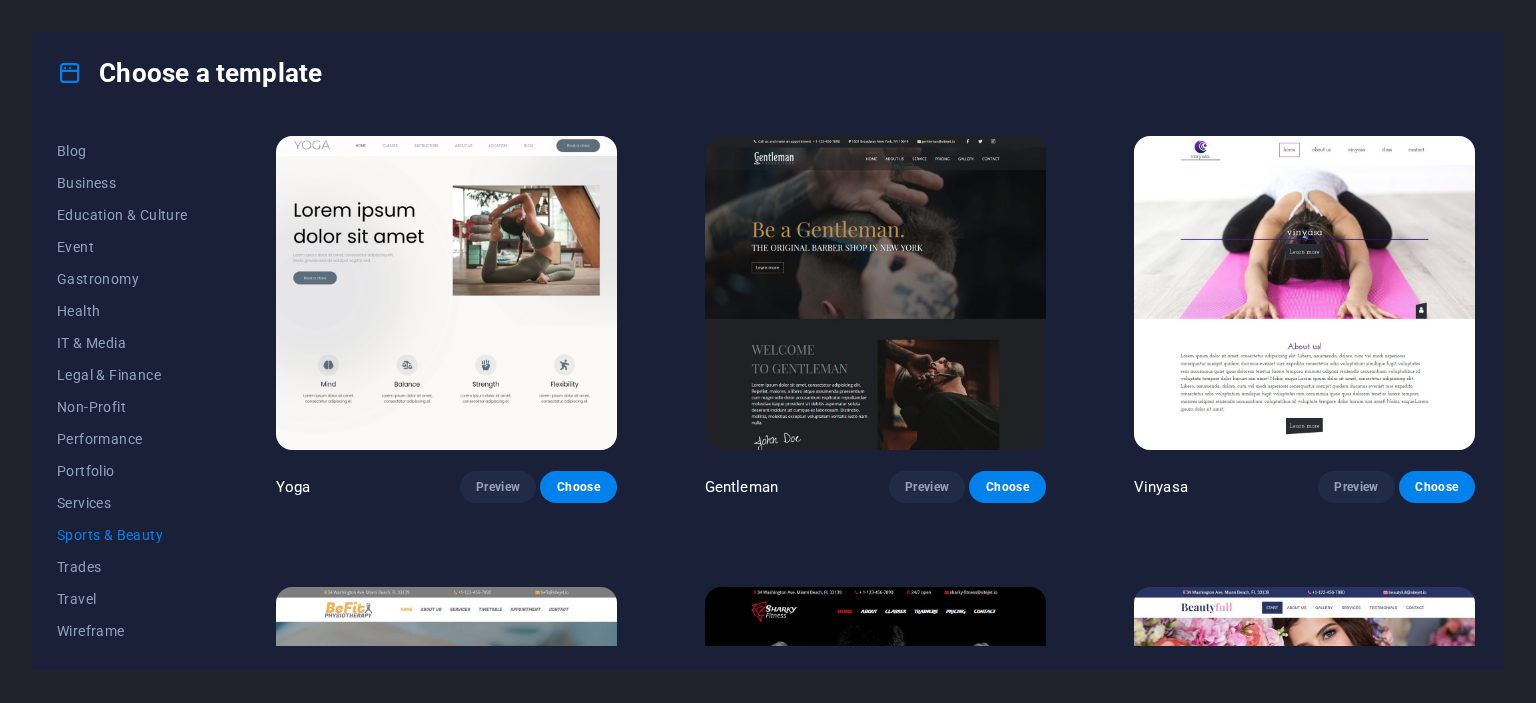 click at bounding box center [446, 293] 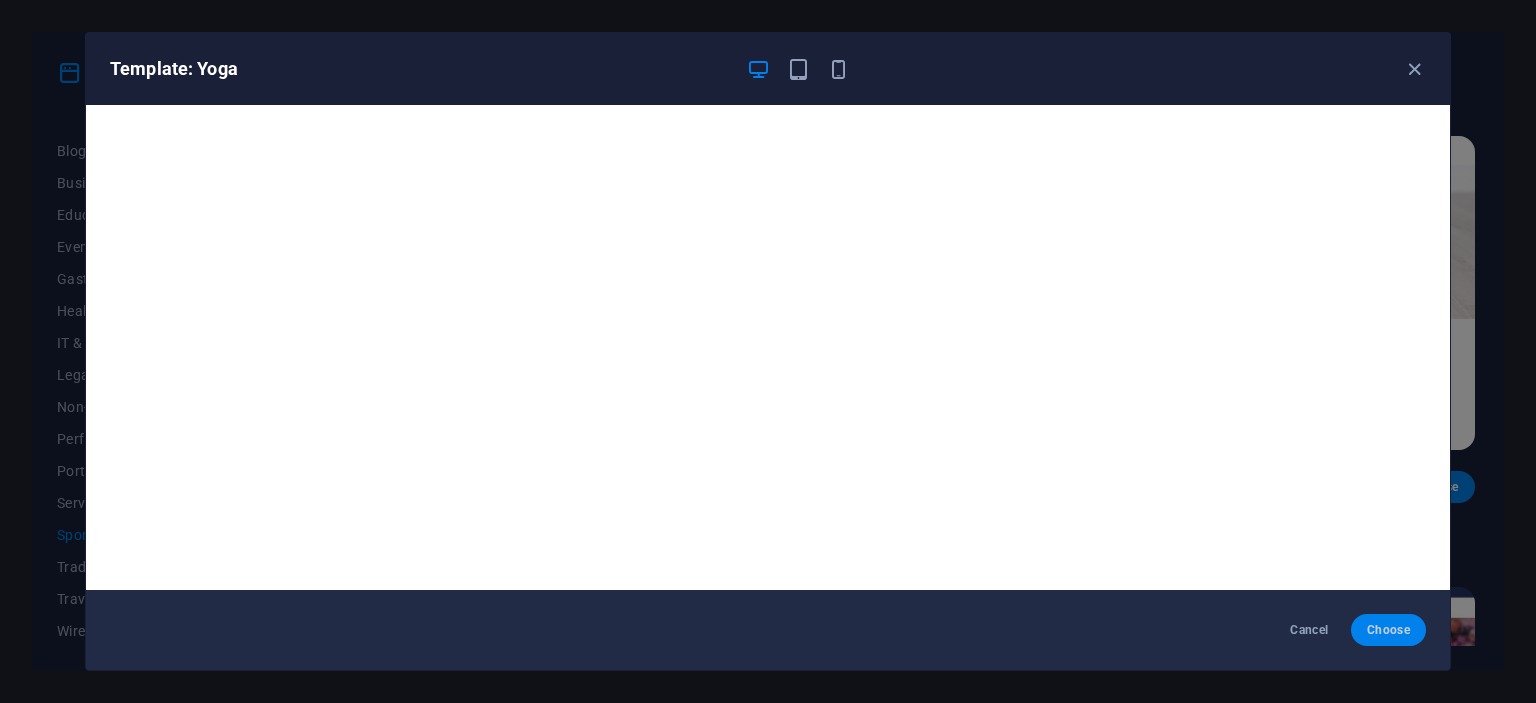 click on "Choose" at bounding box center [1388, 630] 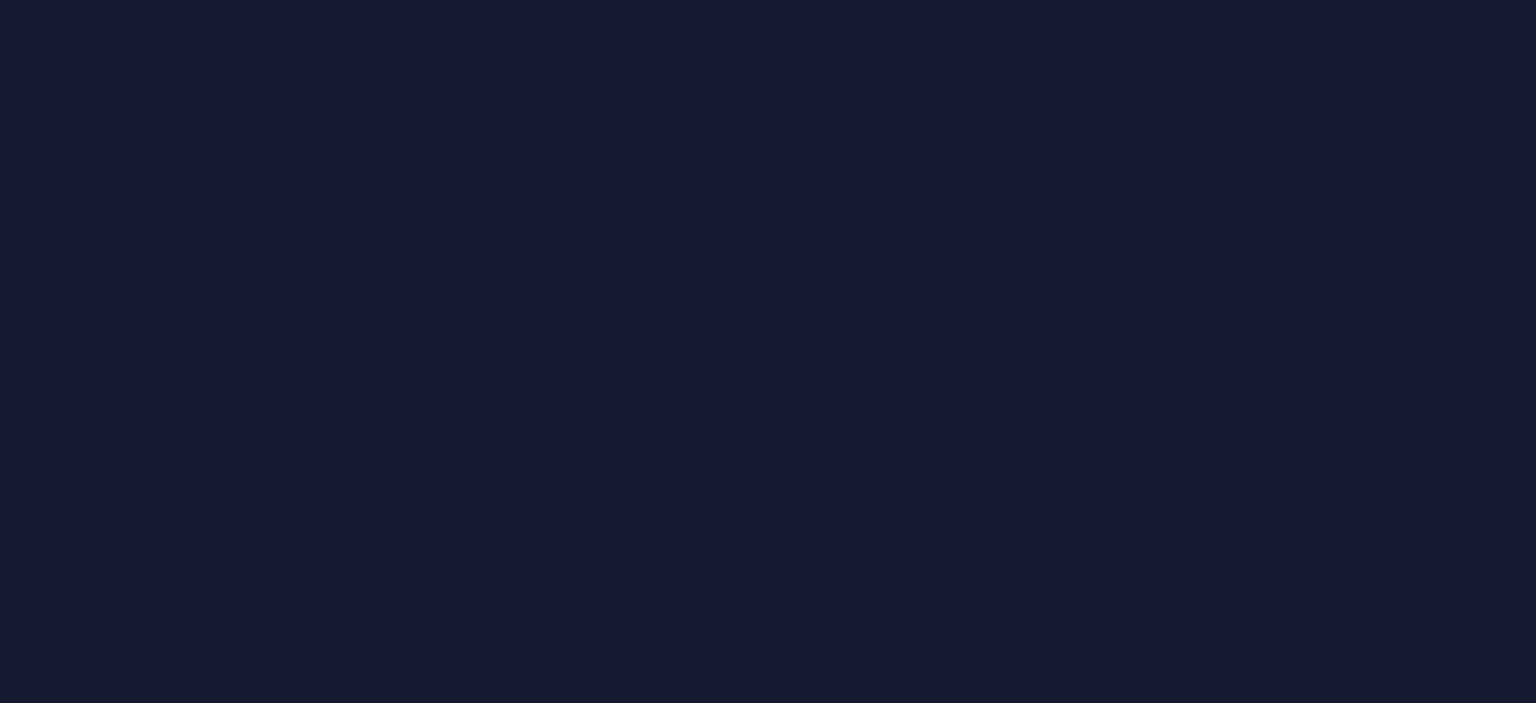 scroll, scrollTop: 0, scrollLeft: 0, axis: both 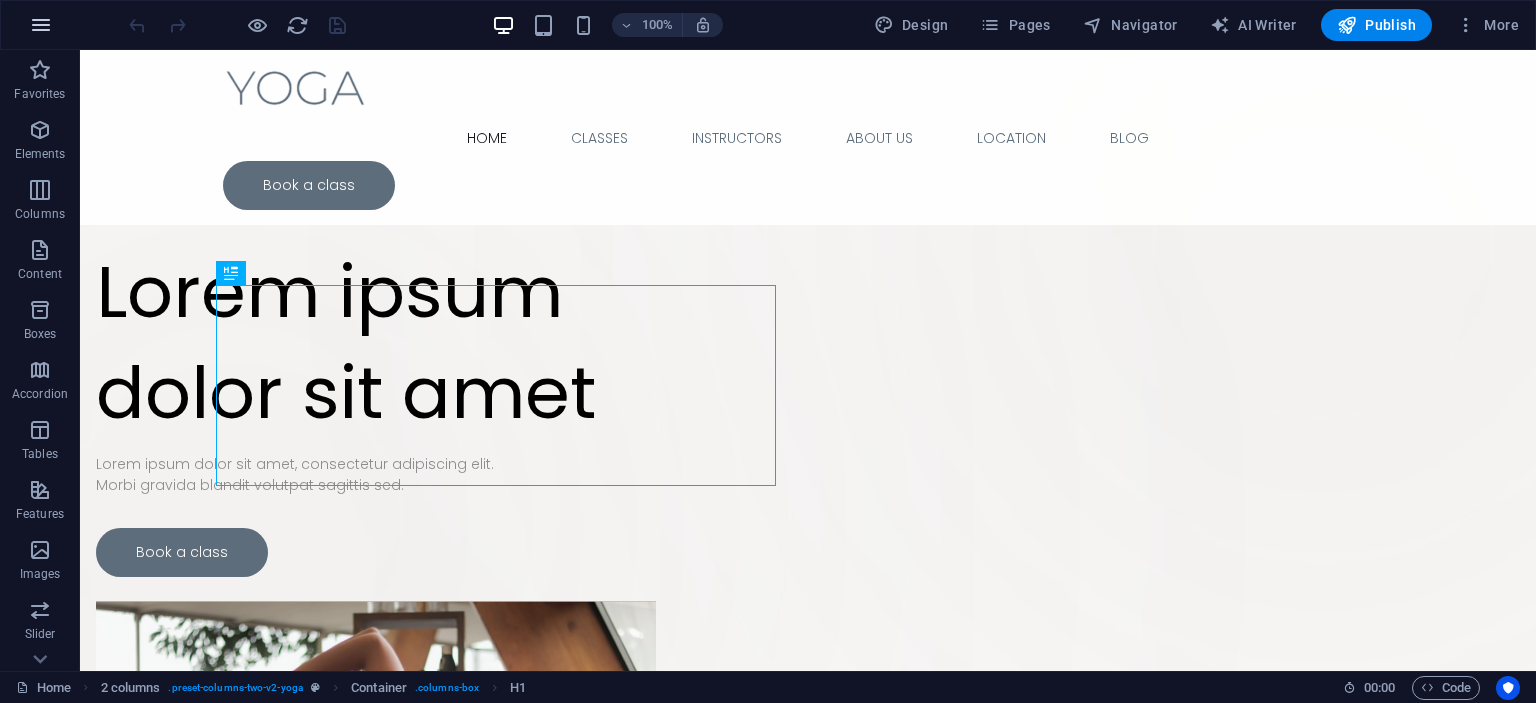 click at bounding box center (41, 25) 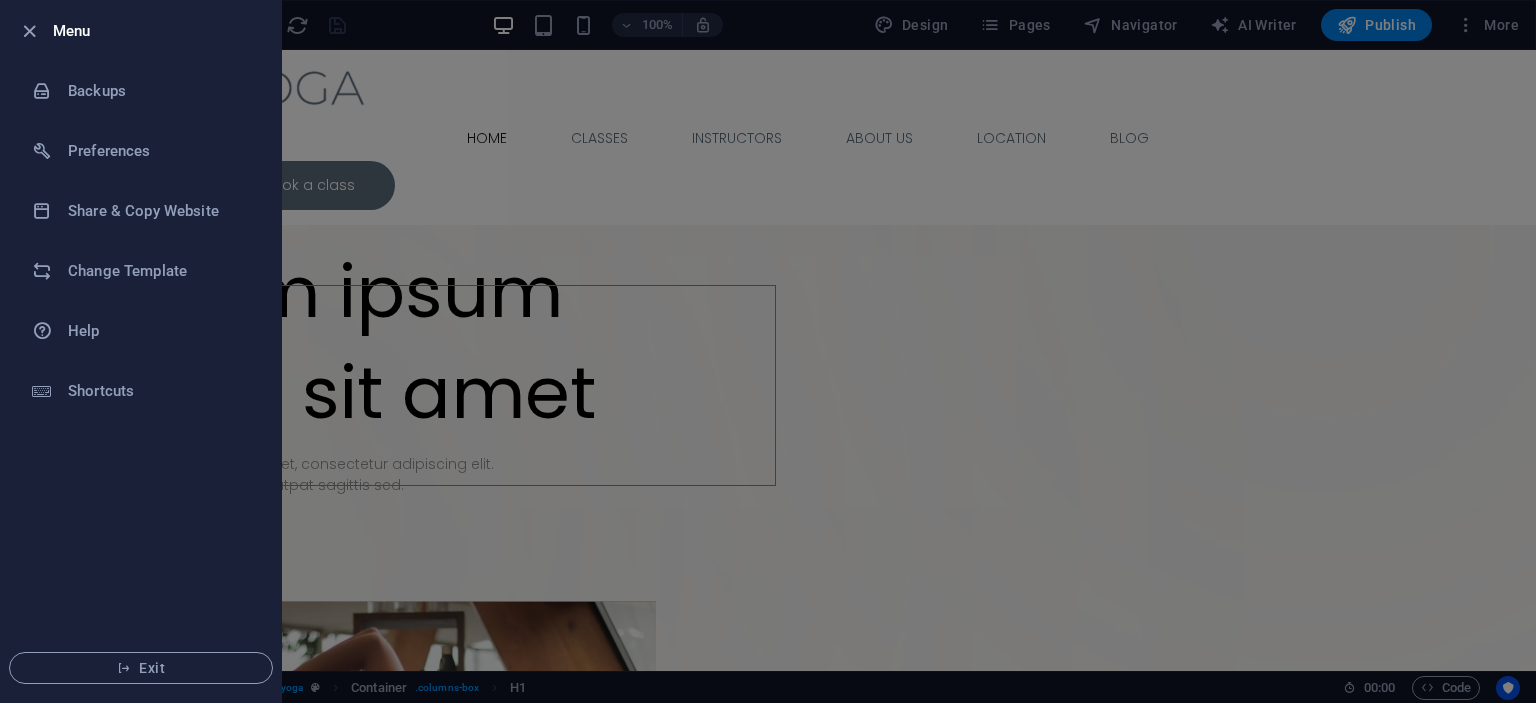 click at bounding box center [768, 351] 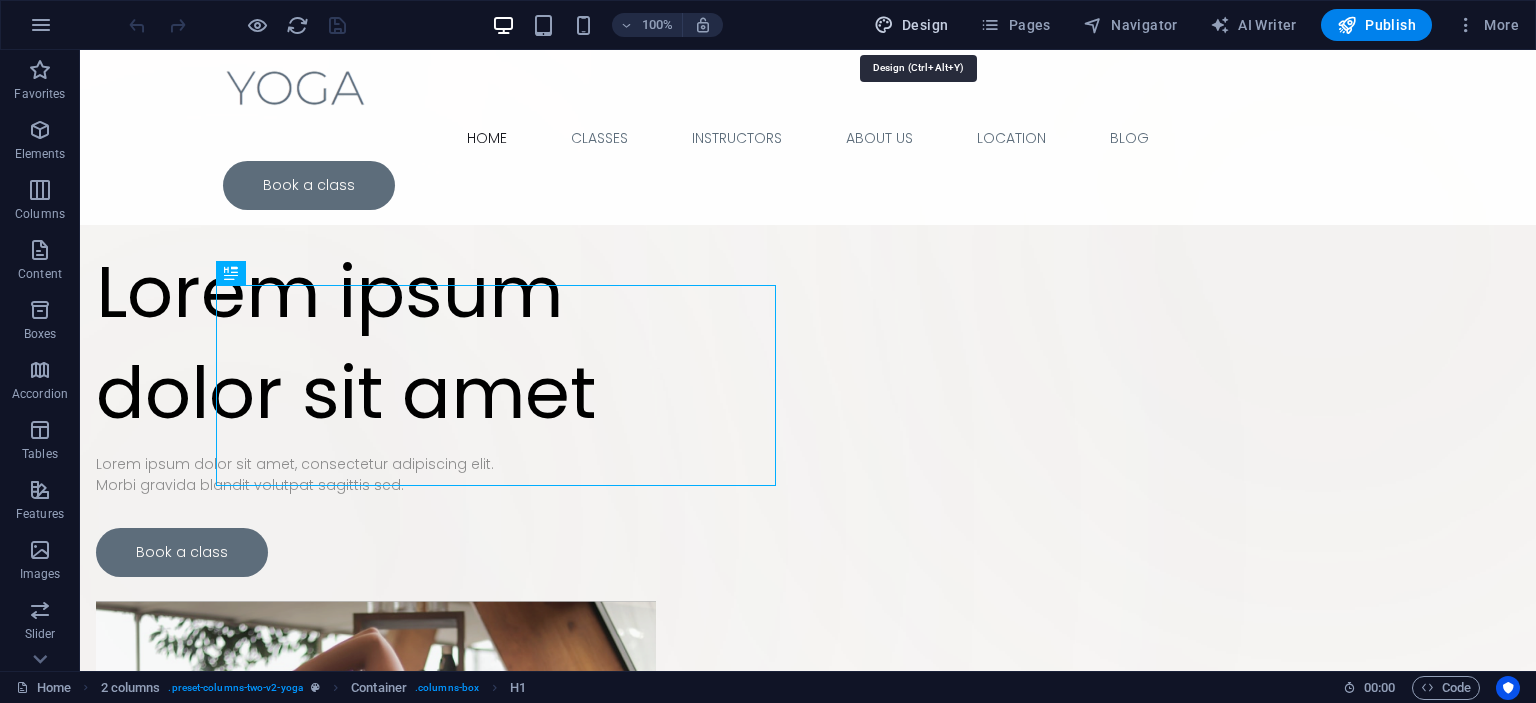 click on "Design" at bounding box center [911, 25] 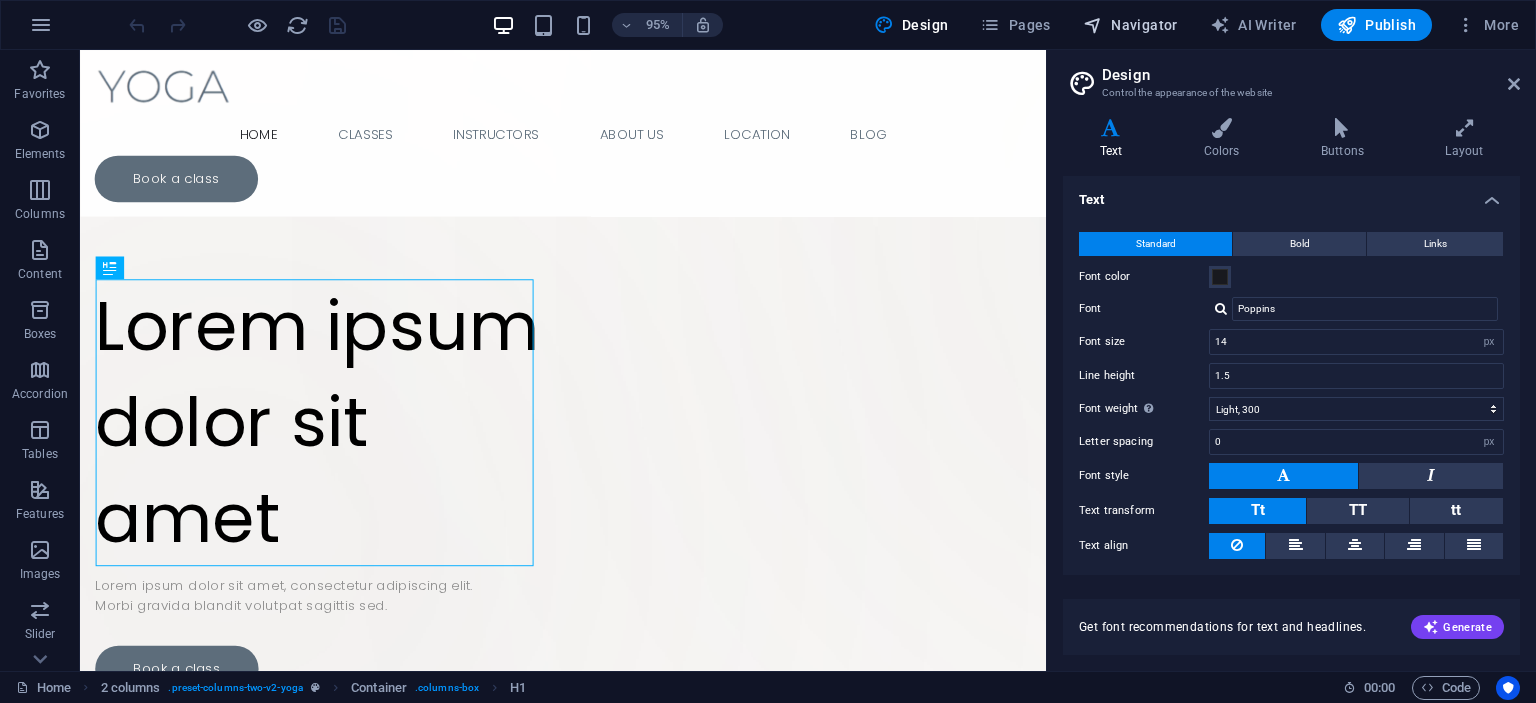 click on "Navigator" at bounding box center [1130, 25] 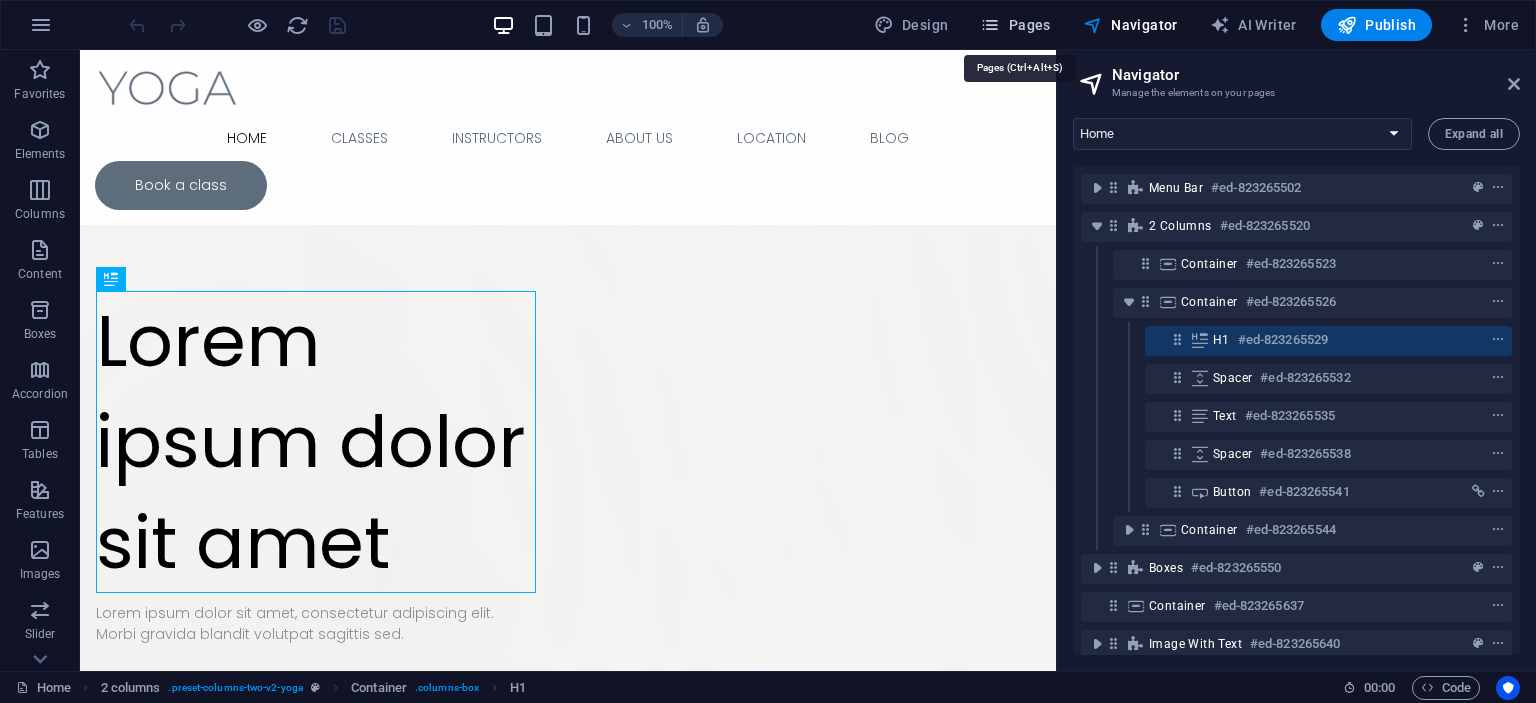 click on "Pages" at bounding box center [1015, 25] 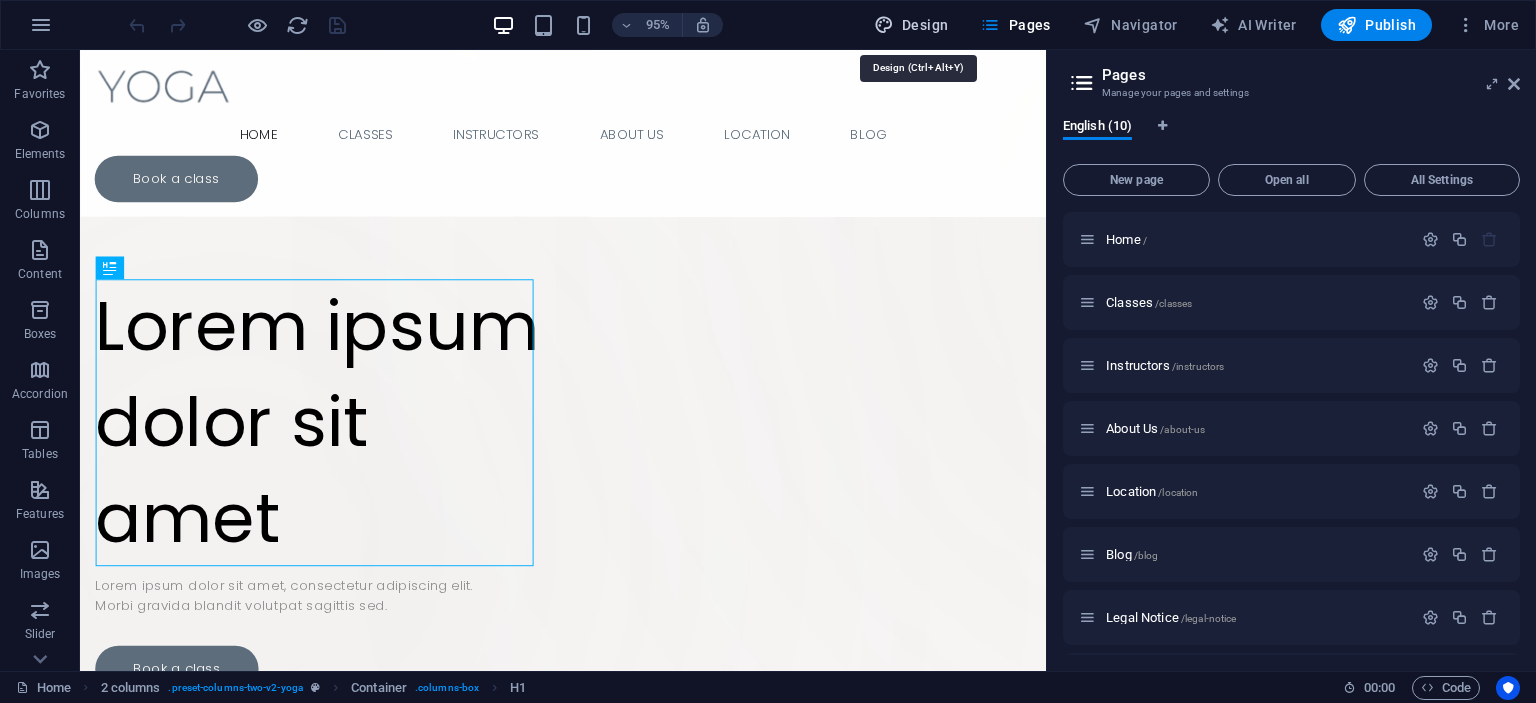 click on "Design" at bounding box center [911, 25] 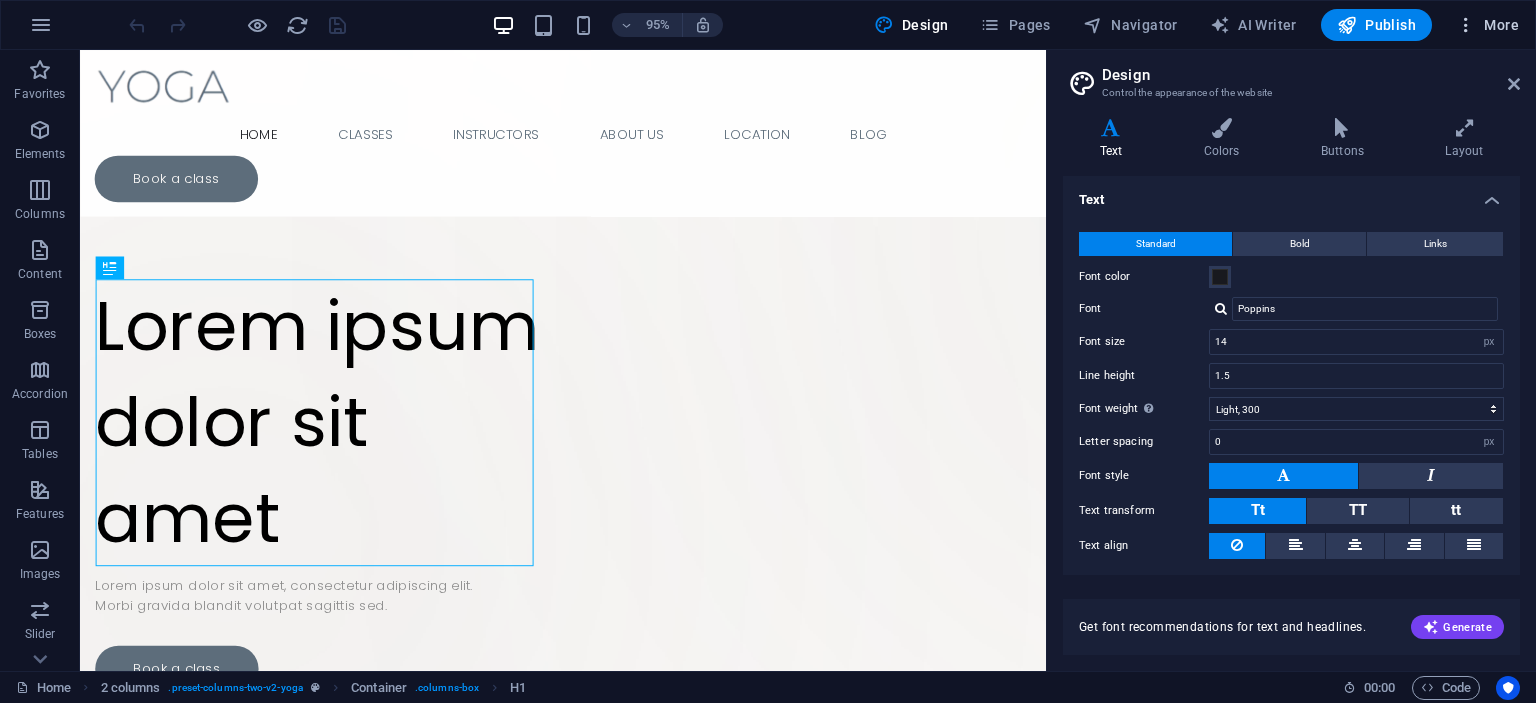 click on "More" at bounding box center [1487, 25] 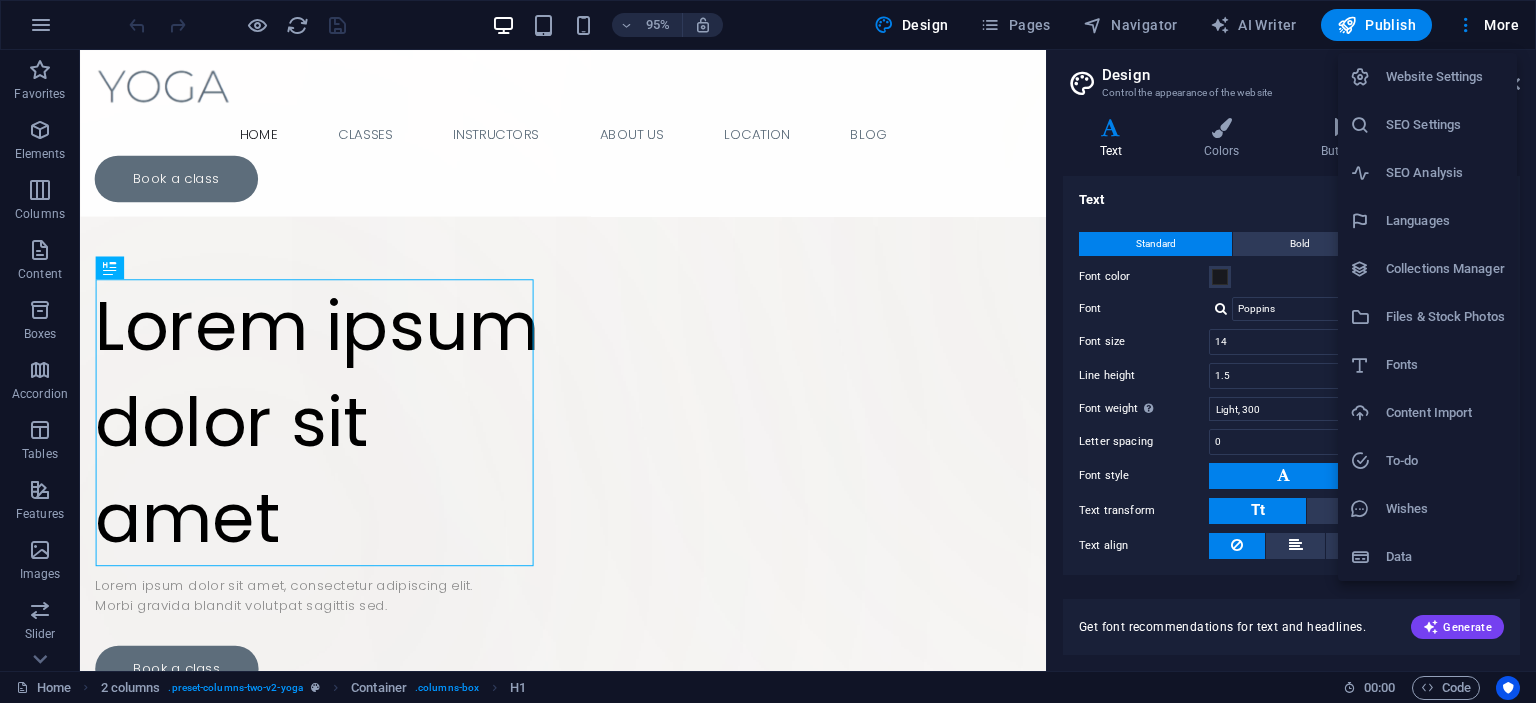 click on "Website Settings" at bounding box center (1445, 77) 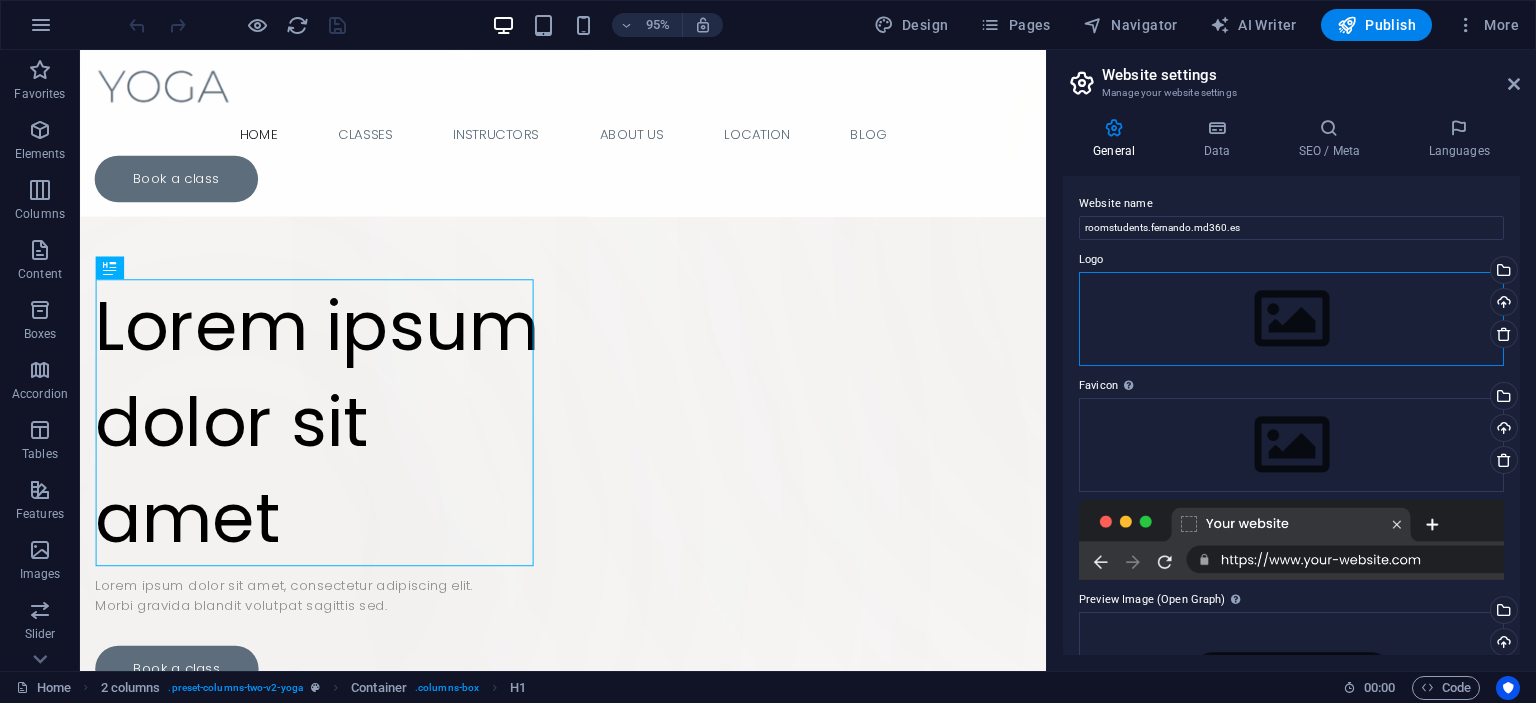 click on "Drag files here, click to choose files or select files from Files or our free stock photos & videos" at bounding box center (1291, 319) 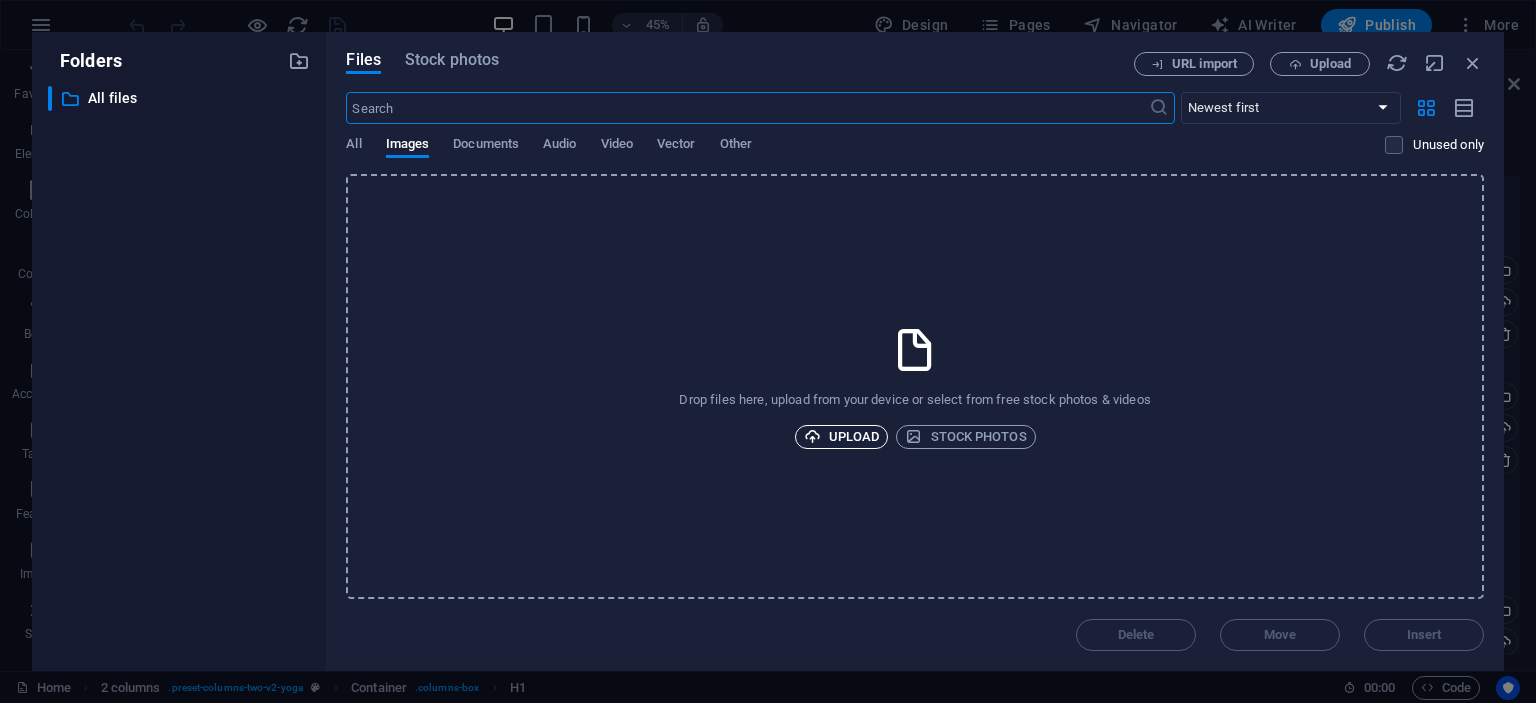 click on "Upload" at bounding box center [842, 437] 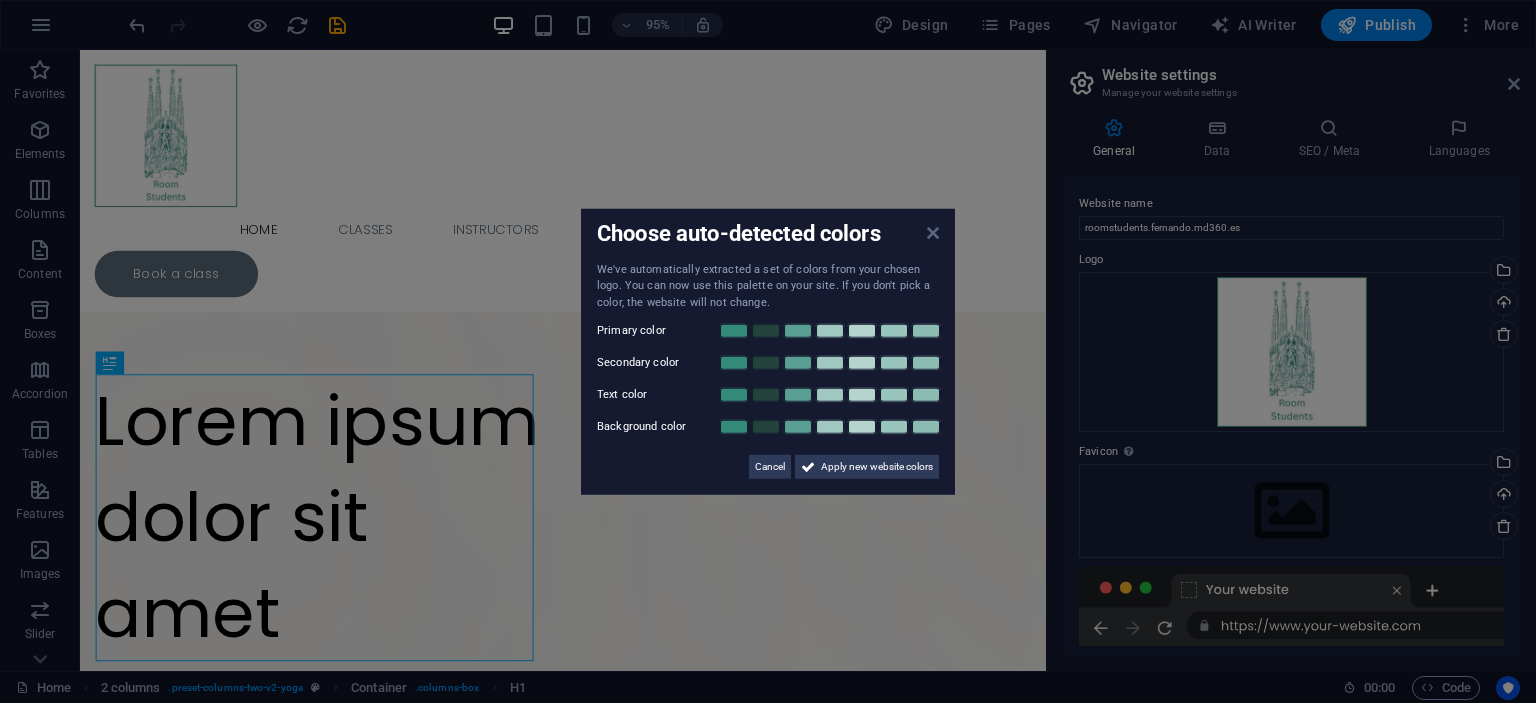 click at bounding box center [933, 232] 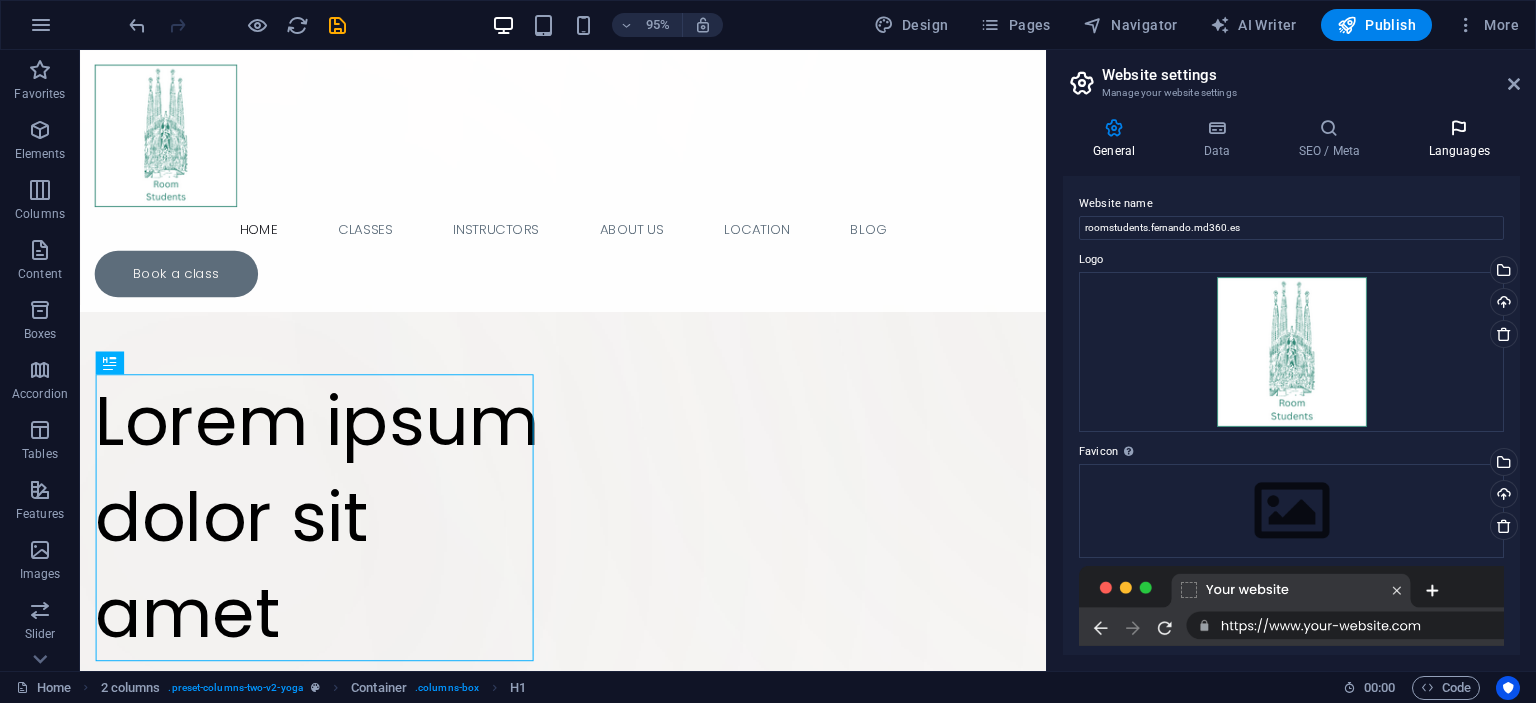 click on "Languages" at bounding box center [1459, 139] 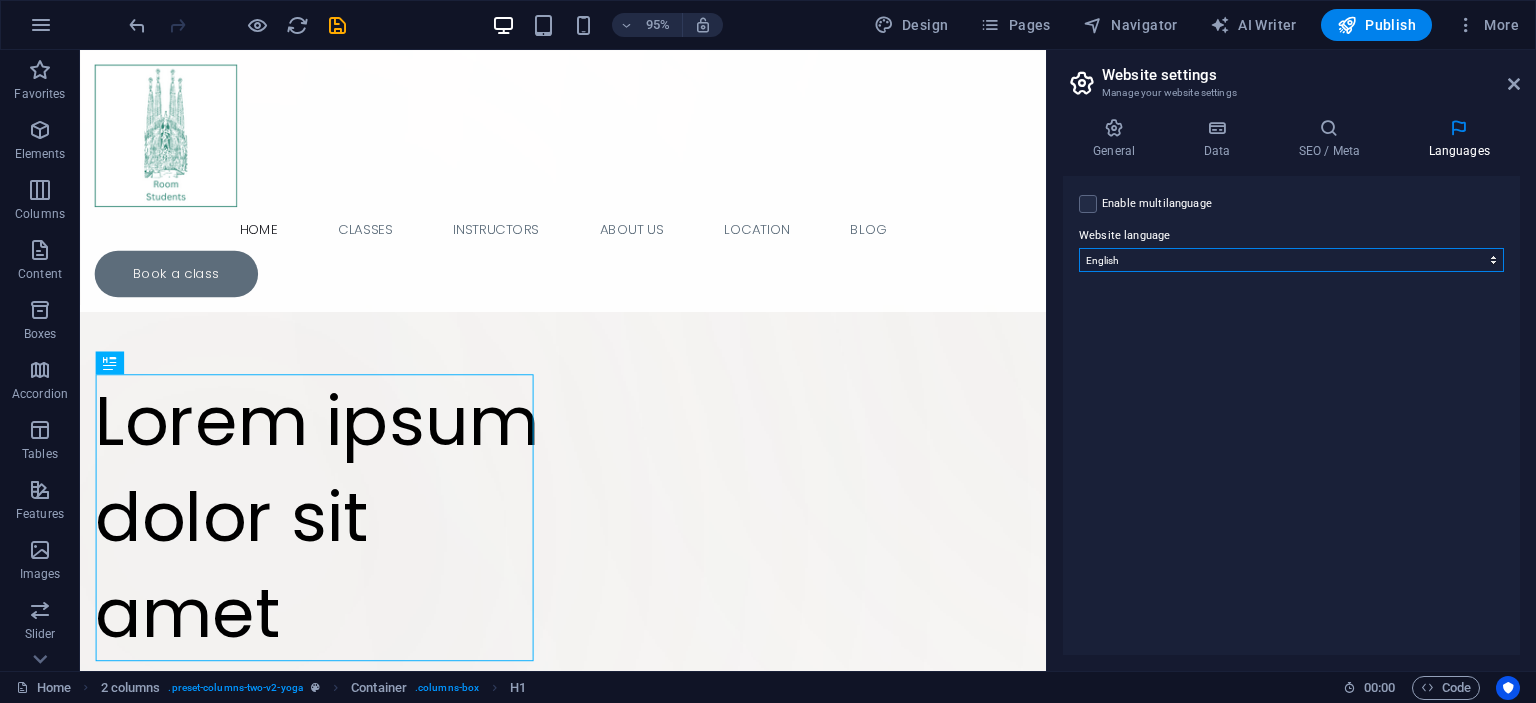 click on "Abkhazian Afar Afrikaans Akan Albanian Amharic Arabic Aragonese Armenian Assamese Avaric Avestan Aymara Azerbaijani Bambara Bashkir Basque Belarusian Bengali Bihari languages Bislama Bokmål Bosnian Breton Bulgarian Burmese Catalan Central Khmer Chamorro Chechen Chinese Church Slavic Chuvash Cornish Corsican Cree Croatian Czech Danish Dutch Dzongkha English Esperanto Estonian Ewe Faroese Farsi (Persian) Fijian Finnish French Fulah Gaelic Galician Ganda Georgian German Greek Greenlandic Guaraní Gujarati Haitian Creole Hausa Hebrew Herero Hindi Hiri Motu Hungarian Icelandic Ido Igbo Indonesian Interlingua Interlingue Inuktitut Inupiaq Irish Italian Japanese Javanese Kannada Kanuri Kashmiri Kazakh Kikuyu Kinyarwanda Komi Kongo Korean Kurdish Kwanyama Kyrgyz Lao Latin Latvian Limburgish Lingala Lithuanian Luba-Katanga Luxembourgish Macedonian Malagasy Malay Malayalam Maldivian Maltese Manx Maori Marathi Marshallese Mongolian Nauru Navajo Ndonga Nepali North Ndebele Northern Sami Norwegian Norwegian Nynorsk Nuosu" at bounding box center [1291, 260] 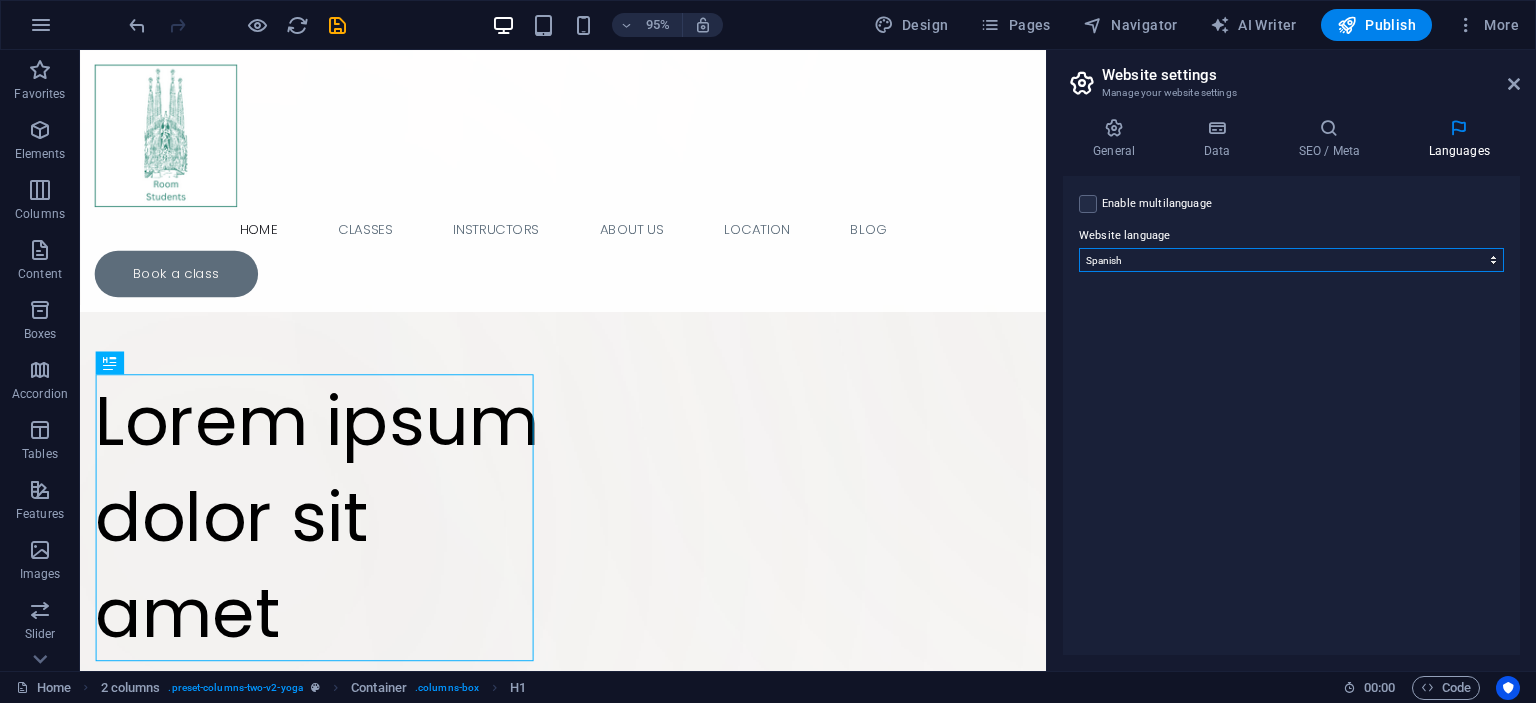 click on "Abkhazian Afar Afrikaans Akan Albanian Amharic Arabic Aragonese Armenian Assamese Avaric Avestan Aymara Azerbaijani Bambara Bashkir Basque Belarusian Bengali Bihari languages Bislama Bokmål Bosnian Breton Bulgarian Burmese Catalan Central Khmer Chamorro Chechen Chinese Church Slavic Chuvash Cornish Corsican Cree Croatian Czech Danish Dutch Dzongkha English Esperanto Estonian Ewe Faroese Farsi (Persian) Fijian Finnish French Fulah Gaelic Galician Ganda Georgian German Greek Greenlandic Guaraní Gujarati Haitian Creole Hausa Hebrew Herero Hindi Hiri Motu Hungarian Icelandic Ido Igbo Indonesian Interlingua Interlingue Inuktitut Inupiaq Irish Italian Japanese Javanese Kannada Kanuri Kashmiri Kazakh Kikuyu Kinyarwanda Komi Kongo Korean Kurdish Kwanyama Kyrgyz Lao Latin Latvian Limburgish Lingala Lithuanian Luba-Katanga Luxembourgish Macedonian Malagasy Malay Malayalam Maldivian Maltese Manx Maori Marathi Marshallese Mongolian Nauru Navajo Ndonga Nepali North Ndebele Northern Sami Norwegian Norwegian Nynorsk Nuosu" at bounding box center (1291, 260) 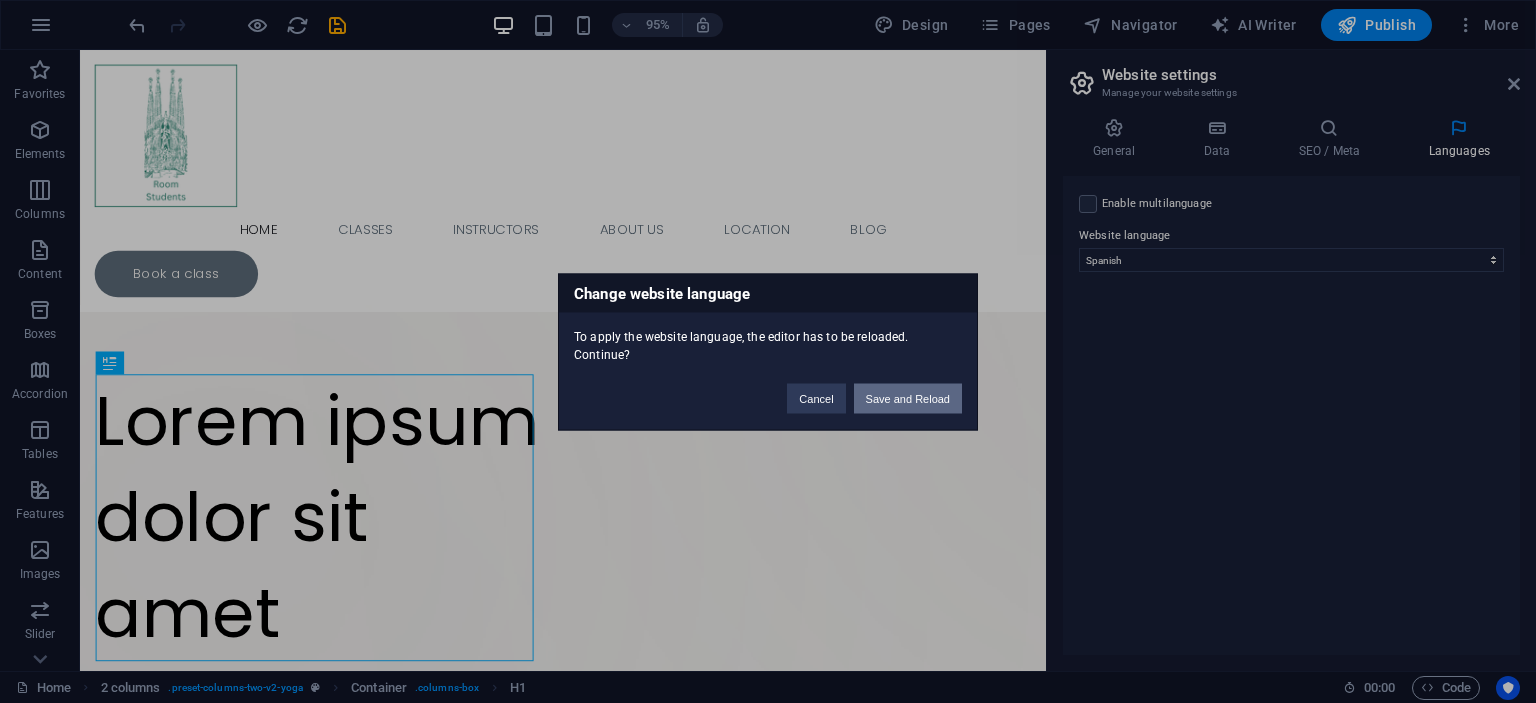 click on "Save and Reload" at bounding box center (908, 398) 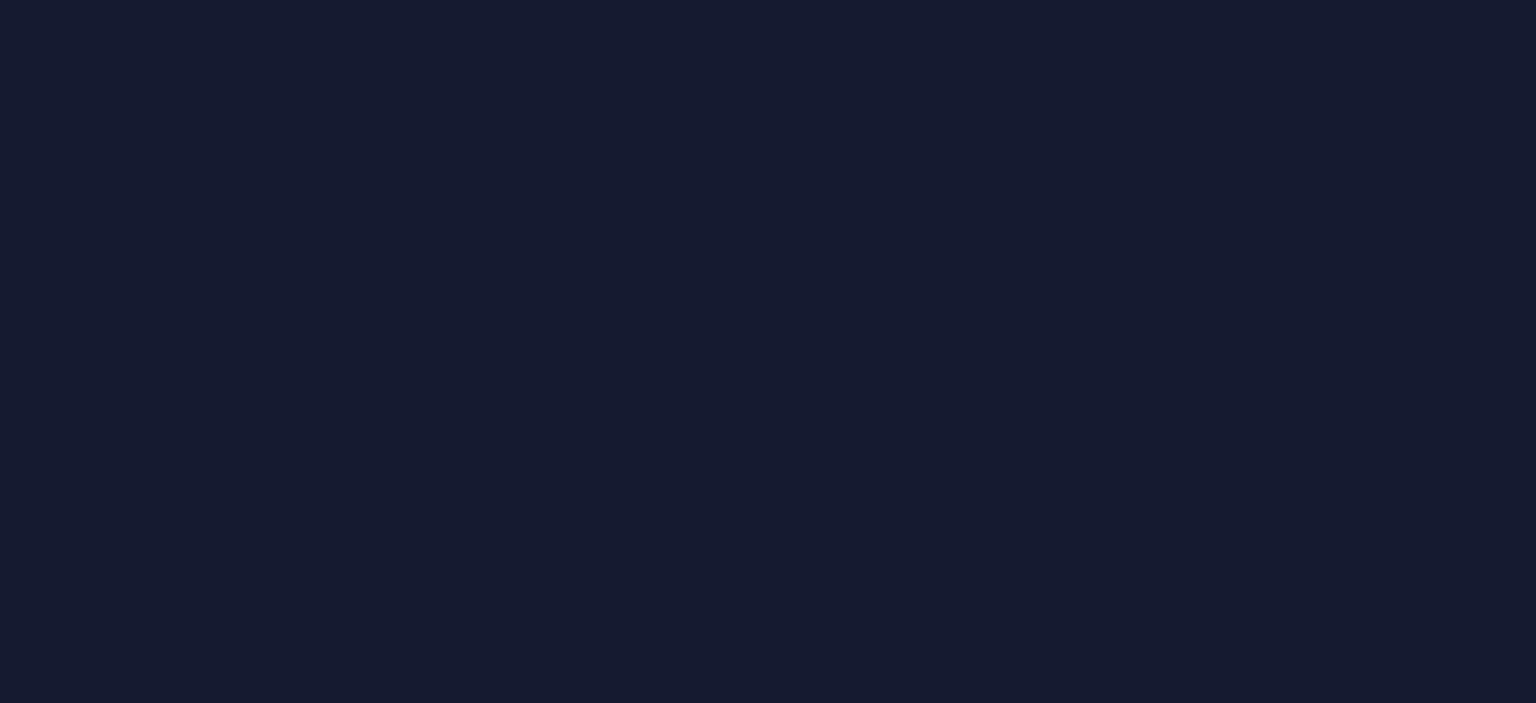 scroll, scrollTop: 0, scrollLeft: 0, axis: both 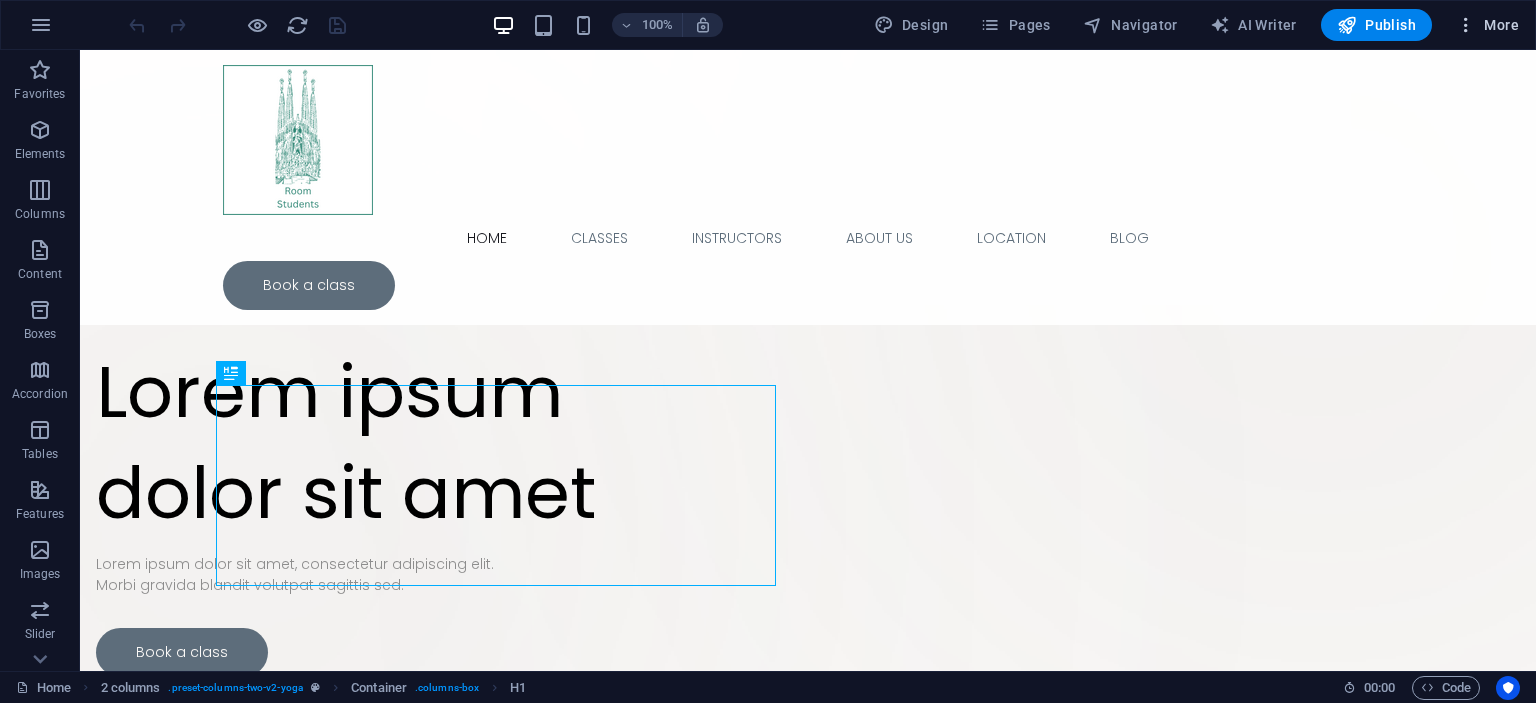 click on "More" at bounding box center (1487, 25) 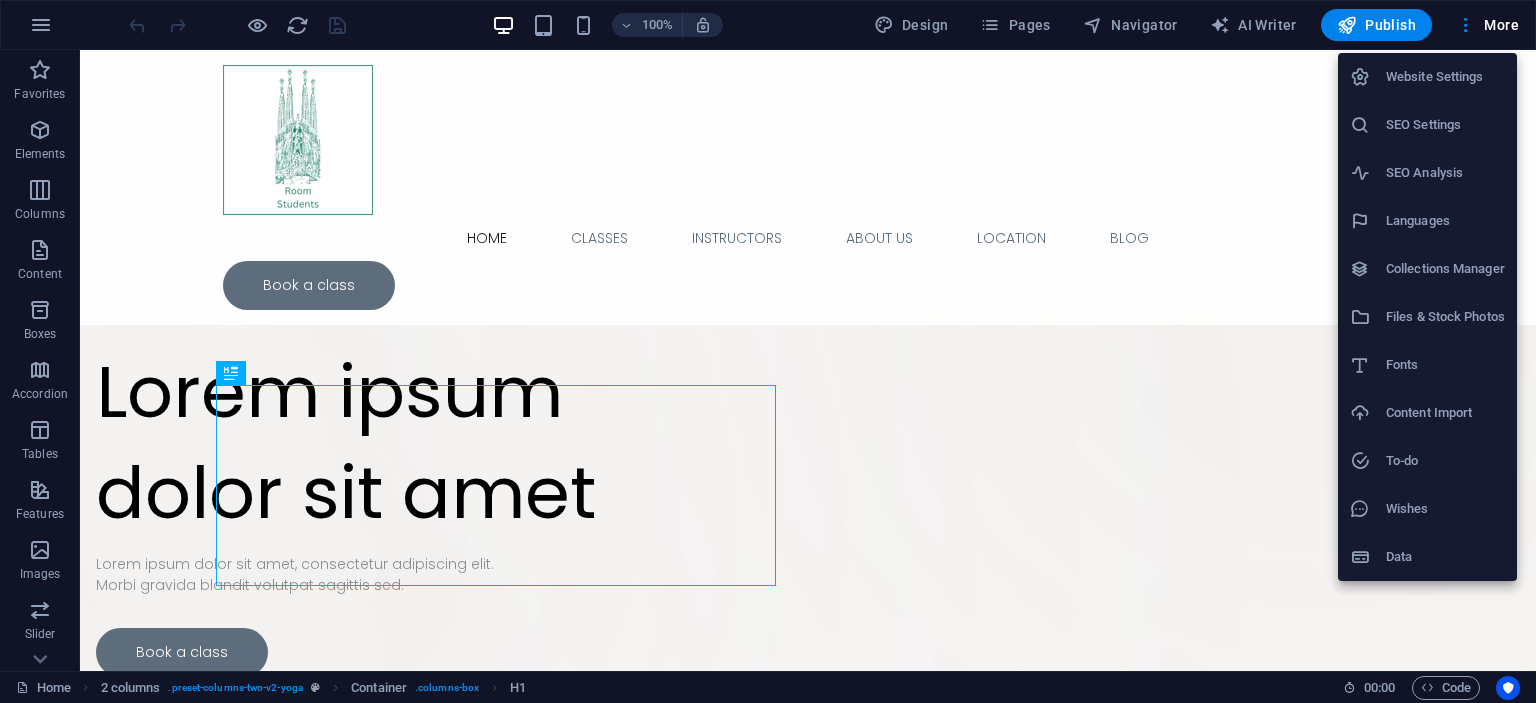 click on "Website Settings" at bounding box center [1445, 77] 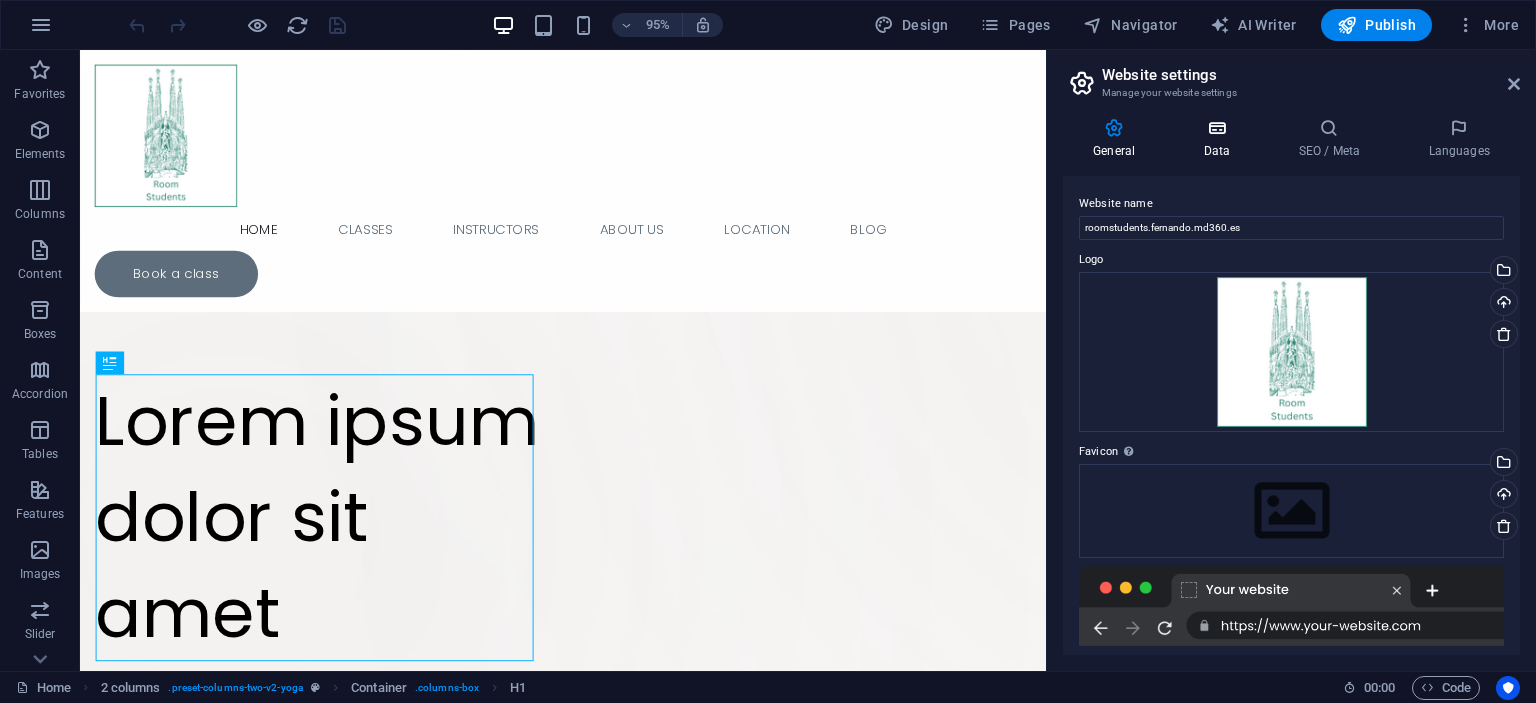 click on "Data" at bounding box center (1220, 139) 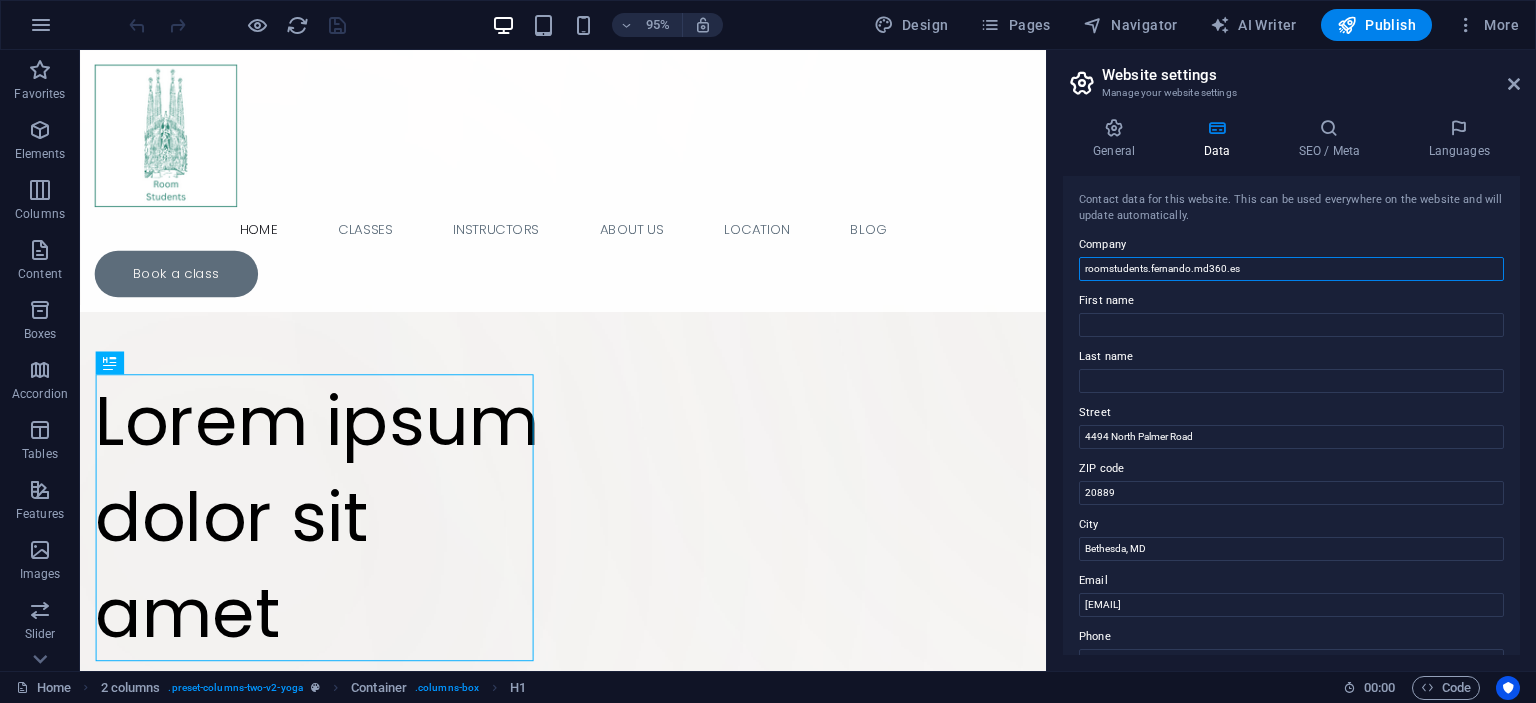 click on "roomstudents.fernando.md360.es" at bounding box center (1291, 269) 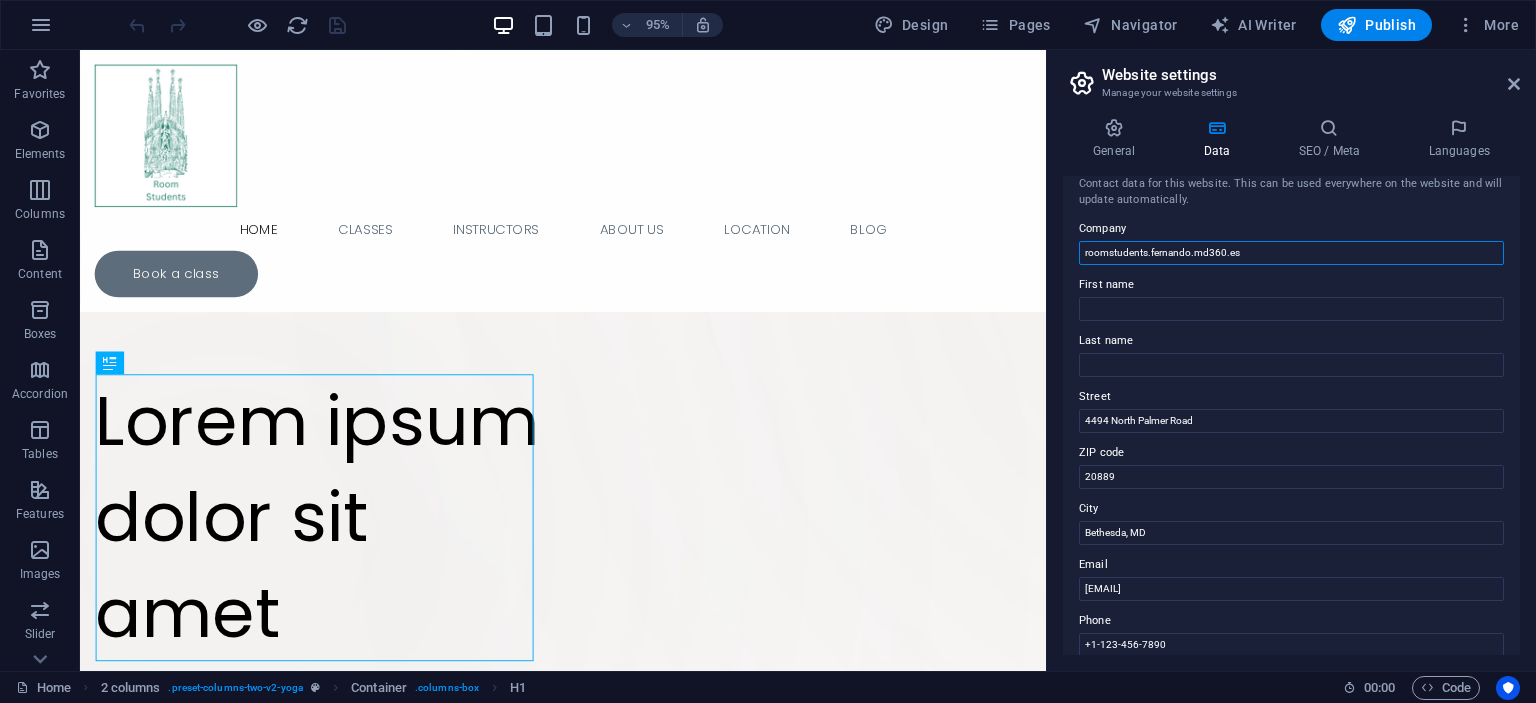 scroll, scrollTop: 0, scrollLeft: 0, axis: both 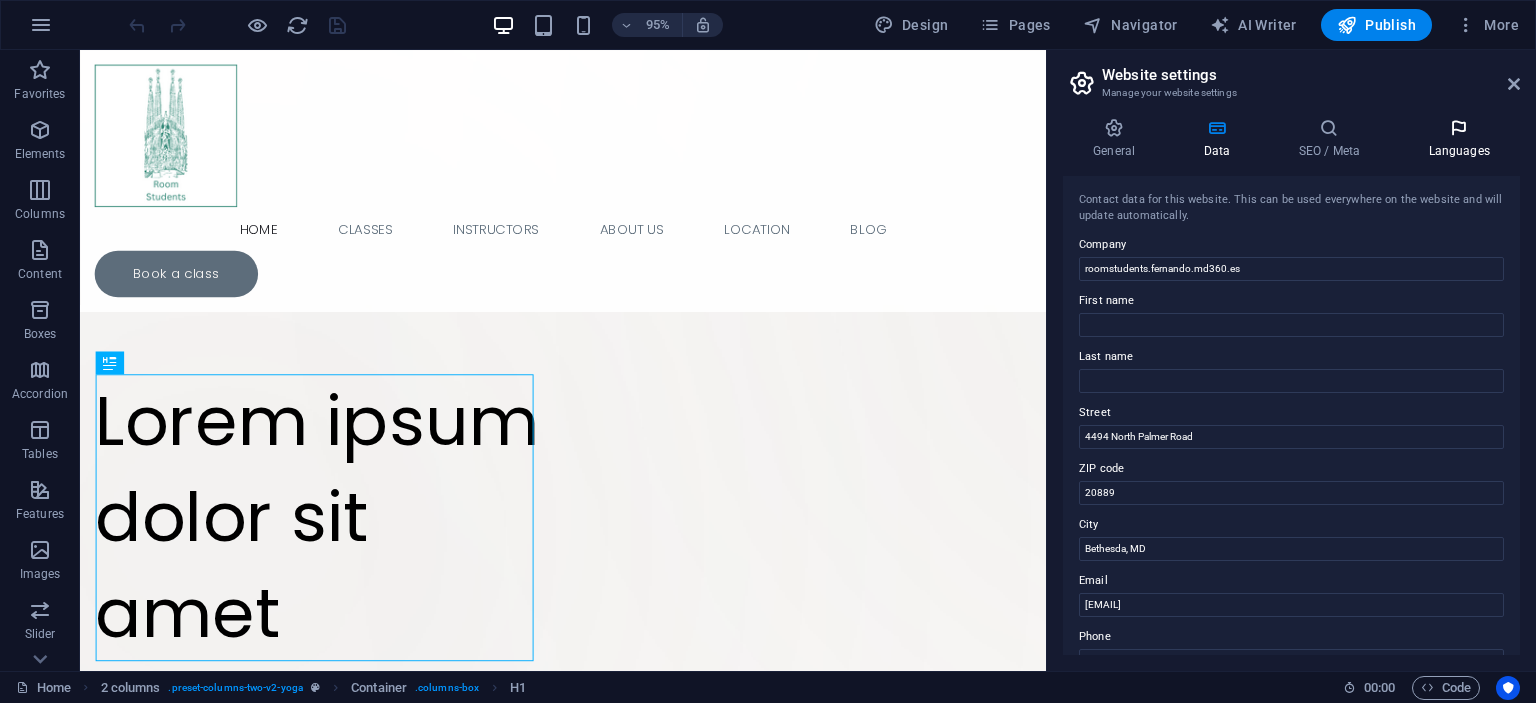click at bounding box center [1459, 128] 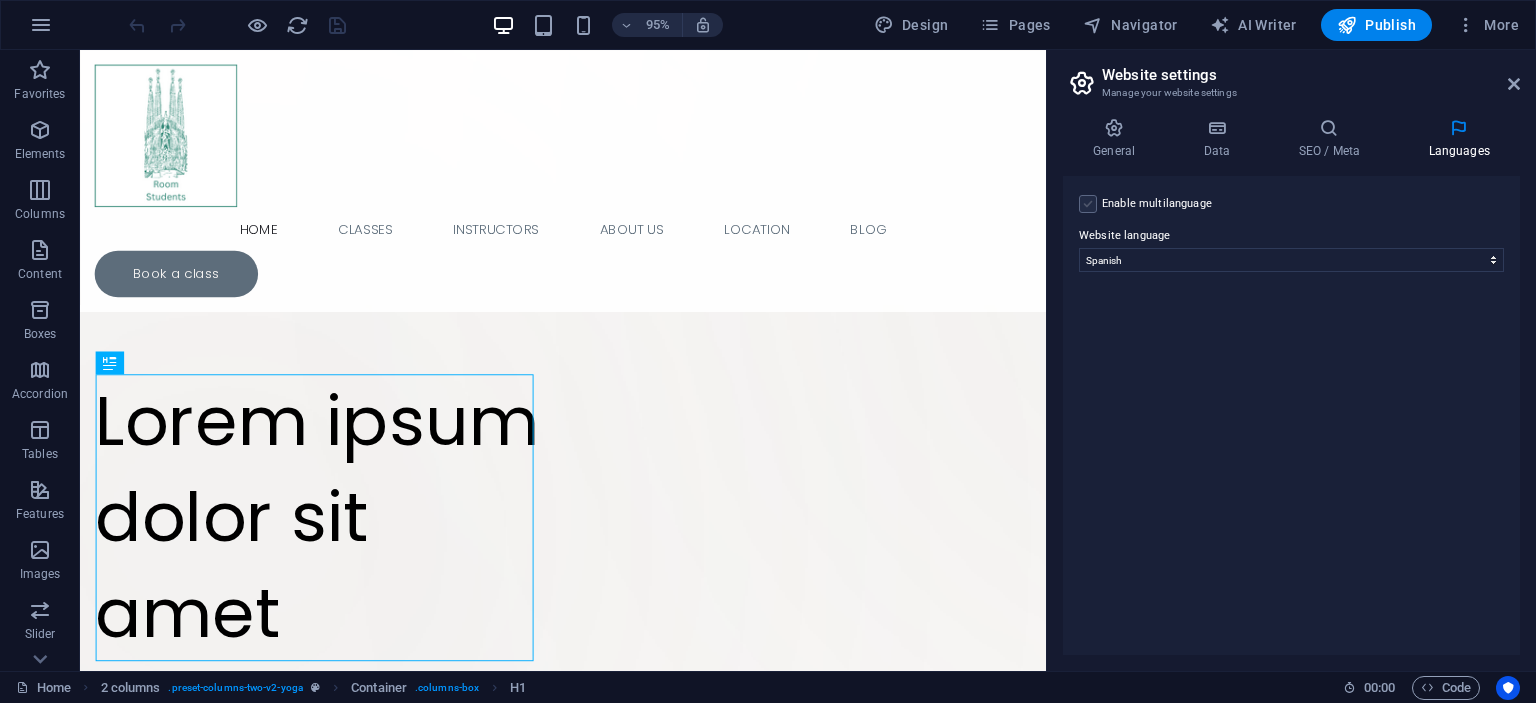 click at bounding box center [1088, 204] 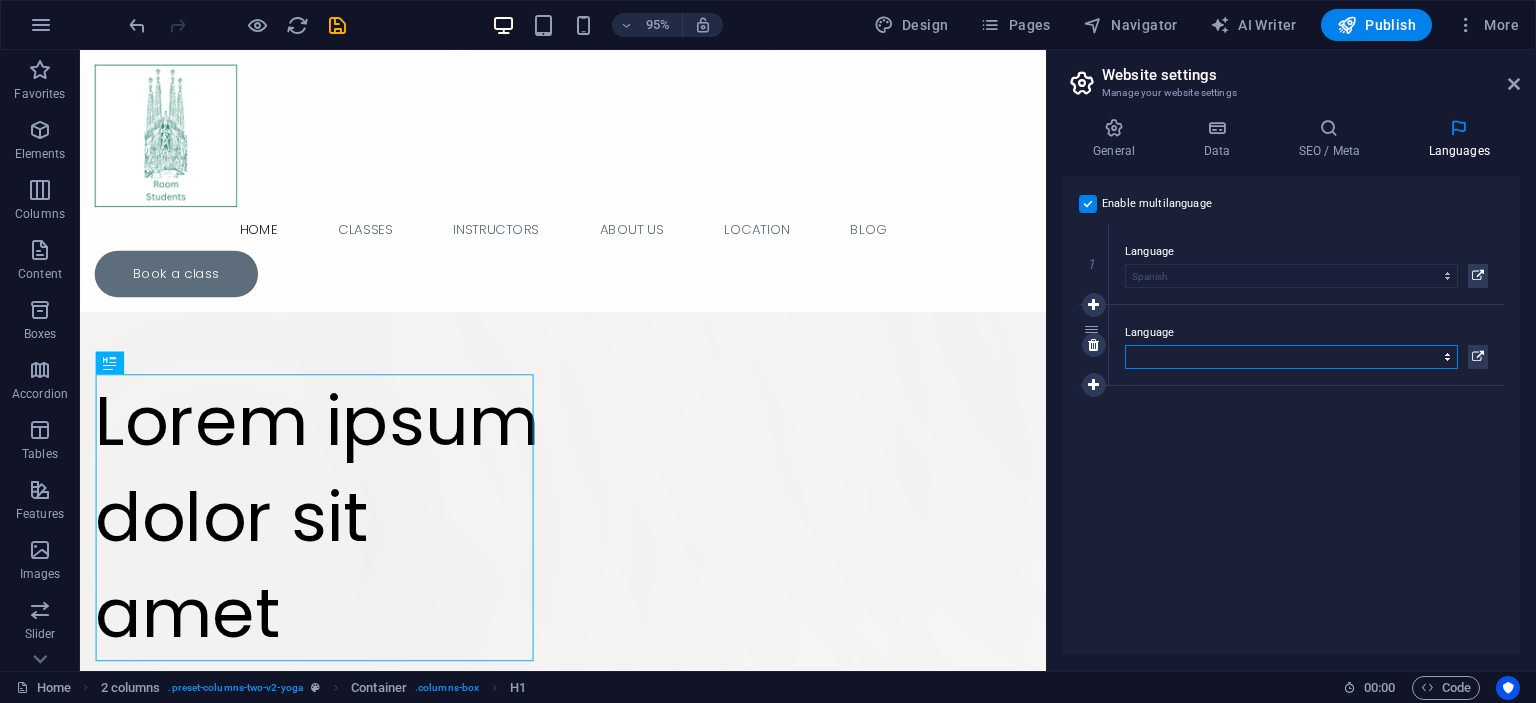 click on "Abkhazian Afar Afrikaans Akan Albanian Amharic Arabic Aragonese Armenian Assamese Avaric Avestan Aymara Azerbaijani Bambara Bashkir Basque Belarusian Bengali Bihari languages Bislama Bokmål Bosnian Breton Bulgarian Burmese Catalan Central Khmer Chamorro Chechen Chinese Church Slavic Chuvash Cornish Corsican Cree Croatian Czech Danish Dutch Dzongkha English Esperanto Estonian Ewe Faroese Farsi (Persian) Fijian Finnish French Fulah Gaelic Galician Ganda Georgian German Greek Greenlandic Guaraní Gujarati Haitian Creole Hausa Hebrew Herero Hindi Hiri Motu Hungarian Icelandic Ido Igbo Indonesian Interlingua Interlingue Inuktitut Inupiaq Irish Italian Japanese Javanese Kannada Kanuri Kashmiri Kazakh Kikuyu Kinyarwanda Komi Kongo Korean Kurdish Kwanyama Kyrgyz Lao Latin Latvian Limburgish Lingala Lithuanian Luba-Katanga Luxembourgish Macedonian Malagasy Malay Malayalam Maldivian Maltese Manx Maori Marathi Marshallese Mongolian Nauru Navajo Ndonga Nepali North Ndebele Northern Sami Norwegian Norwegian Nynorsk Nuosu" at bounding box center [1291, 357] 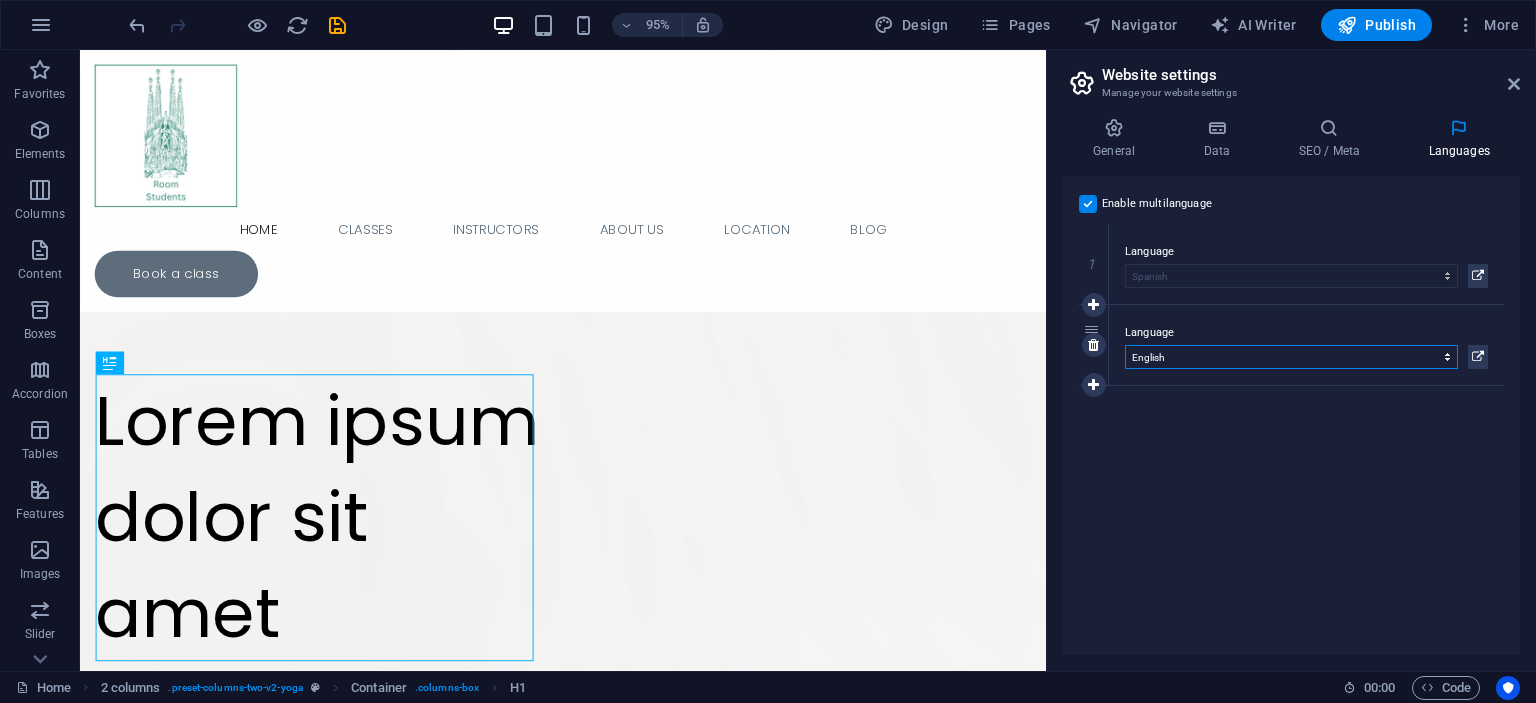 click on "Abkhazian Afar Afrikaans Akan Albanian Amharic Arabic Aragonese Armenian Assamese Avaric Avestan Aymara Azerbaijani Bambara Bashkir Basque Belarusian Bengali Bihari languages Bislama Bokmål Bosnian Breton Bulgarian Burmese Catalan Central Khmer Chamorro Chechen Chinese Church Slavic Chuvash Cornish Corsican Cree Croatian Czech Danish Dutch Dzongkha English Esperanto Estonian Ewe Faroese Farsi (Persian) Fijian Finnish French Fulah Gaelic Galician Ganda Georgian German Greek Greenlandic Guaraní Gujarati Haitian Creole Hausa Hebrew Herero Hindi Hiri Motu Hungarian Icelandic Ido Igbo Indonesian Interlingua Interlingue Inuktitut Inupiaq Irish Italian Japanese Javanese Kannada Kanuri Kashmiri Kazakh Kikuyu Kinyarwanda Komi Kongo Korean Kurdish Kwanyama Kyrgyz Lao Latin Latvian Limburgish Lingala Lithuanian Luba-Katanga Luxembourgish Macedonian Malagasy Malay Malayalam Maldivian Maltese Manx Maori Marathi Marshallese Mongolian Nauru Navajo Ndonga Nepali North Ndebele Northern Sami Norwegian Norwegian Nynorsk Nuosu" at bounding box center [1291, 357] 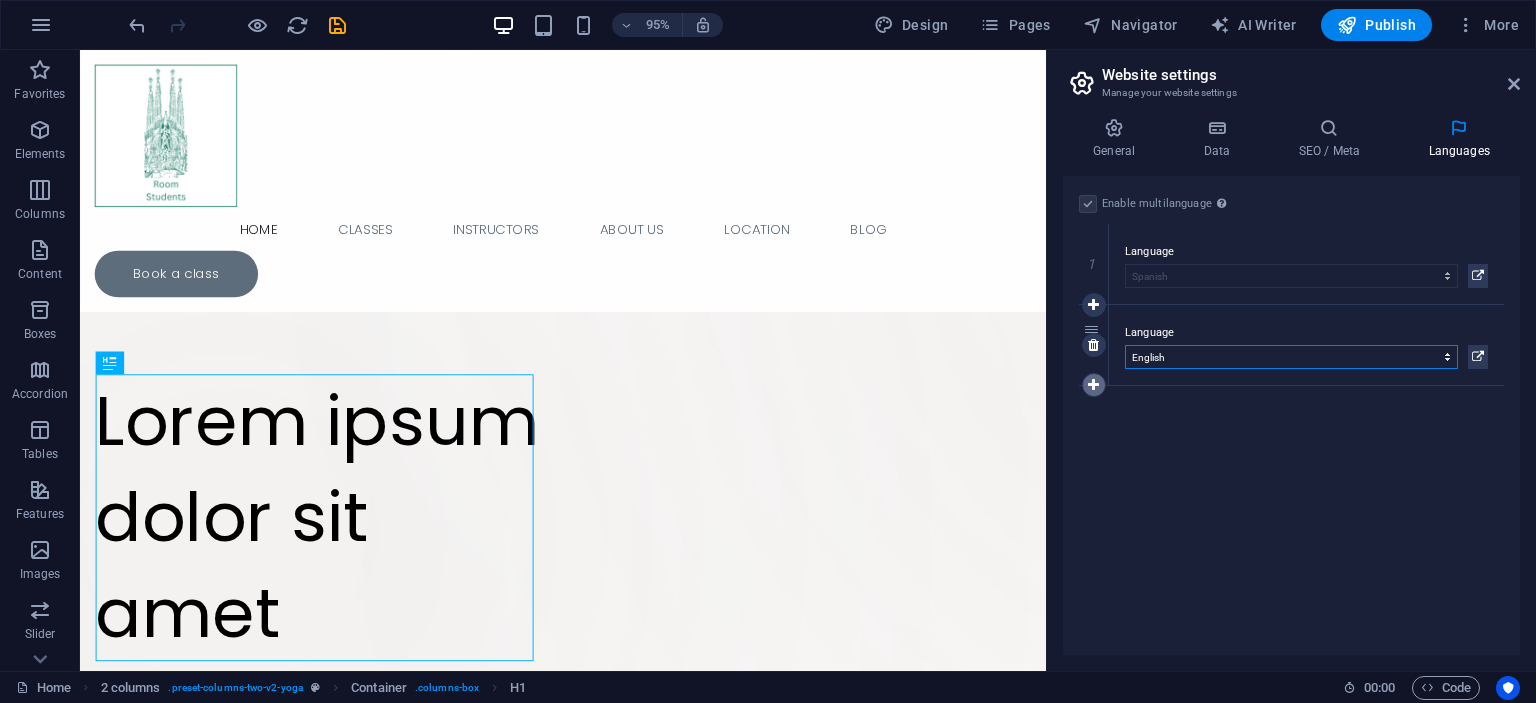 click at bounding box center (1093, 385) 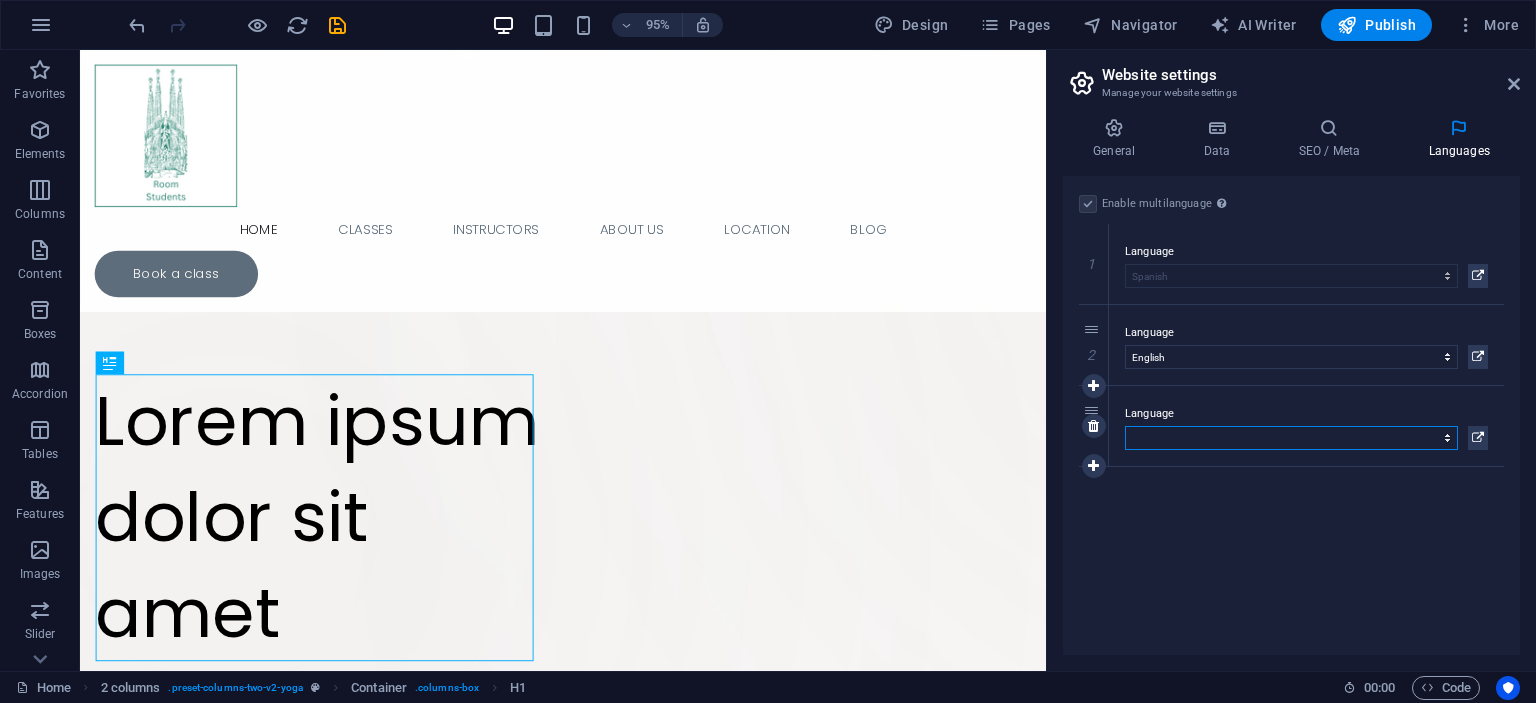 click on "Abkhazian Afar Afrikaans Akan Albanian Amharic Arabic Aragonese Armenian Assamese Avaric Avestan Aymara Azerbaijani Bambara Bashkir Basque Belarusian Bengali Bihari languages Bislama Bokmål Bosnian Breton Bulgarian Burmese Catalan Central Khmer Chamorro Chechen Chinese Church Slavic Chuvash Cornish Corsican Cree Croatian Czech Danish Dutch Dzongkha English Esperanto Estonian Ewe Faroese Farsi (Persian) Fijian Finnish French Fulah Gaelic Galician Ganda Georgian German Greek Greenlandic Guaraní Gujarati Haitian Creole Hausa Hebrew Herero Hindi Hiri Motu Hungarian Icelandic Ido Igbo Indonesian Interlingua Interlingue Inuktitut Inupiaq Irish Italian Japanese Javanese Kannada Kanuri Kashmiri Kazakh Kikuyu Kinyarwanda Komi Kongo Korean Kurdish Kwanyama Kyrgyz Lao Latin Latvian Limburgish Lingala Lithuanian Luba-Katanga Luxembourgish Macedonian Malagasy Malay Malayalam Maldivian Maltese Manx Maori Marathi Marshallese Mongolian Nauru Navajo Ndonga Nepali North Ndebele Northern Sami Norwegian Norwegian Nynorsk Nuosu" at bounding box center [1291, 438] 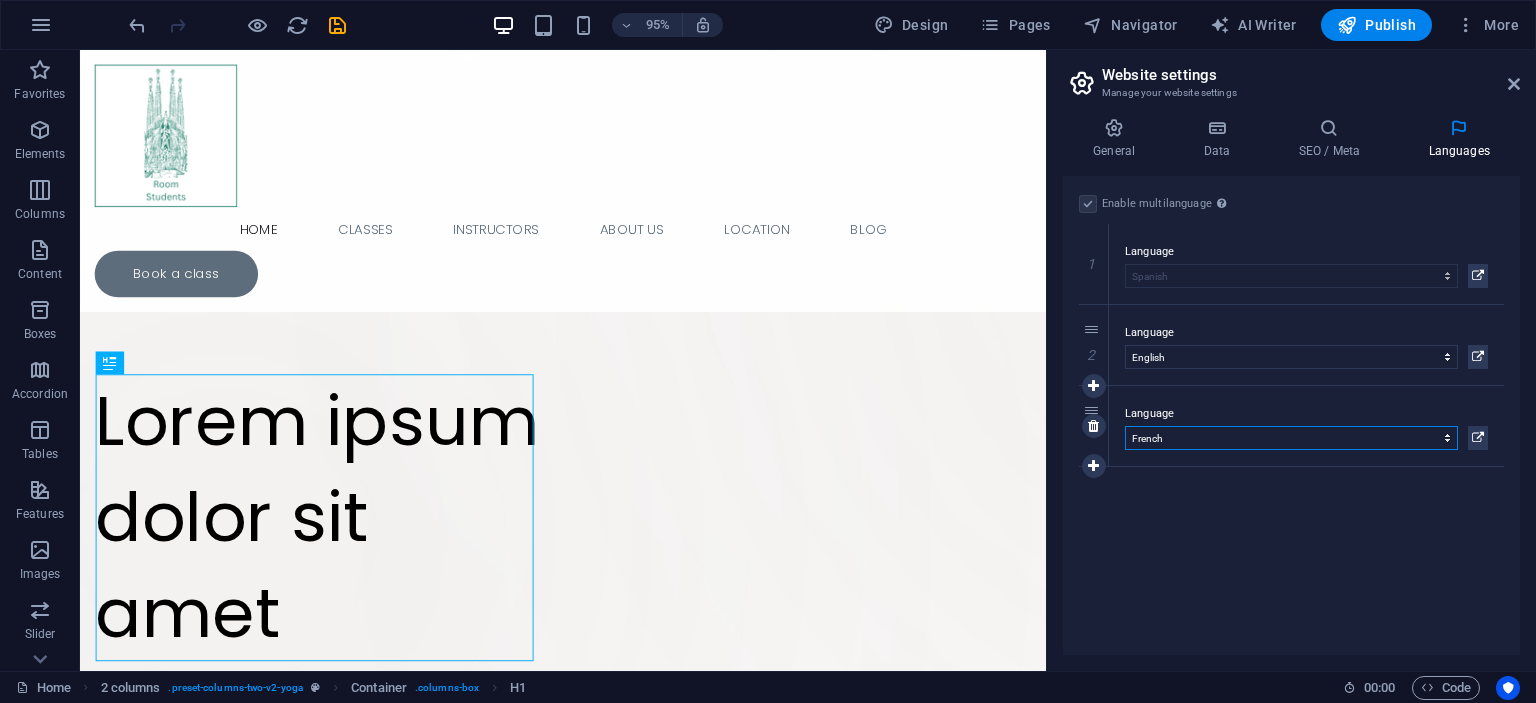 click on "Abkhazian Afar Afrikaans Akan Albanian Amharic Arabic Aragonese Armenian Assamese Avaric Avestan Aymara Azerbaijani Bambara Bashkir Basque Belarusian Bengali Bihari languages Bislama Bokmål Bosnian Breton Bulgarian Burmese Catalan Central Khmer Chamorro Chechen Chinese Church Slavic Chuvash Cornish Corsican Cree Croatian Czech Danish Dutch Dzongkha English Esperanto Estonian Ewe Faroese Farsi (Persian) Fijian Finnish French Fulah Gaelic Galician Ganda Georgian German Greek Greenlandic Guaraní Gujarati Haitian Creole Hausa Hebrew Herero Hindi Hiri Motu Hungarian Icelandic Ido Igbo Indonesian Interlingua Interlingue Inuktitut Inupiaq Irish Italian Japanese Javanese Kannada Kanuri Kashmiri Kazakh Kikuyu Kinyarwanda Komi Kongo Korean Kurdish Kwanyama Kyrgyz Lao Latin Latvian Limburgish Lingala Lithuanian Luba-Katanga Luxembourgish Macedonian Malagasy Malay Malayalam Maldivian Maltese Manx Maori Marathi Marshallese Mongolian Nauru Navajo Ndonga Nepali North Ndebele Northern Sami Norwegian Norwegian Nynorsk Nuosu" at bounding box center [1291, 438] 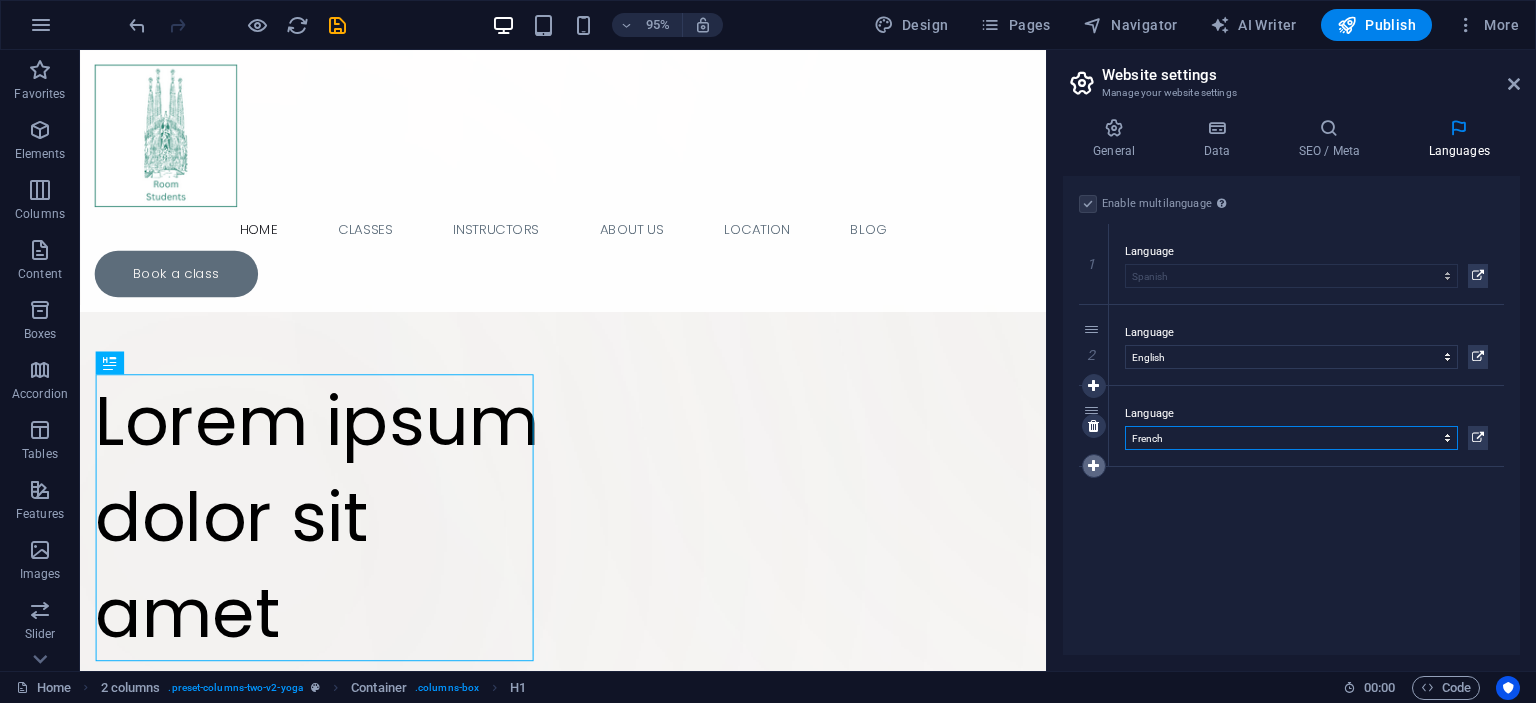 click at bounding box center [1093, 466] 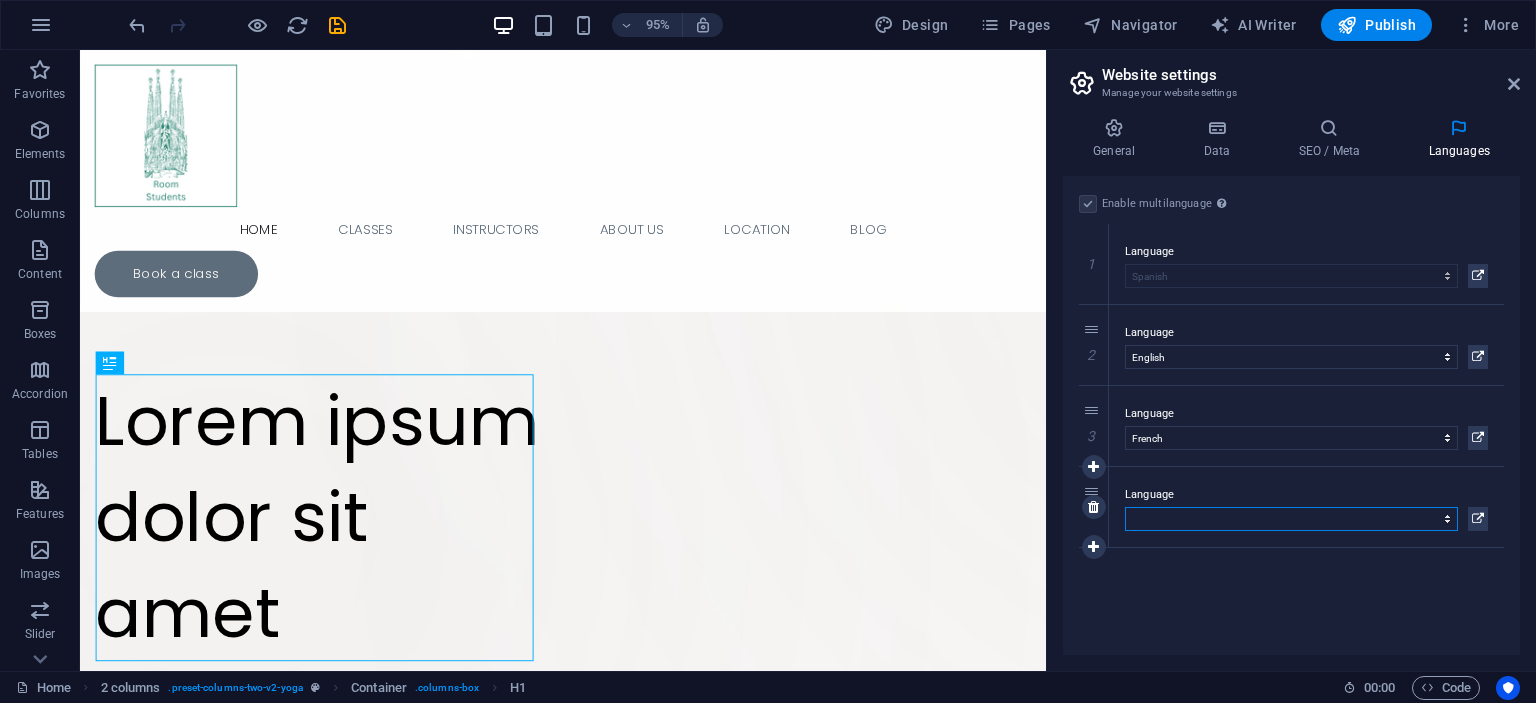 click on "Abkhazian Afar Afrikaans Akan Albanian Amharic Arabic Aragonese Armenian Assamese Avaric Avestan Aymara Azerbaijani Bambara Bashkir Basque Belarusian Bengali Bihari languages Bislama Bokmål Bosnian Breton Bulgarian Burmese Catalan Central Khmer Chamorro Chechen Chinese Church Slavic Chuvash Cornish Corsican Cree Croatian Czech Danish Dutch Dzongkha English Esperanto Estonian Ewe Faroese Farsi (Persian) Fijian Finnish French Fulah Gaelic Galician Ganda Georgian German Greek Greenlandic Guaraní Gujarati Haitian Creole Hausa Hebrew Herero Hindi Hiri Motu Hungarian Icelandic Ido Igbo Indonesian Interlingua Interlingue Inuktitut Inupiaq Irish Italian Japanese Javanese Kannada Kanuri Kashmiri Kazakh Kikuyu Kinyarwanda Komi Kongo Korean Kurdish Kwanyama Kyrgyz Lao Latin Latvian Limburgish Lingala Lithuanian Luba-Katanga Luxembourgish Macedonian Malagasy Malay Malayalam Maldivian Maltese Manx Maori Marathi Marshallese Mongolian Nauru Navajo Ndonga Nepali North Ndebele Northern Sami Norwegian Norwegian Nynorsk Nuosu" at bounding box center [1291, 519] 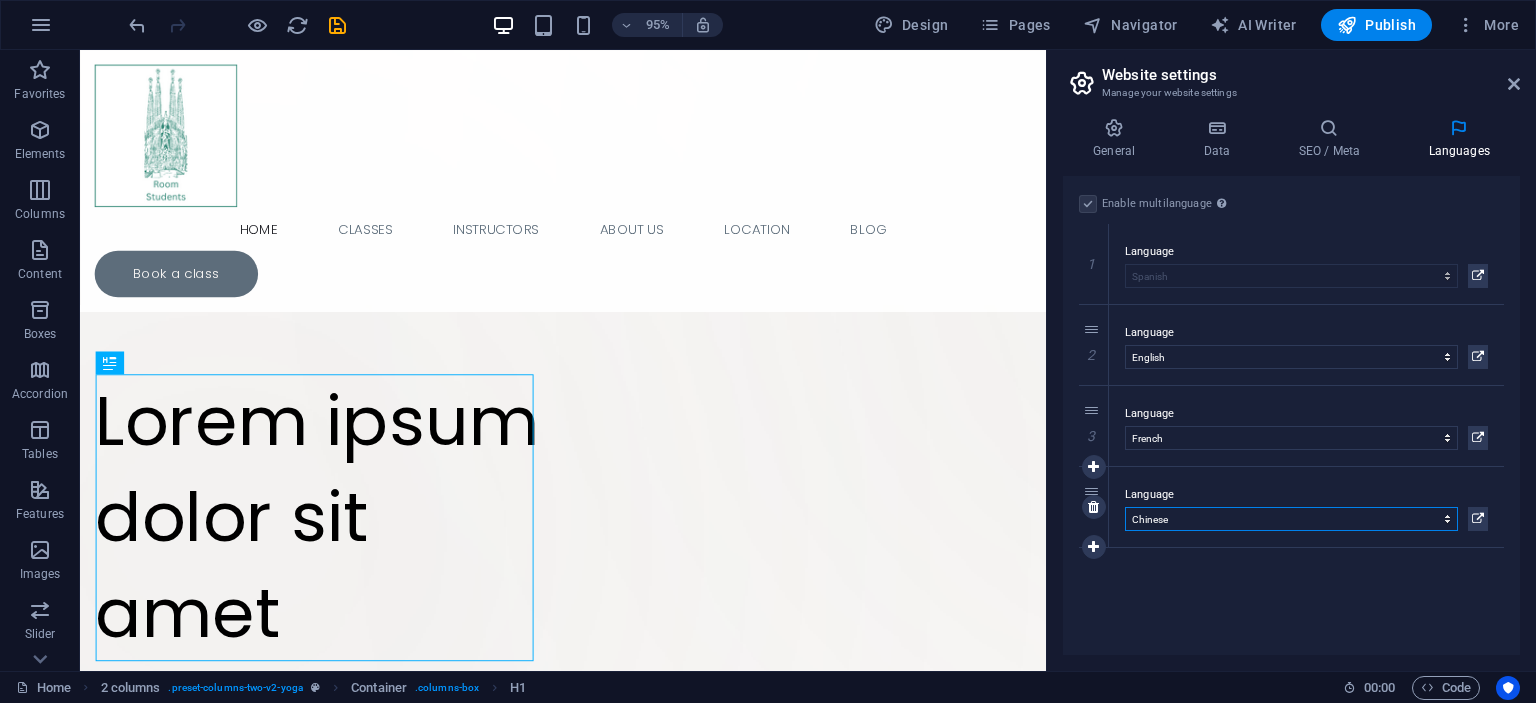 click on "Abkhazian Afar Afrikaans Akan Albanian Amharic Arabic Aragonese Armenian Assamese Avaric Avestan Aymara Azerbaijani Bambara Bashkir Basque Belarusian Bengali Bihari languages Bislama Bokmål Bosnian Breton Bulgarian Burmese Catalan Central Khmer Chamorro Chechen Chinese Church Slavic Chuvash Cornish Corsican Cree Croatian Czech Danish Dutch Dzongkha English Esperanto Estonian Ewe Faroese Farsi (Persian) Fijian Finnish French Fulah Gaelic Galician Ganda Georgian German Greek Greenlandic Guaraní Gujarati Haitian Creole Hausa Hebrew Herero Hindi Hiri Motu Hungarian Icelandic Ido Igbo Indonesian Interlingua Interlingue Inuktitut Inupiaq Irish Italian Japanese Javanese Kannada Kanuri Kashmiri Kazakh Kikuyu Kinyarwanda Komi Kongo Korean Kurdish Kwanyama Kyrgyz Lao Latin Latvian Limburgish Lingala Lithuanian Luba-Katanga Luxembourgish Macedonian Malagasy Malay Malayalam Maldivian Maltese Manx Maori Marathi Marshallese Mongolian Nauru Navajo Ndonga Nepali North Ndebele Northern Sami Norwegian Norwegian Nynorsk Nuosu" at bounding box center [1291, 519] 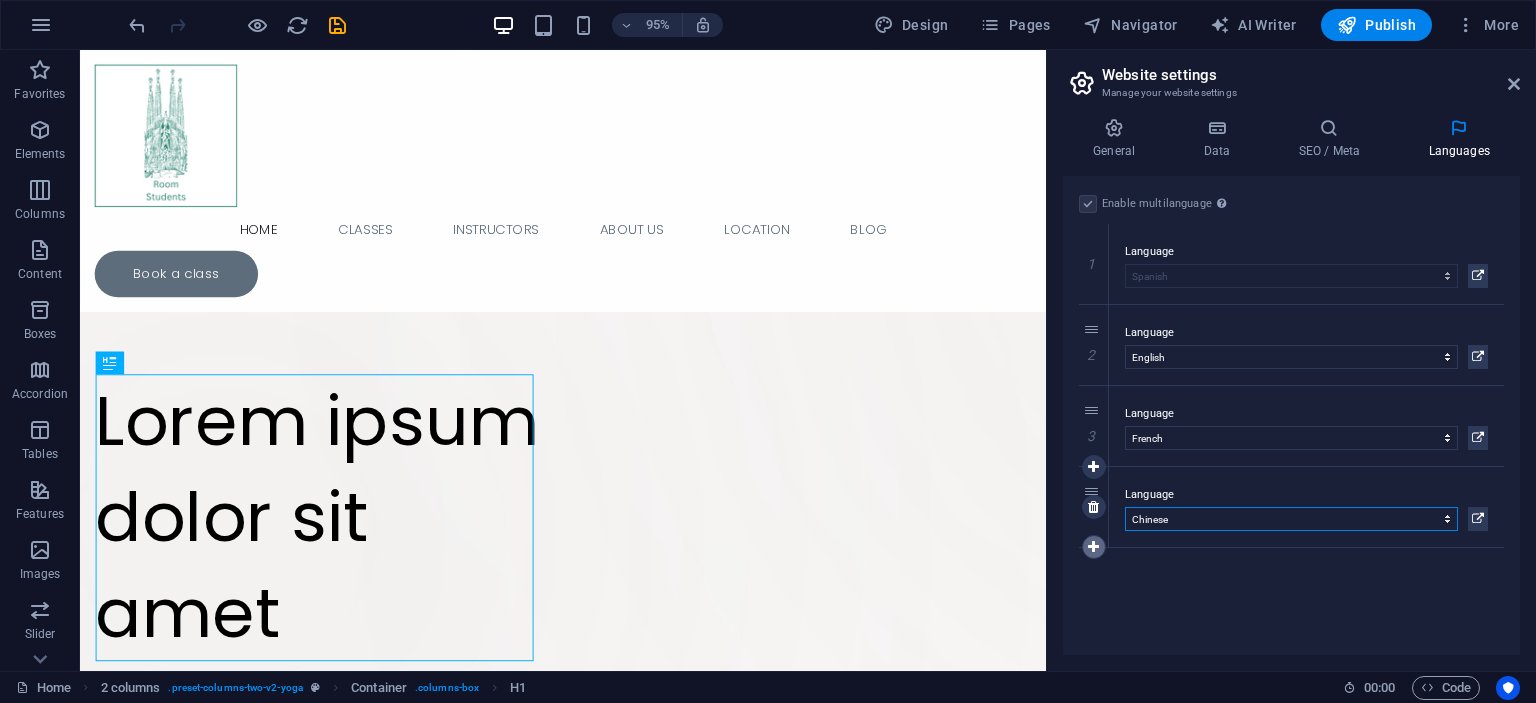 click at bounding box center (1093, 547) 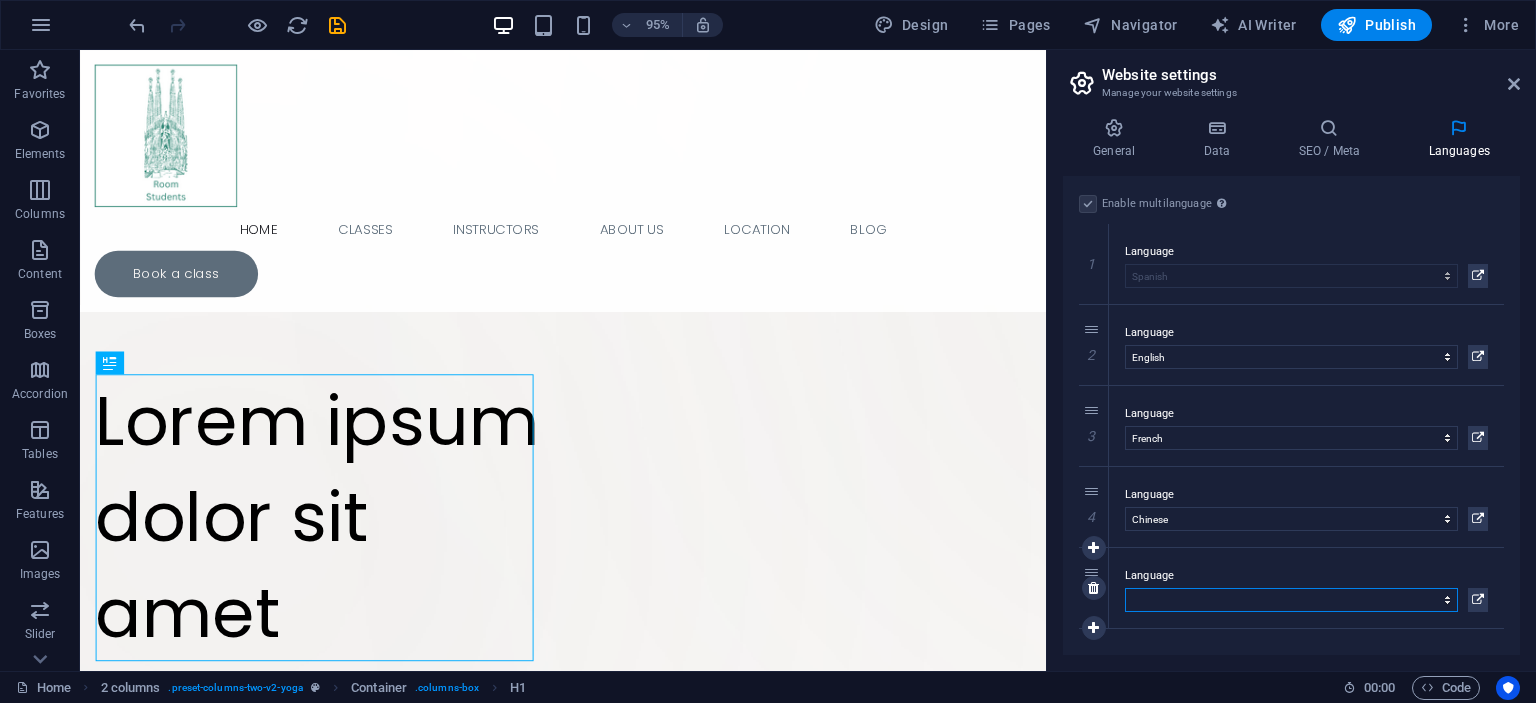 click on "Abkhazian Afar Afrikaans Akan Albanian Amharic Arabic Aragonese Armenian Assamese Avaric Avestan Aymara Azerbaijani Bambara Bashkir Basque Belarusian Bengali Bihari languages Bislama Bokmål Bosnian Breton Bulgarian Burmese Catalan Central Khmer Chamorro Chechen Chinese Church Slavic Chuvash Cornish Corsican Cree Croatian Czech Danish Dutch Dzongkha English Esperanto Estonian Ewe Faroese Farsi (Persian) Fijian Finnish French Fulah Gaelic Galician Ganda Georgian German Greek Greenlandic Guaraní Gujarati Haitian Creole Hausa Hebrew Herero Hindi Hiri Motu Hungarian Icelandic Ido Igbo Indonesian Interlingua Interlingue Inuktitut Inupiaq Irish Italian Japanese Javanese Kannada Kanuri Kashmiri Kazakh Kikuyu Kinyarwanda Komi Kongo Korean Kurdish Kwanyama Kyrgyz Lao Latin Latvian Limburgish Lingala Lithuanian Luba-Katanga Luxembourgish Macedonian Malagasy Malay Malayalam Maldivian Maltese Manx Maori Marathi Marshallese Mongolian Nauru Navajo Ndonga Nepali North Ndebele Northern Sami Norwegian Norwegian Nynorsk Nuosu" at bounding box center (1291, 600) 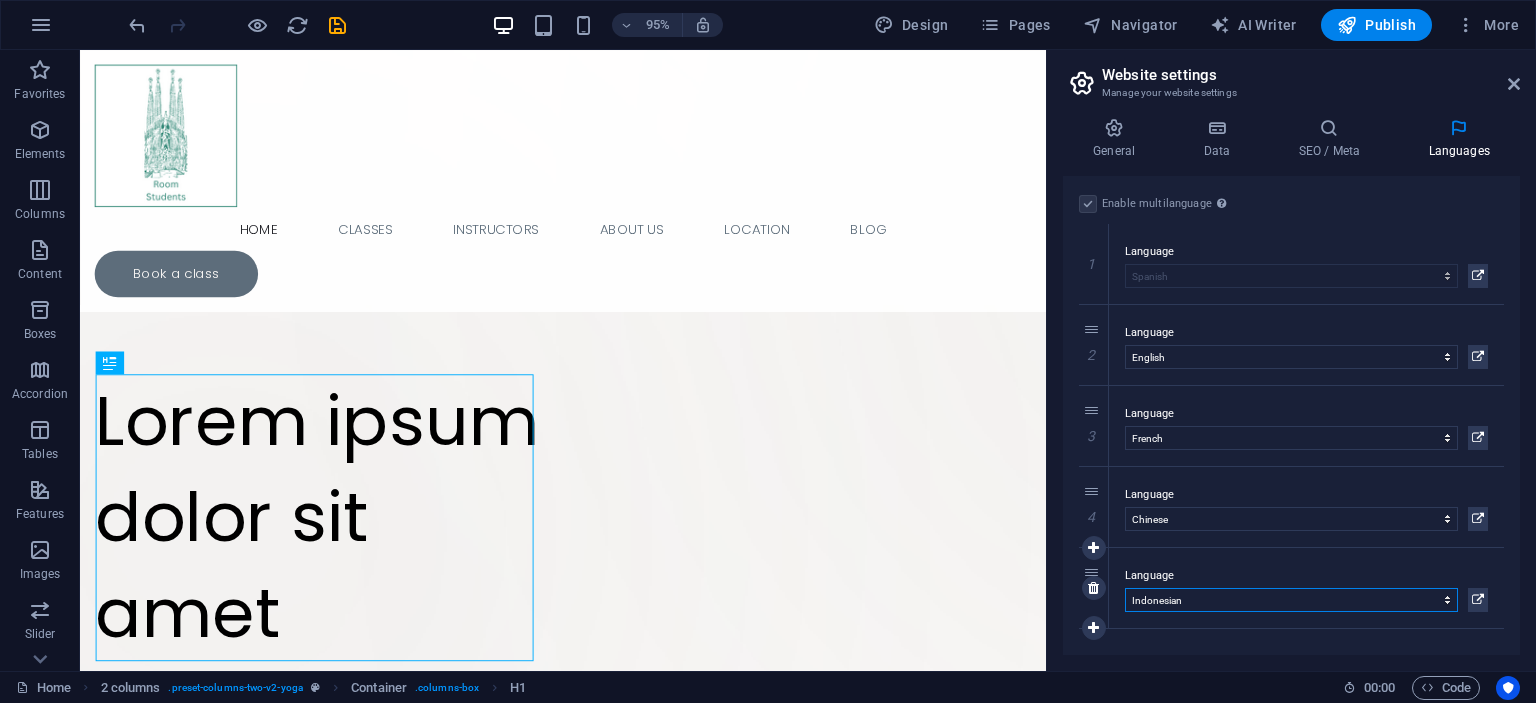 click on "Abkhazian Afar Afrikaans Akan Albanian Amharic Arabic Aragonese Armenian Assamese Avaric Avestan Aymara Azerbaijani Bambara Bashkir Basque Belarusian Bengali Bihari languages Bislama Bokmål Bosnian Breton Bulgarian Burmese Catalan Central Khmer Chamorro Chechen Chinese Church Slavic Chuvash Cornish Corsican Cree Croatian Czech Danish Dutch Dzongkha English Esperanto Estonian Ewe Faroese Farsi (Persian) Fijian Finnish French Fulah Gaelic Galician Ganda Georgian German Greek Greenlandic Guaraní Gujarati Haitian Creole Hausa Hebrew Herero Hindi Hiri Motu Hungarian Icelandic Ido Igbo Indonesian Interlingua Interlingue Inuktitut Inupiaq Irish Italian Japanese Javanese Kannada Kanuri Kashmiri Kazakh Kikuyu Kinyarwanda Komi Kongo Korean Kurdish Kwanyama Kyrgyz Lao Latin Latvian Limburgish Lingala Lithuanian Luba-Katanga Luxembourgish Macedonian Malagasy Malay Malayalam Maldivian Maltese Manx Maori Marathi Marshallese Mongolian Nauru Navajo Ndonga Nepali North Ndebele Northern Sami Norwegian Norwegian Nynorsk Nuosu" at bounding box center (1291, 600) 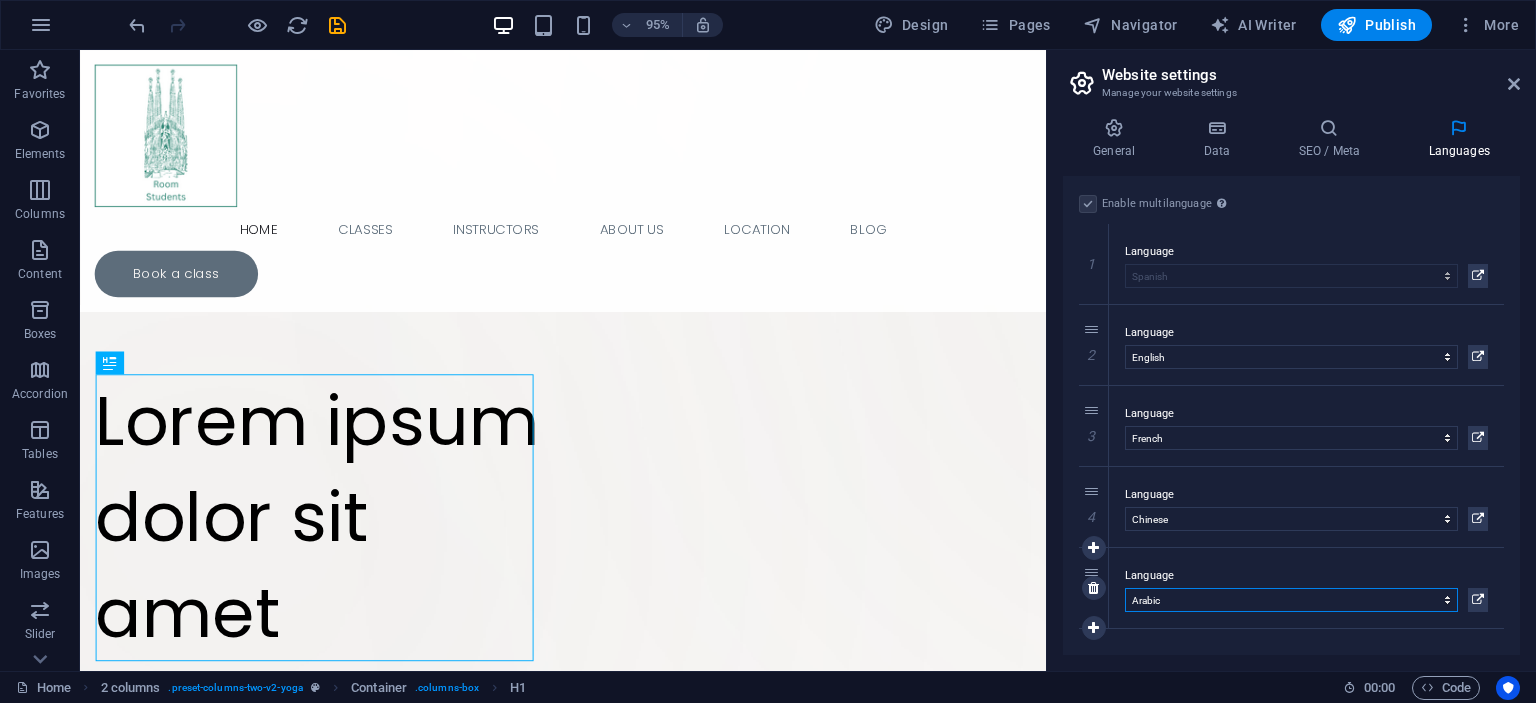 click on "Abkhazian Afar Afrikaans Akan Albanian Amharic Arabic Aragonese Armenian Assamese Avaric Avestan Aymara Azerbaijani Bambara Bashkir Basque Belarusian Bengali Bihari languages Bislama Bokmål Bosnian Breton Bulgarian Burmese Catalan Central Khmer Chamorro Chechen Chinese Church Slavic Chuvash Cornish Corsican Cree Croatian Czech Danish Dutch Dzongkha English Esperanto Estonian Ewe Faroese Farsi (Persian) Fijian Finnish French Fulah Gaelic Galician Ganda Georgian German Greek Greenlandic Guaraní Gujarati Haitian Creole Hausa Hebrew Herero Hindi Hiri Motu Hungarian Icelandic Ido Igbo Indonesian Interlingua Interlingue Inuktitut Inupiaq Irish Italian Japanese Javanese Kannada Kanuri Kashmiri Kazakh Kikuyu Kinyarwanda Komi Kongo Korean Kurdish Kwanyama Kyrgyz Lao Latin Latvian Limburgish Lingala Lithuanian Luba-Katanga Luxembourgish Macedonian Malagasy Malay Malayalam Maldivian Maltese Manx Maori Marathi Marshallese Mongolian Nauru Navajo Ndonga Nepali North Ndebele Northern Sami Norwegian Norwegian Nynorsk Nuosu" at bounding box center [1291, 600] 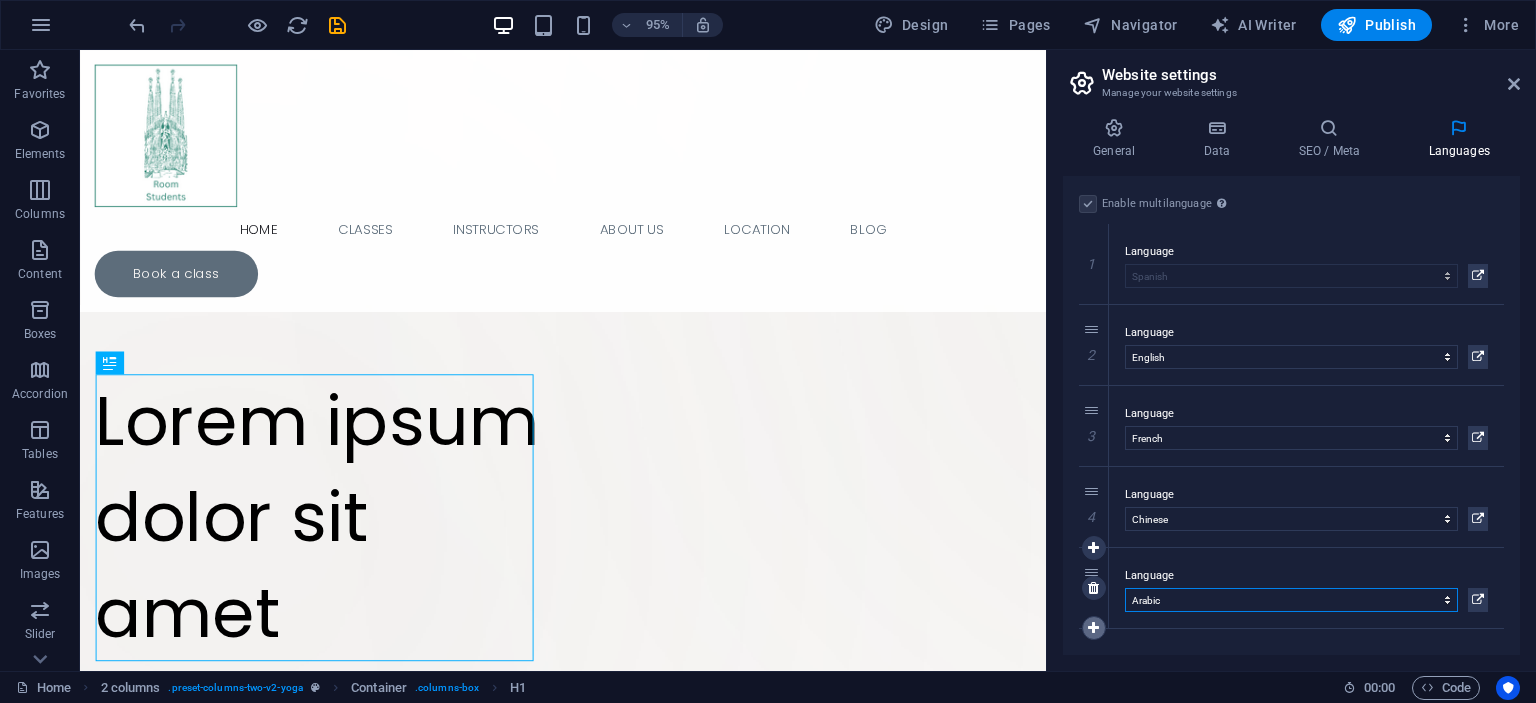 click at bounding box center [1094, 628] 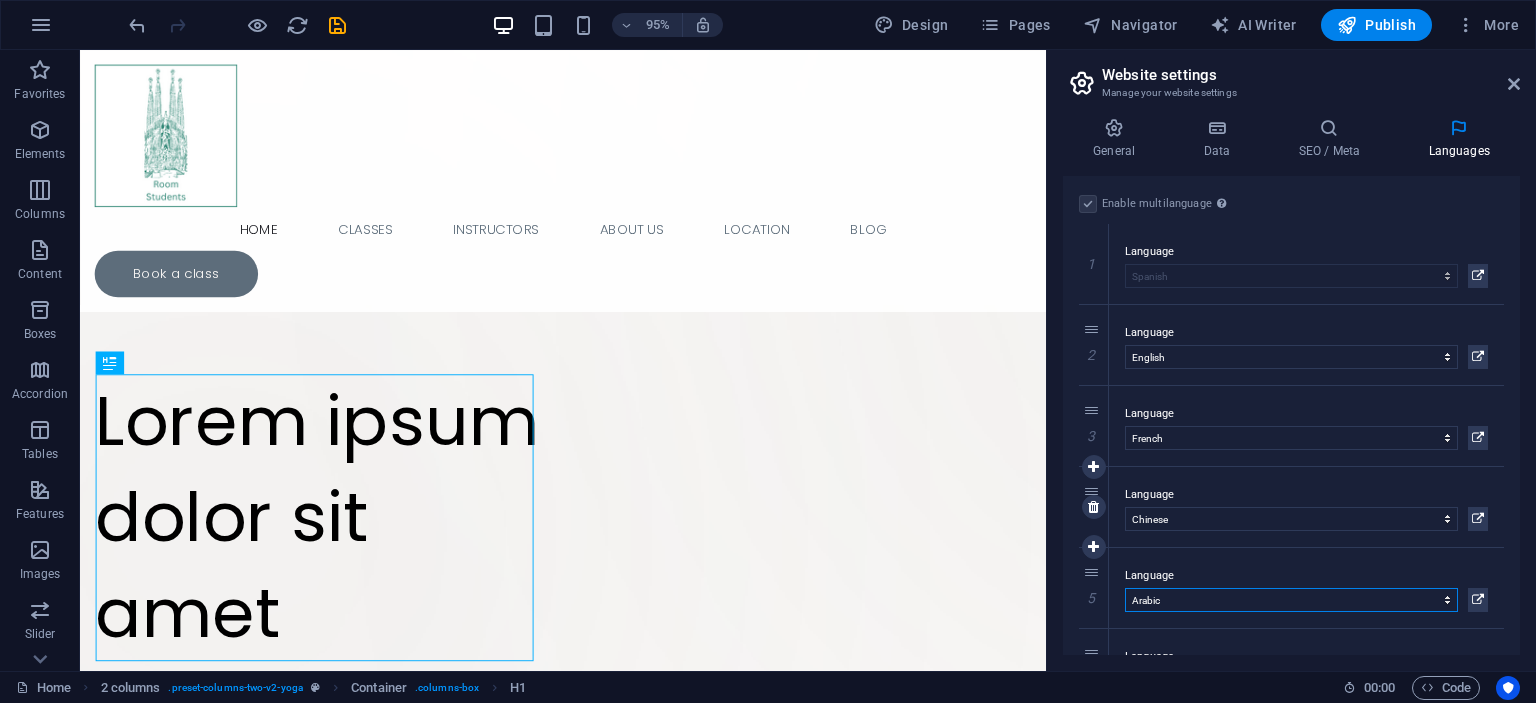 scroll, scrollTop: 68, scrollLeft: 0, axis: vertical 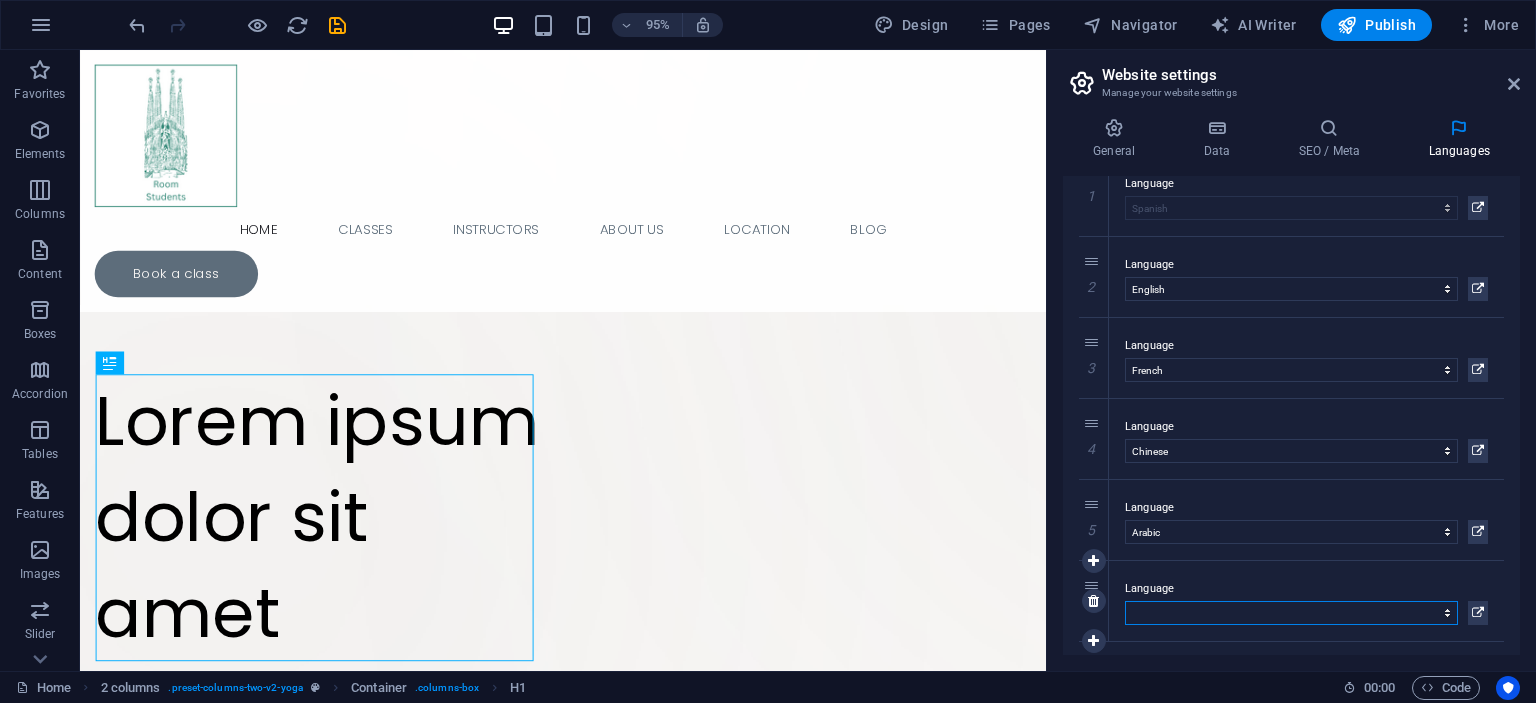 click on "Abkhazian Afar Afrikaans Akan Albanian Amharic Arabic Aragonese Armenian Assamese Avaric Avestan Aymara Azerbaijani Bambara Bashkir Basque Belarusian Bengali Bihari languages Bislama Bokmål Bosnian Breton Bulgarian Burmese Catalan Central Khmer Chamorro Chechen Chinese Church Slavic Chuvash Cornish Corsican Cree Croatian Czech Danish Dutch Dzongkha English Esperanto Estonian Ewe Faroese Farsi (Persian) Fijian Finnish French Fulah Gaelic Galician Ganda Georgian German Greek Greenlandic Guaraní Gujarati Haitian Creole Hausa Hebrew Herero Hindi Hiri Motu Hungarian Icelandic Ido Igbo Indonesian Interlingua Interlingue Inuktitut Inupiaq Irish Italian Japanese Javanese Kannada Kanuri Kashmiri Kazakh Kikuyu Kinyarwanda Komi Kongo Korean Kurdish Kwanyama Kyrgyz Lao Latin Latvian Limburgish Lingala Lithuanian Luba-Katanga Luxembourgish Macedonian Malagasy Malay Malayalam Maldivian Maltese Manx Maori Marathi Marshallese Mongolian Nauru Navajo Ndonga Nepali North Ndebele Northern Sami Norwegian Norwegian Nynorsk Nuosu" at bounding box center [1291, 613] 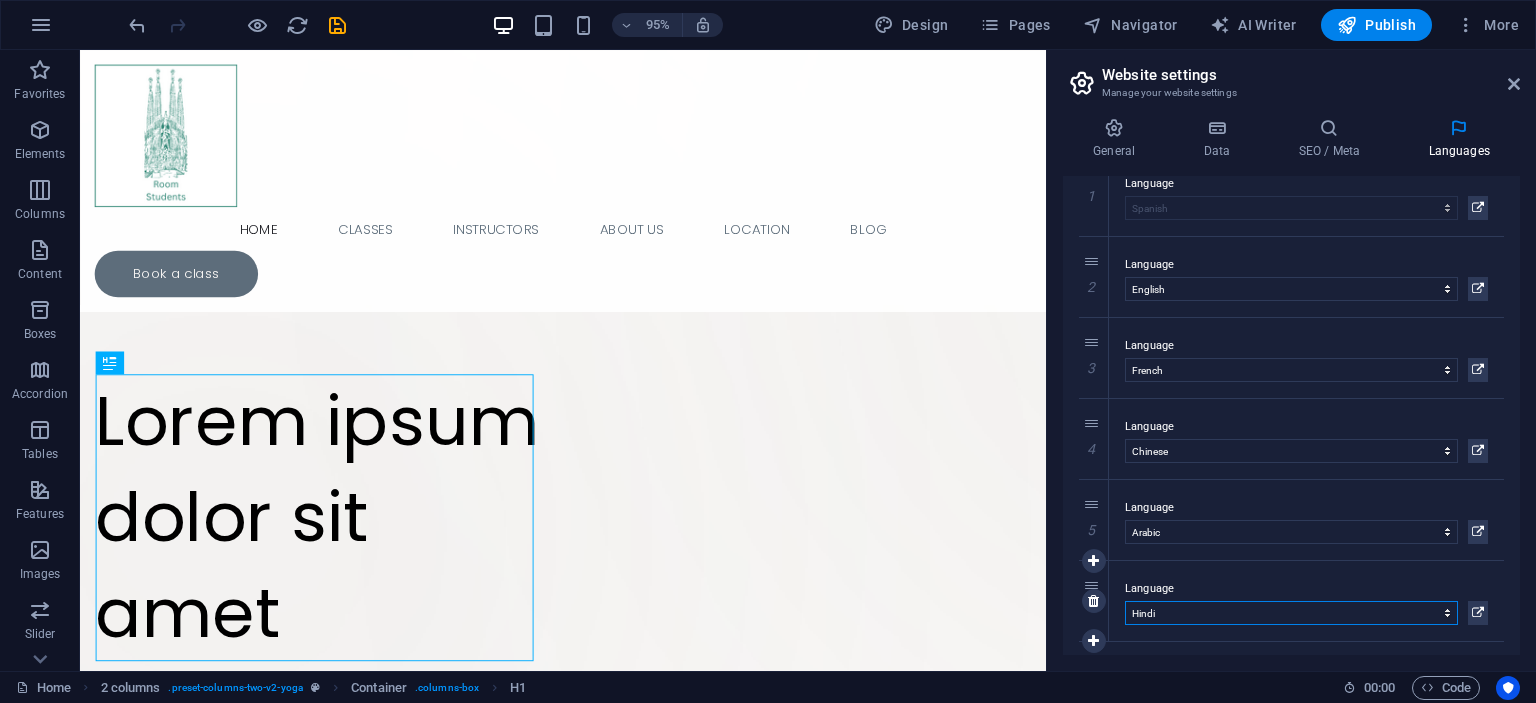 click on "Abkhazian Afar Afrikaans Akan Albanian Amharic Arabic Aragonese Armenian Assamese Avaric Avestan Aymara Azerbaijani Bambara Bashkir Basque Belarusian Bengali Bihari languages Bislama Bokmål Bosnian Breton Bulgarian Burmese Catalan Central Khmer Chamorro Chechen Chinese Church Slavic Chuvash Cornish Corsican Cree Croatian Czech Danish Dutch Dzongkha English Esperanto Estonian Ewe Faroese Farsi (Persian) Fijian Finnish French Fulah Gaelic Galician Ganda Georgian German Greek Greenlandic Guaraní Gujarati Haitian Creole Hausa Hebrew Herero Hindi Hiri Motu Hungarian Icelandic Ido Igbo Indonesian Interlingua Interlingue Inuktitut Inupiaq Irish Italian Japanese Javanese Kannada Kanuri Kashmiri Kazakh Kikuyu Kinyarwanda Komi Kongo Korean Kurdish Kwanyama Kyrgyz Lao Latin Latvian Limburgish Lingala Lithuanian Luba-Katanga Luxembourgish Macedonian Malagasy Malay Malayalam Maldivian Maltese Manx Maori Marathi Marshallese Mongolian Nauru Navajo Ndonga Nepali North Ndebele Northern Sami Norwegian Norwegian Nynorsk Nuosu" at bounding box center (1291, 613) 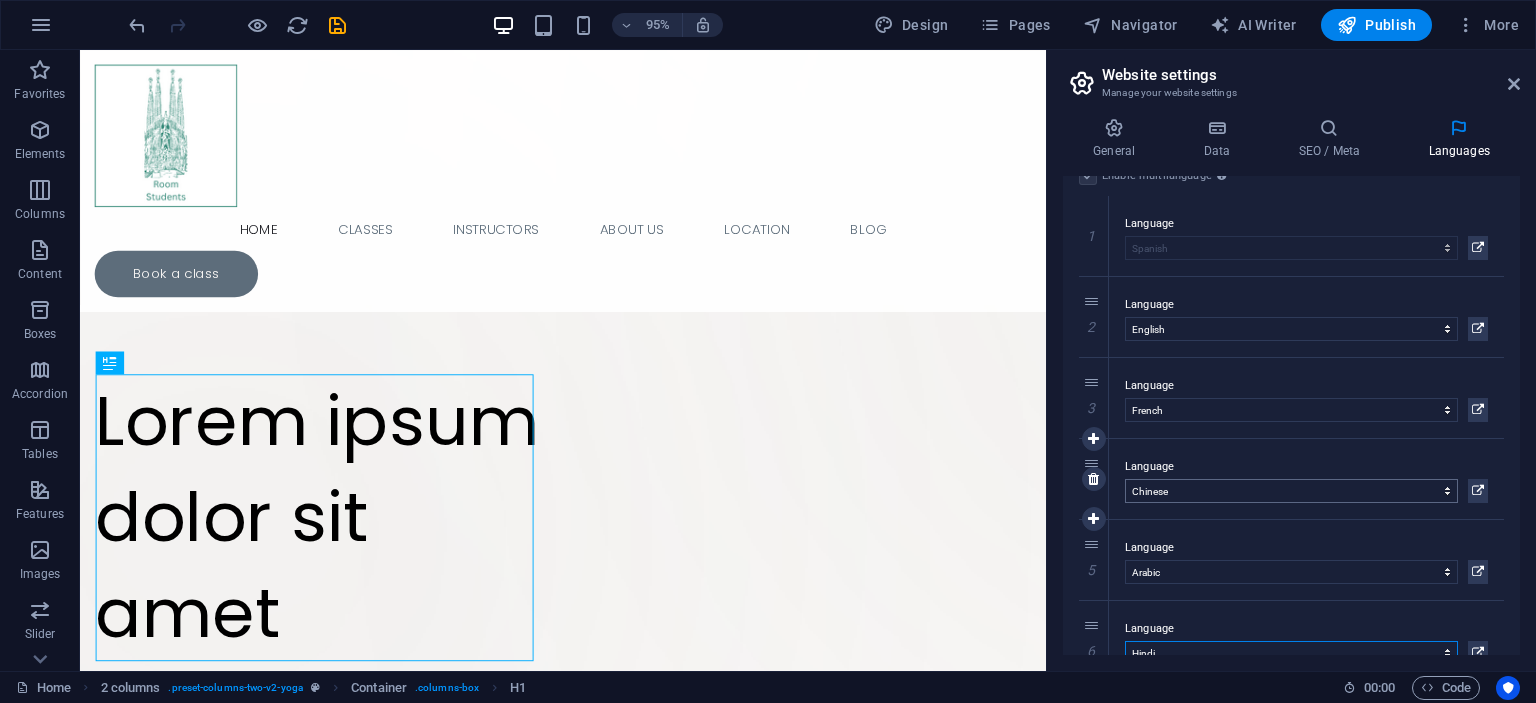 scroll, scrollTop: 68, scrollLeft: 0, axis: vertical 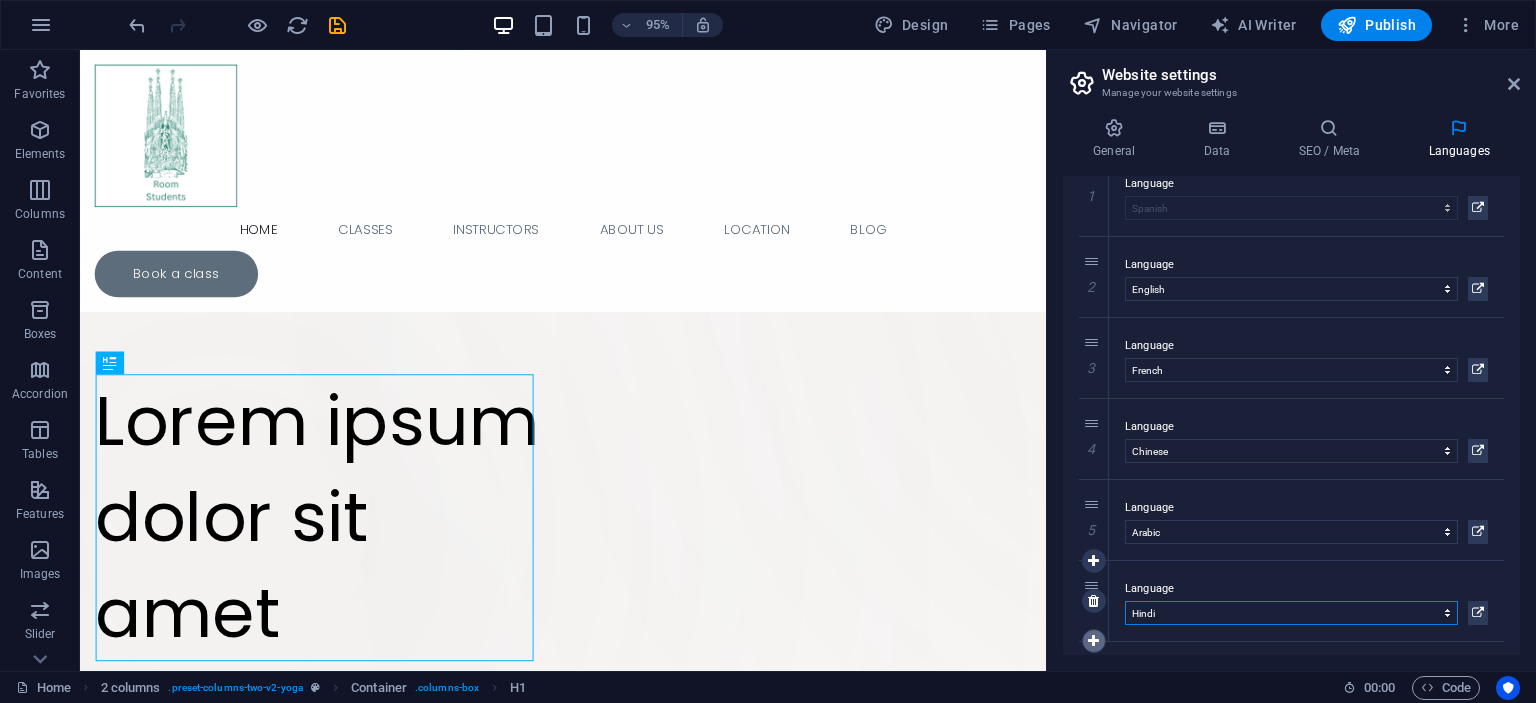 click at bounding box center [1093, 641] 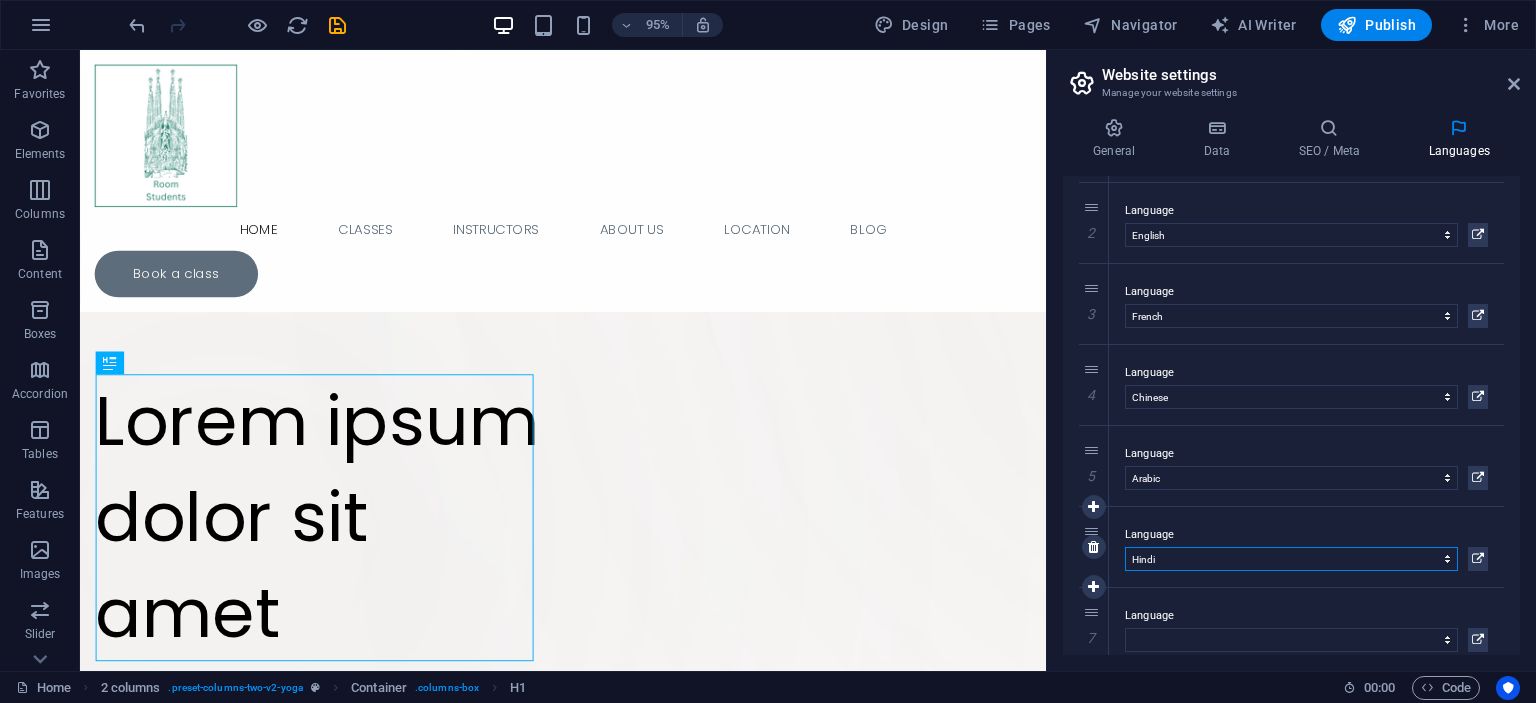 scroll, scrollTop: 149, scrollLeft: 0, axis: vertical 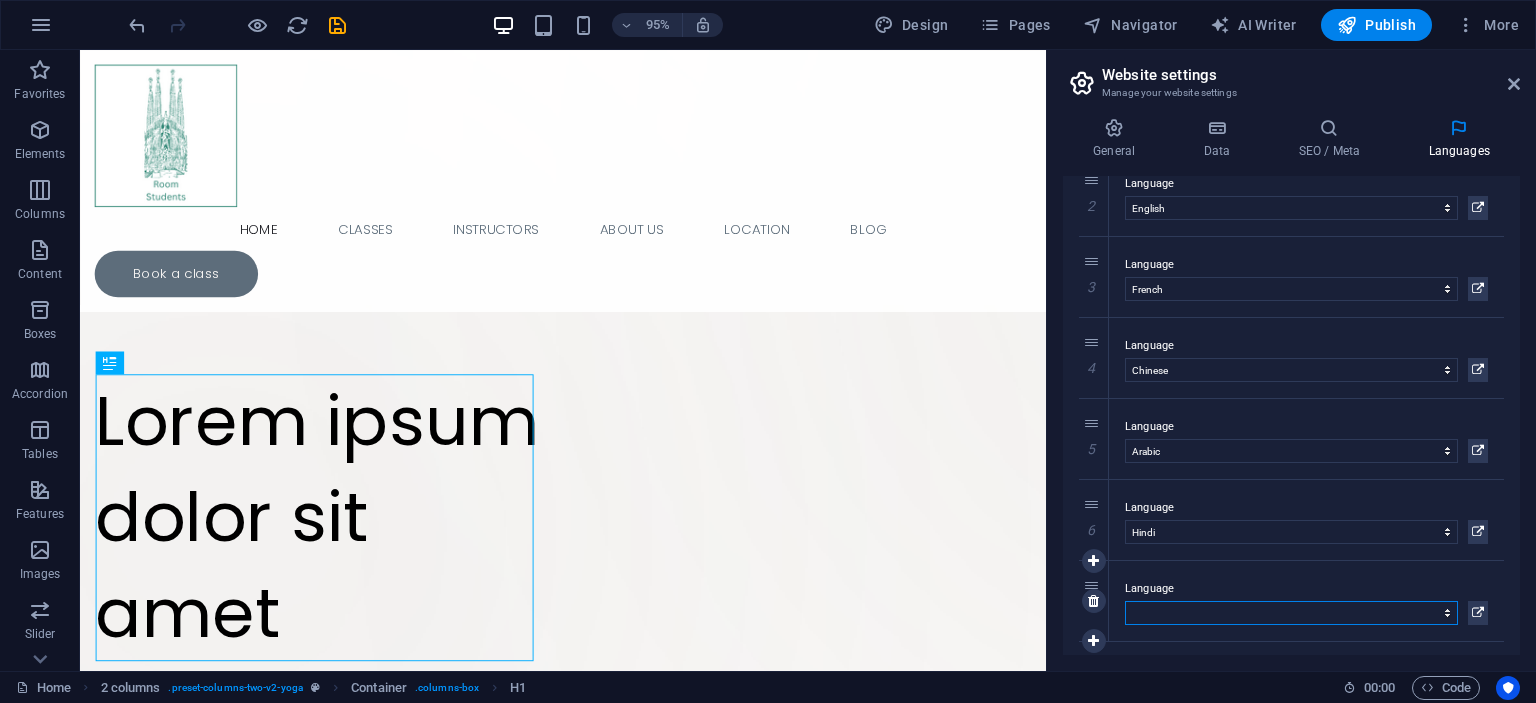 click on "Abkhazian Afar Afrikaans Akan Albanian Amharic Arabic Aragonese Armenian Assamese Avaric Avestan Aymara Azerbaijani Bambara Bashkir Basque Belarusian Bengali Bihari languages Bislama Bokmål Bosnian Breton Bulgarian Burmese Catalan Central Khmer Chamorro Chechen Chinese Church Slavic Chuvash Cornish Corsican Cree Croatian Czech Danish Dutch Dzongkha English Esperanto Estonian Ewe Faroese Farsi (Persian) Fijian Finnish French Fulah Gaelic Galician Ganda Georgian German Greek Greenlandic Guaraní Gujarati Haitian Creole Hausa Hebrew Herero Hindi Hiri Motu Hungarian Icelandic Ido Igbo Indonesian Interlingua Interlingue Inuktitut Inupiaq Irish Italian Japanese Javanese Kannada Kanuri Kashmiri Kazakh Kikuyu Kinyarwanda Komi Kongo Korean Kurdish Kwanyama Kyrgyz Lao Latin Latvian Limburgish Lingala Lithuanian Luba-Katanga Luxembourgish Macedonian Malagasy Malay Malayalam Maldivian Maltese Manx Maori Marathi Marshallese Mongolian Nauru Navajo Ndonga Nepali North Ndebele Northern Sami Norwegian Norwegian Nynorsk Nuosu" at bounding box center [1291, 613] 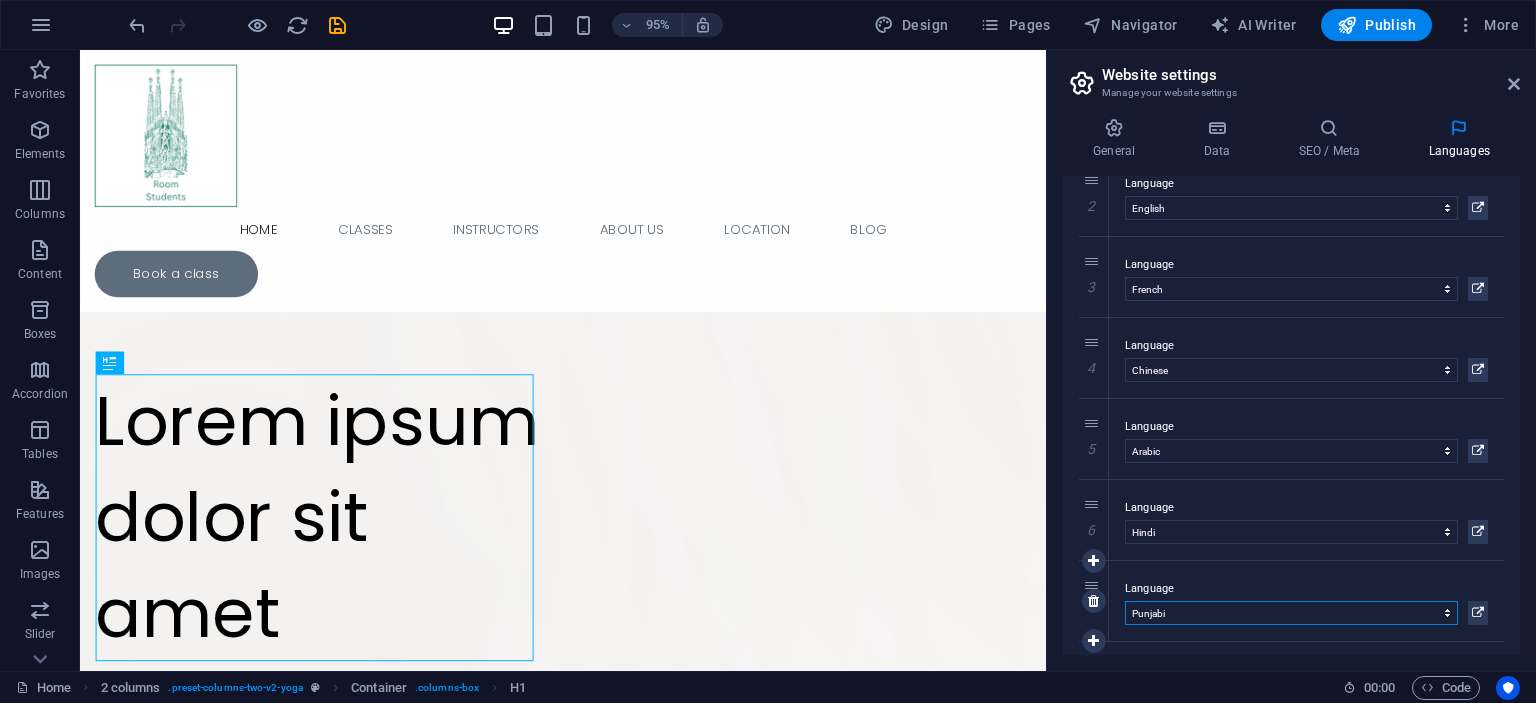 click on "Abkhazian Afar Afrikaans Akan Albanian Amharic Arabic Aragonese Armenian Assamese Avaric Avestan Aymara Azerbaijani Bambara Bashkir Basque Belarusian Bengali Bihari languages Bislama Bokmål Bosnian Breton Bulgarian Burmese Catalan Central Khmer Chamorro Chechen Chinese Church Slavic Chuvash Cornish Corsican Cree Croatian Czech Danish Dutch Dzongkha English Esperanto Estonian Ewe Faroese Farsi (Persian) Fijian Finnish French Fulah Gaelic Galician Ganda Georgian German Greek Greenlandic Guaraní Gujarati Haitian Creole Hausa Hebrew Herero Hindi Hiri Motu Hungarian Icelandic Ido Igbo Indonesian Interlingua Interlingue Inuktitut Inupiaq Irish Italian Japanese Javanese Kannada Kanuri Kashmiri Kazakh Kikuyu Kinyarwanda Komi Kongo Korean Kurdish Kwanyama Kyrgyz Lao Latin Latvian Limburgish Lingala Lithuanian Luba-Katanga Luxembourgish Macedonian Malagasy Malay Malayalam Maldivian Maltese Manx Maori Marathi Marshallese Mongolian Nauru Navajo Ndonga Nepali North Ndebele Northern Sami Norwegian Norwegian Nynorsk Nuosu" at bounding box center (1291, 613) 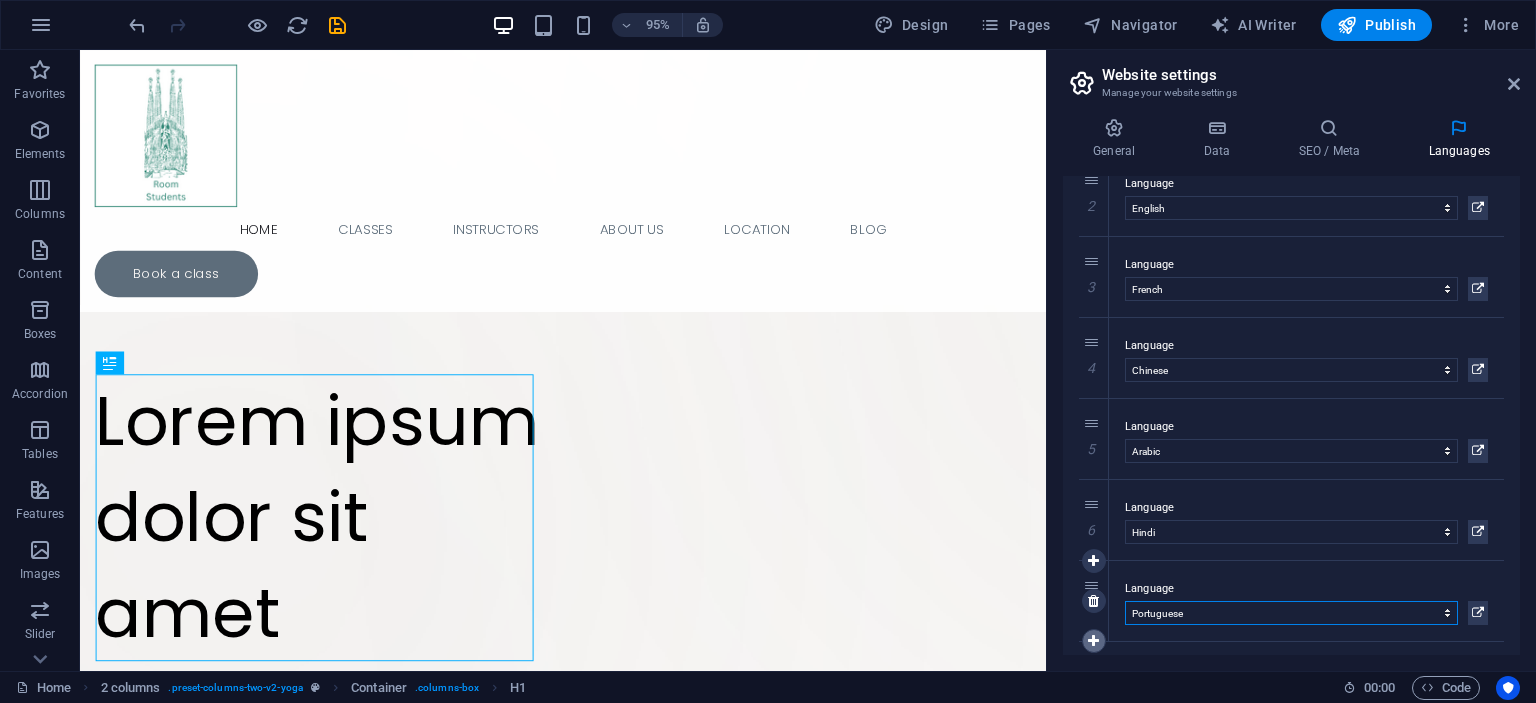 click at bounding box center (1093, 641) 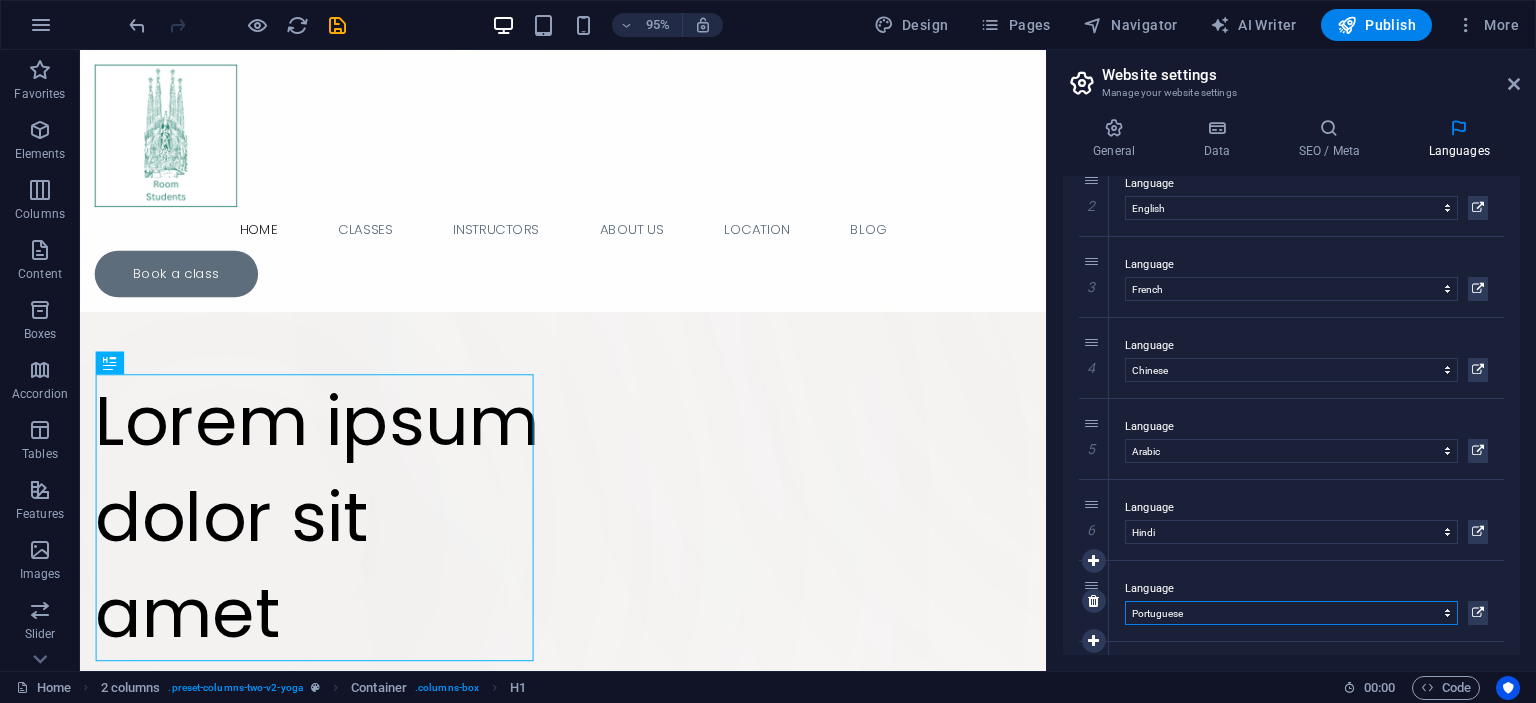 scroll, scrollTop: 230, scrollLeft: 0, axis: vertical 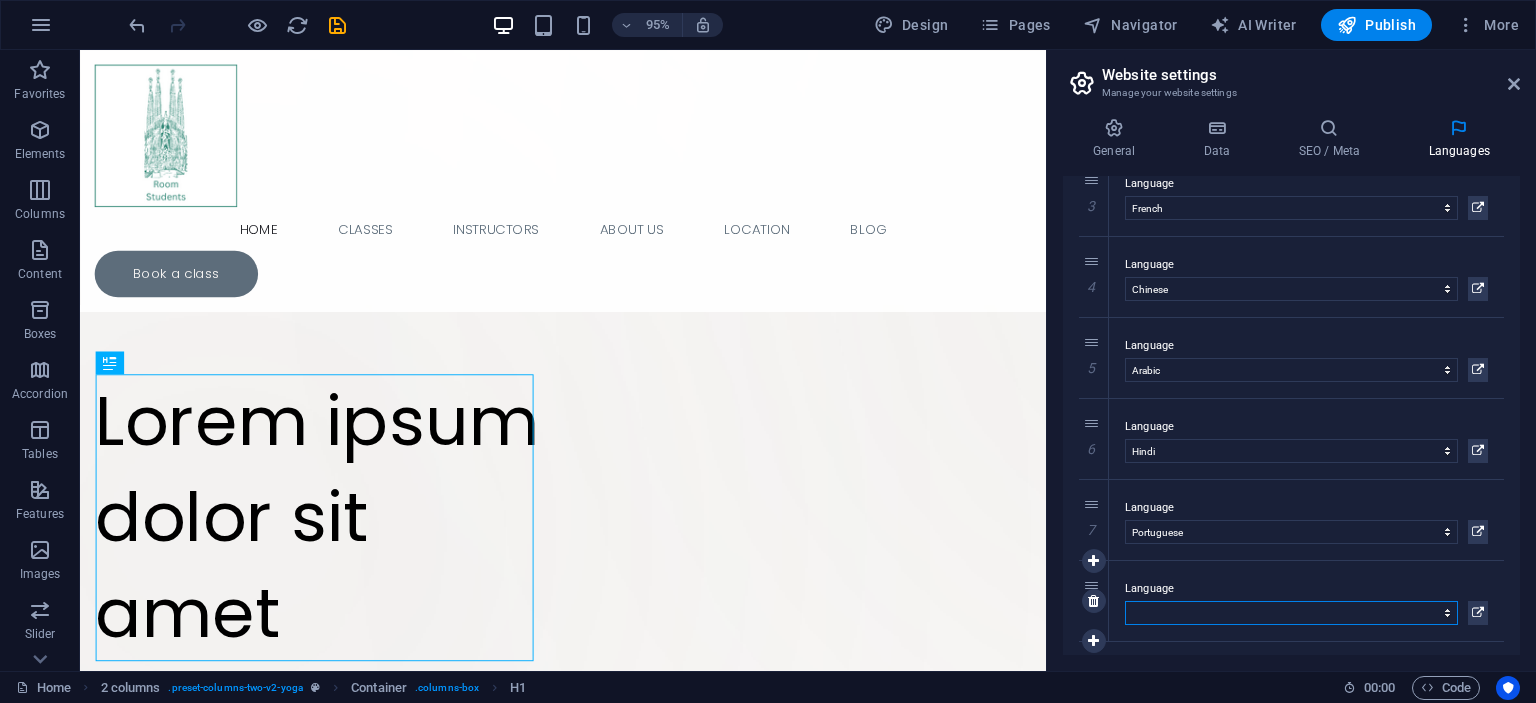 click on "Abkhazian Afar Afrikaans Akan Albanian Amharic Arabic Aragonese Armenian Assamese Avaric Avestan Aymara Azerbaijani Bambara Bashkir Basque Belarusian Bengali Bihari languages Bislama Bokmål Bosnian Breton Bulgarian Burmese Catalan Central Khmer Chamorro Chechen Chinese Church Slavic Chuvash Cornish Corsican Cree Croatian Czech Danish Dutch Dzongkha English Esperanto Estonian Ewe Faroese Farsi (Persian) Fijian Finnish French Fulah Gaelic Galician Ganda Georgian German Greek Greenlandic Guaraní Gujarati Haitian Creole Hausa Hebrew Herero Hindi Hiri Motu Hungarian Icelandic Ido Igbo Indonesian Interlingua Interlingue Inuktitut Inupiaq Irish Italian Japanese Javanese Kannada Kanuri Kashmiri Kazakh Kikuyu Kinyarwanda Komi Kongo Korean Kurdish Kwanyama Kyrgyz Lao Latin Latvian Limburgish Lingala Lithuanian Luba-Katanga Luxembourgish Macedonian Malagasy Malay Malayalam Maldivian Maltese Manx Maori Marathi Marshallese Mongolian Nauru Navajo Ndonga Nepali North Ndebele Northern Sami Norwegian Norwegian Nynorsk Nuosu" at bounding box center (1291, 613) 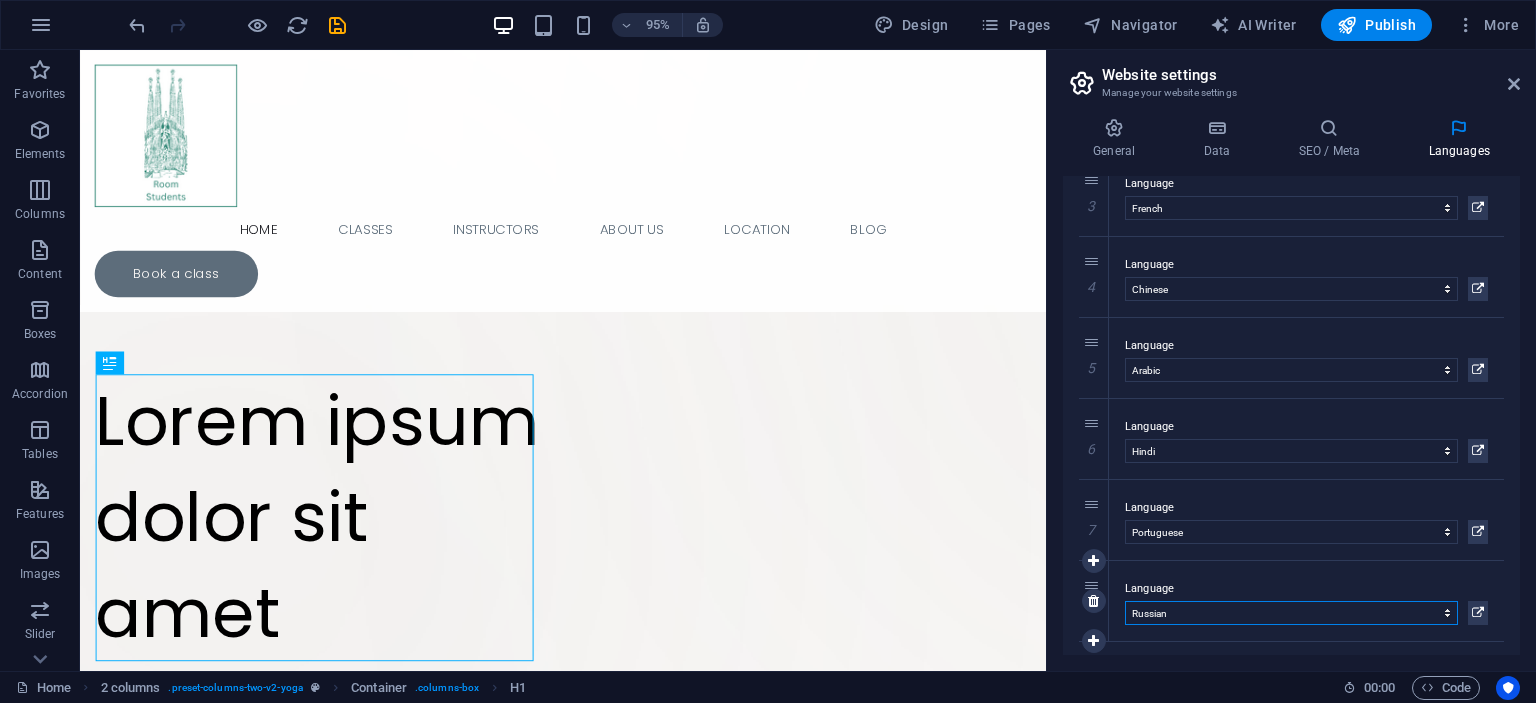 click on "Abkhazian Afar Afrikaans Akan Albanian Amharic Arabic Aragonese Armenian Assamese Avaric Avestan Aymara Azerbaijani Bambara Bashkir Basque Belarusian Bengali Bihari languages Bislama Bokmål Bosnian Breton Bulgarian Burmese Catalan Central Khmer Chamorro Chechen Chinese Church Slavic Chuvash Cornish Corsican Cree Croatian Czech Danish Dutch Dzongkha English Esperanto Estonian Ewe Faroese Farsi (Persian) Fijian Finnish French Fulah Gaelic Galician Ganda Georgian German Greek Greenlandic Guaraní Gujarati Haitian Creole Hausa Hebrew Herero Hindi Hiri Motu Hungarian Icelandic Ido Igbo Indonesian Interlingua Interlingue Inuktitut Inupiaq Irish Italian Japanese Javanese Kannada Kanuri Kashmiri Kazakh Kikuyu Kinyarwanda Komi Kongo Korean Kurdish Kwanyama Kyrgyz Lao Latin Latvian Limburgish Lingala Lithuanian Luba-Katanga Luxembourgish Macedonian Malagasy Malay Malayalam Maldivian Maltese Manx Maori Marathi Marshallese Mongolian Nauru Navajo Ndonga Nepali North Ndebele Northern Sami Norwegian Norwegian Nynorsk Nuosu" at bounding box center (1291, 613) 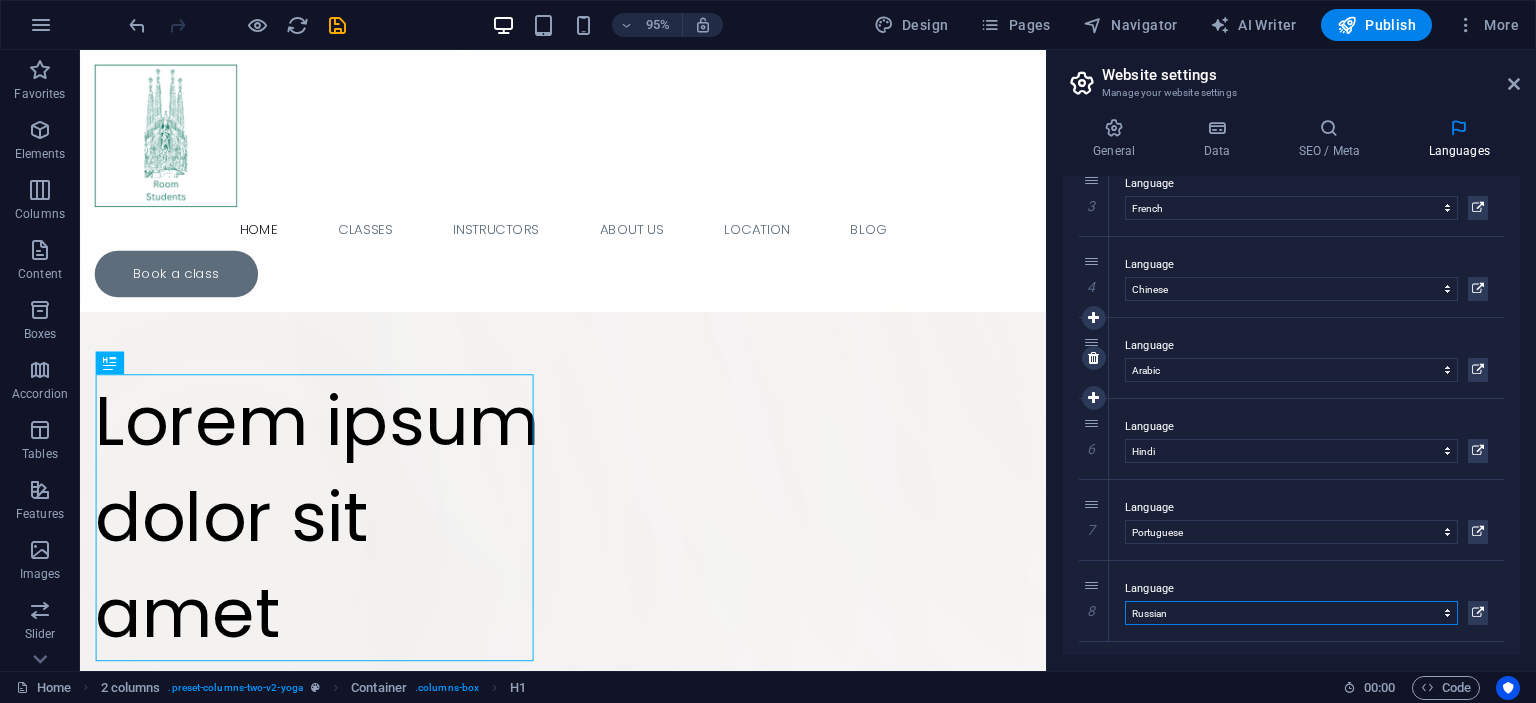 scroll, scrollTop: 0, scrollLeft: 0, axis: both 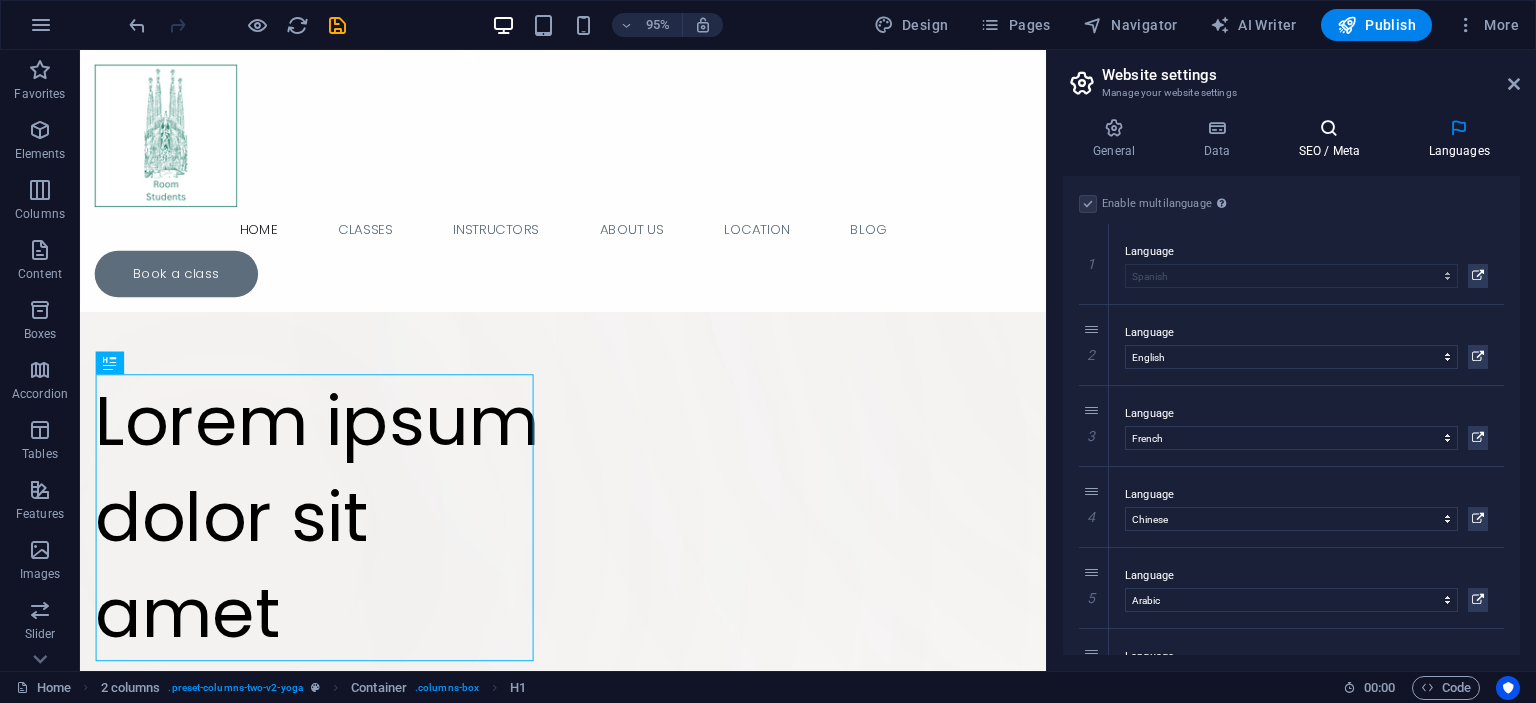 click on "SEO / Meta" at bounding box center (1333, 139) 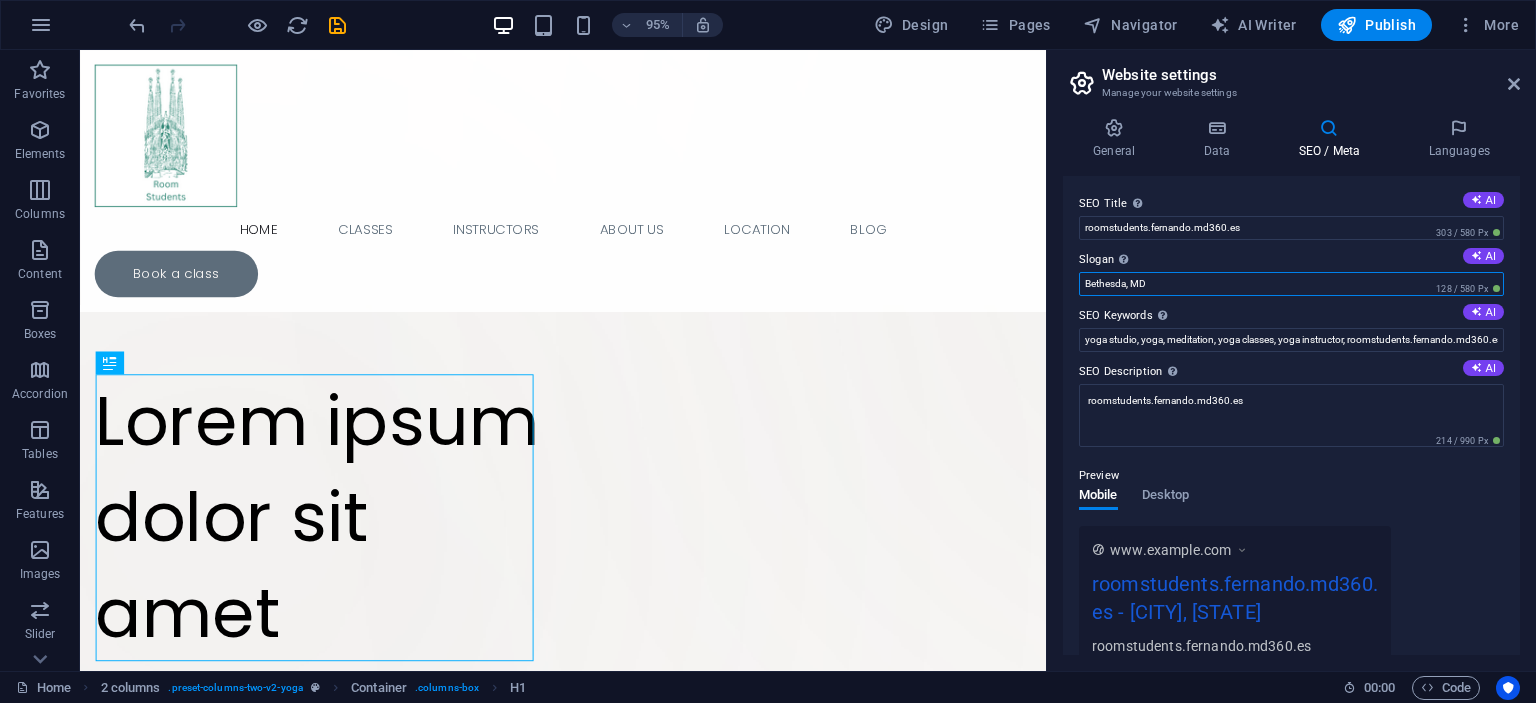 click on "Bethesda, MD" at bounding box center (1291, 284) 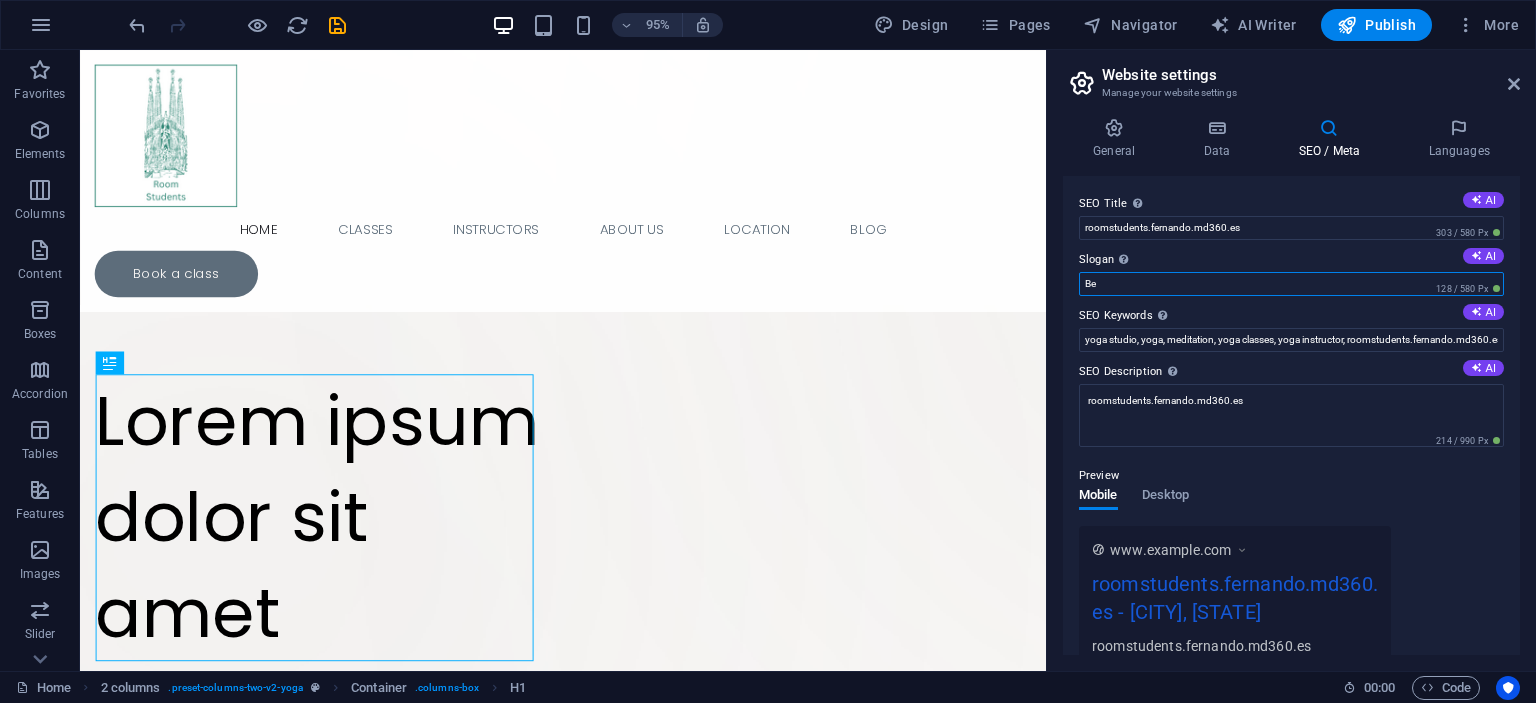 type on "B" 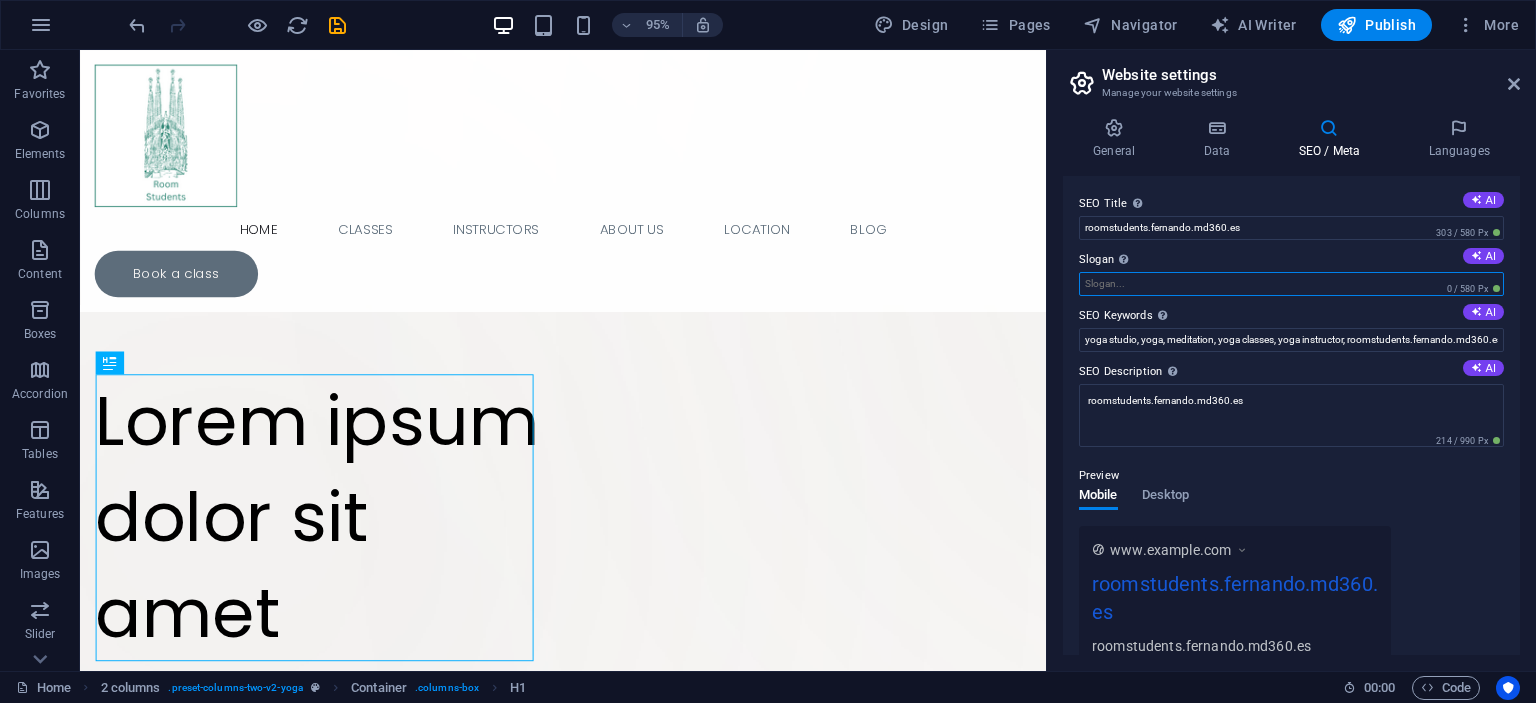 paste on ""Vivienda para estudiantes internacionales: Tu experiencia en Barcelona empieza aquí."" 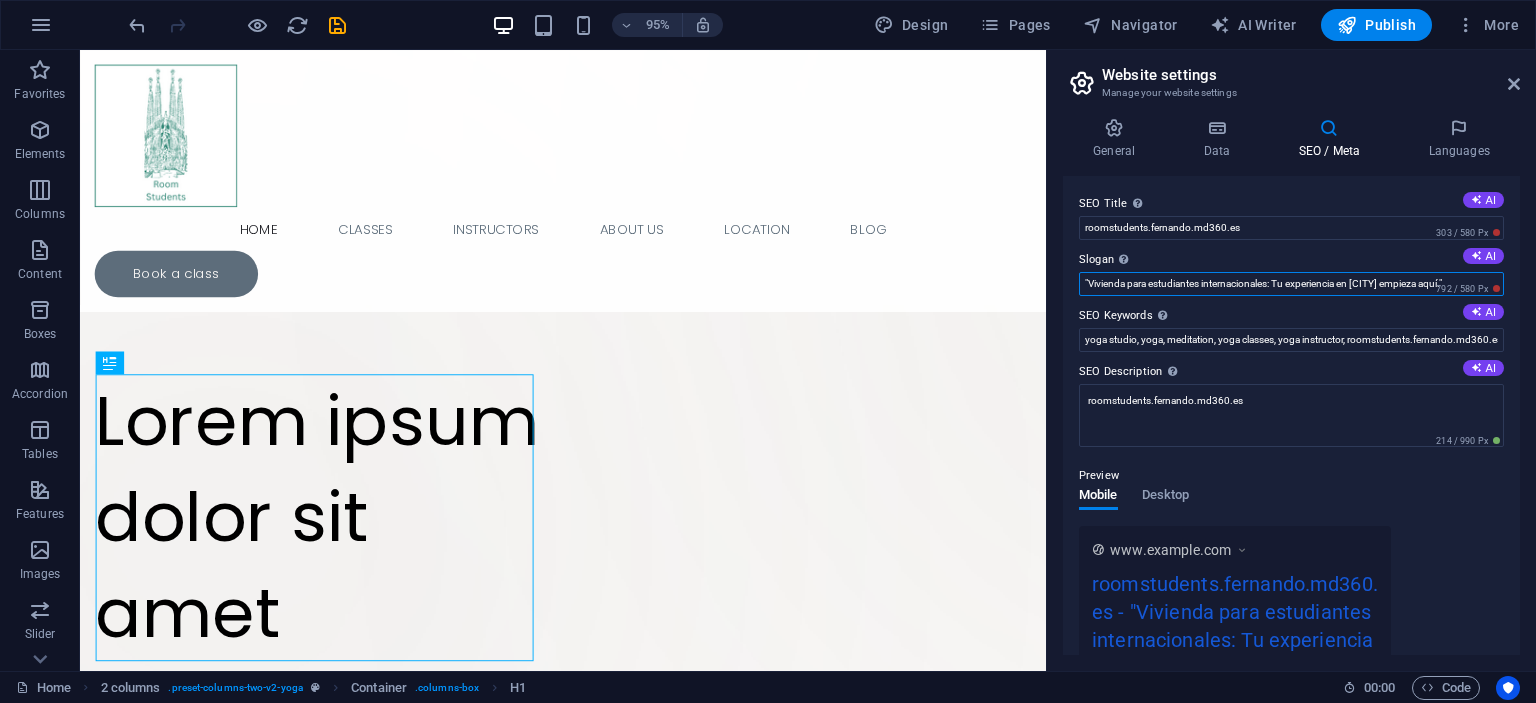 type on ""Vivienda para estudiantes internacionales: Tu experiencia en Barcelona empieza aquí."" 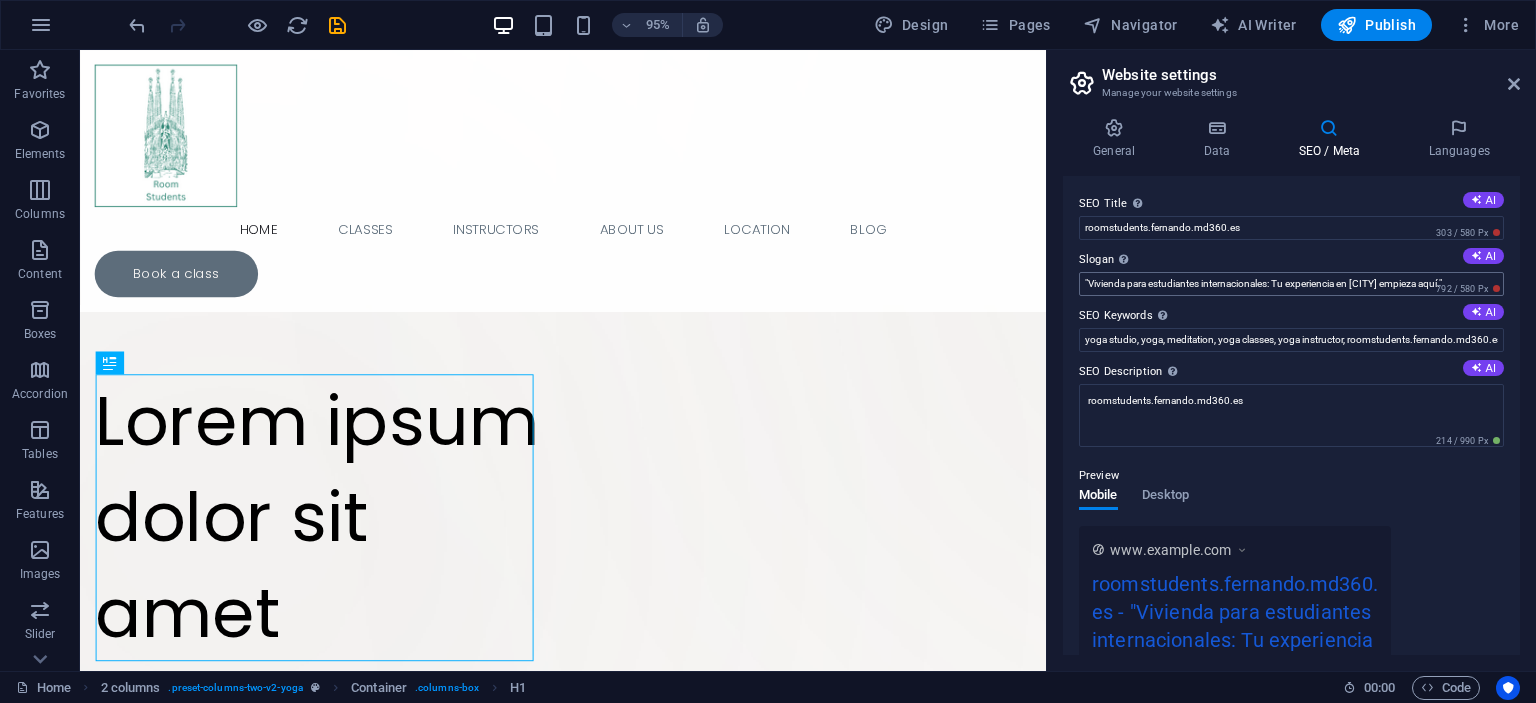 type 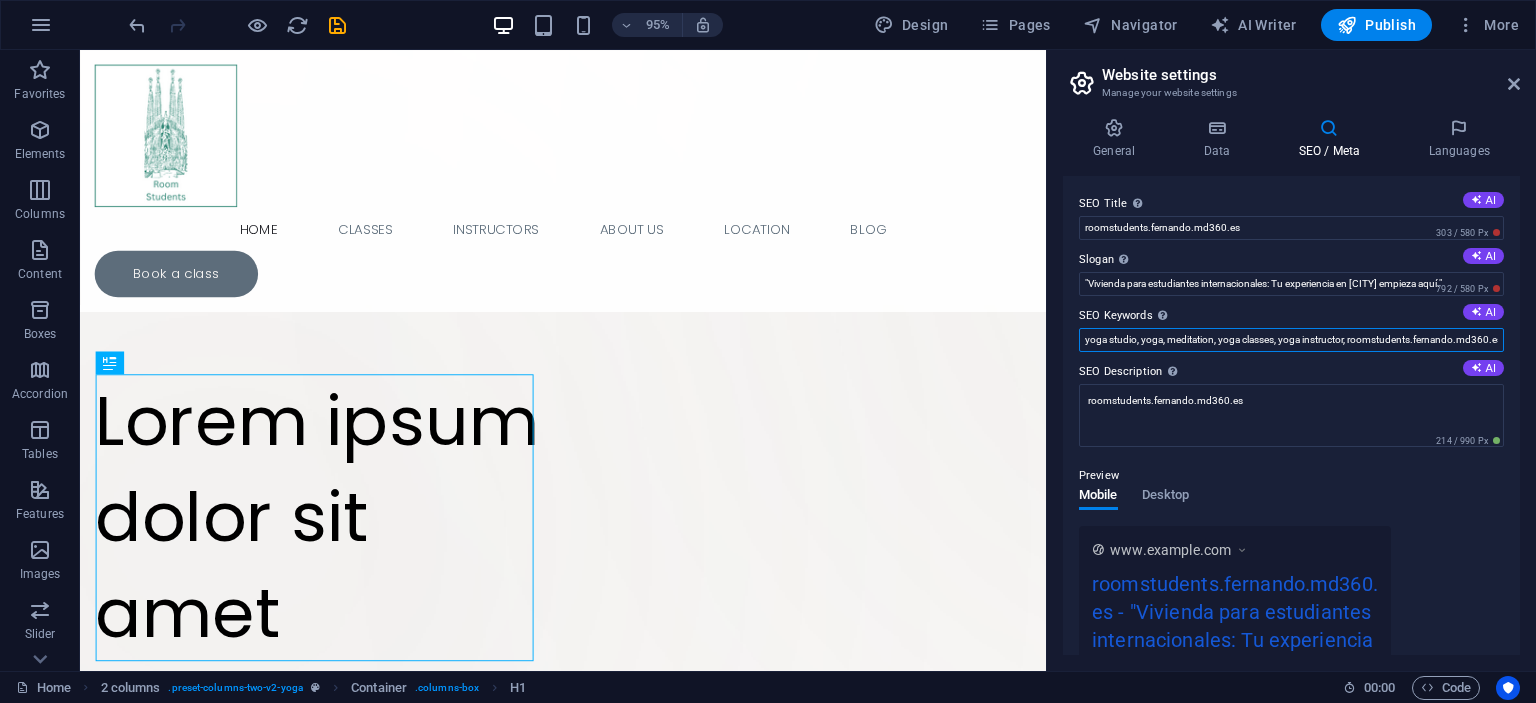 click on "yoga studio, yoga, meditation, yoga classes, yoga instructor, roomstudents.fernando.md360.es, Bethesda, MD" at bounding box center [1291, 340] 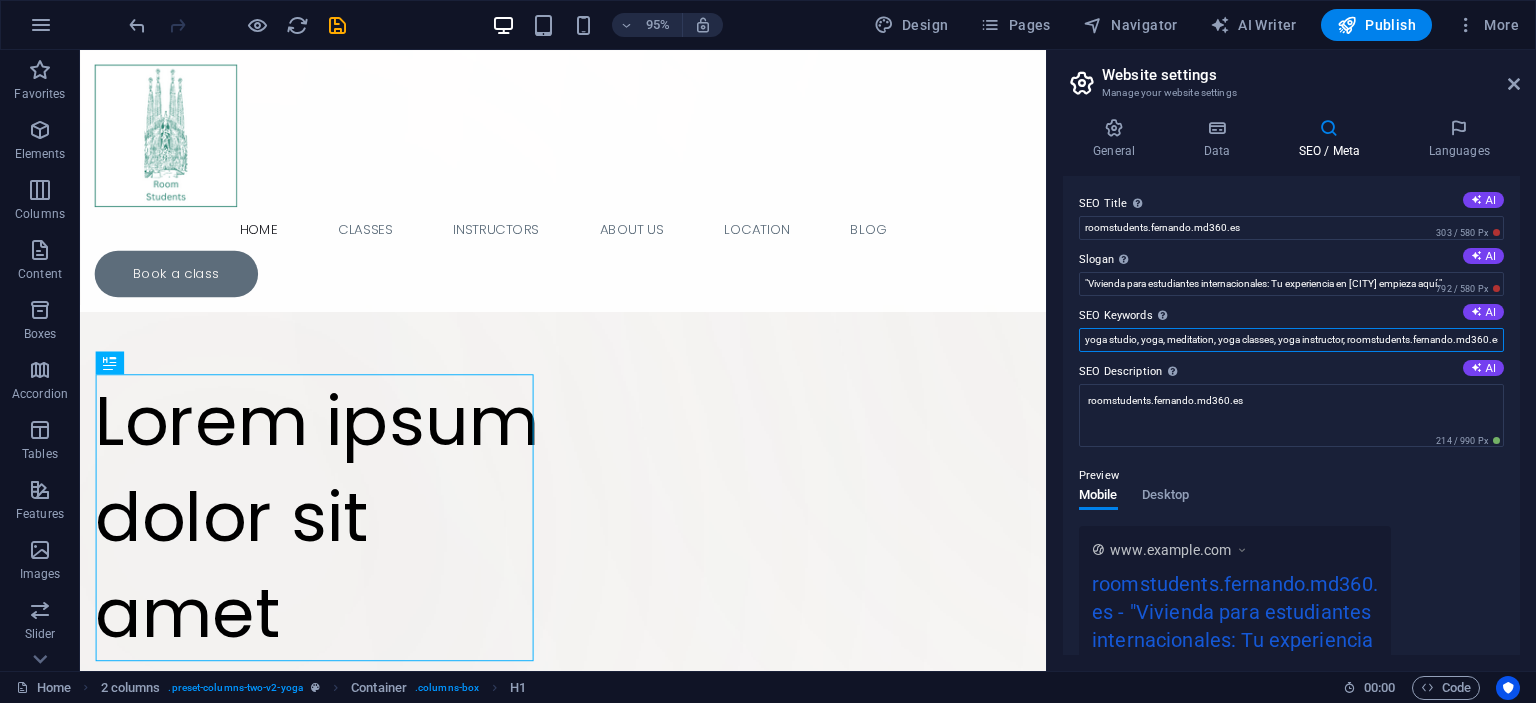 click on "yoga studio, yoga, meditation, yoga classes, yoga instructor, roomstudents.fernando.md360.es, Bethesda, MD" at bounding box center (1291, 340) 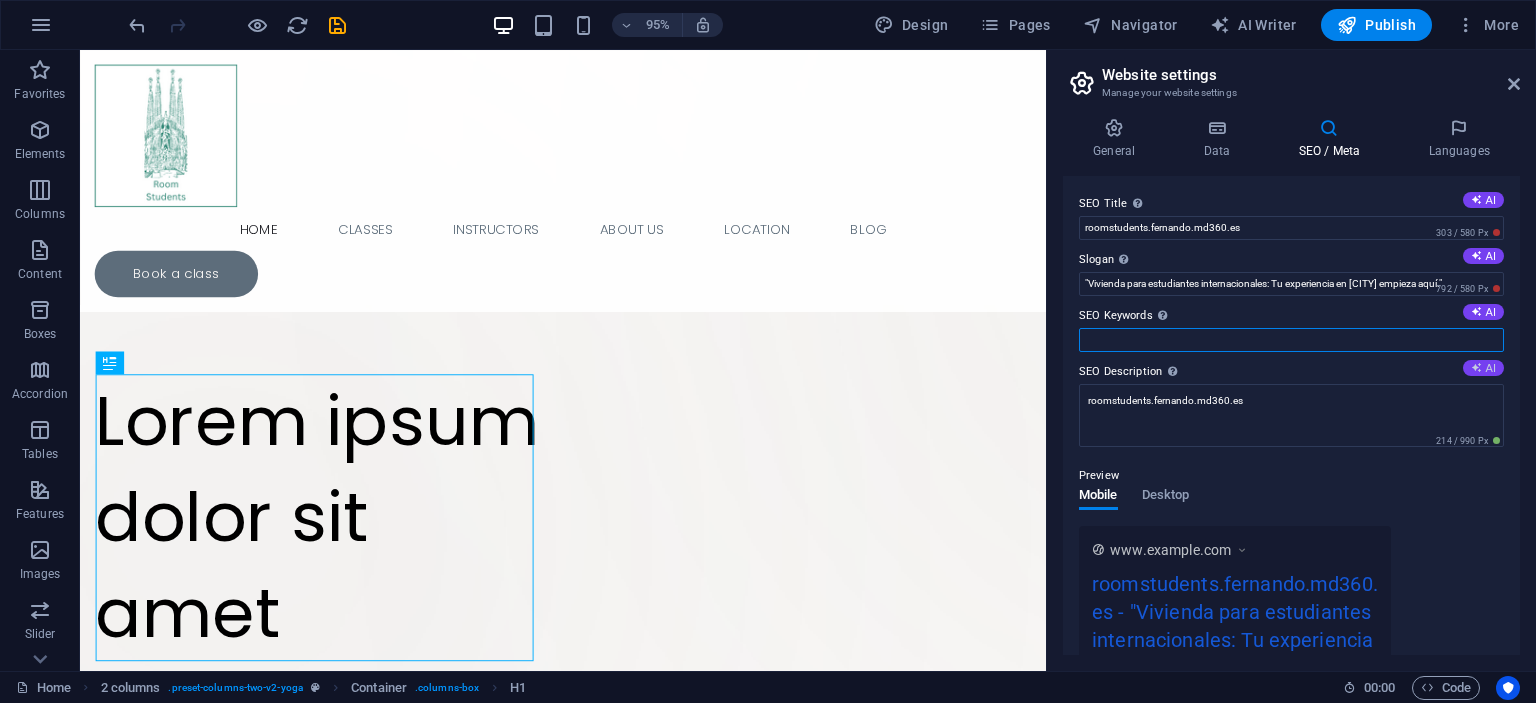 type 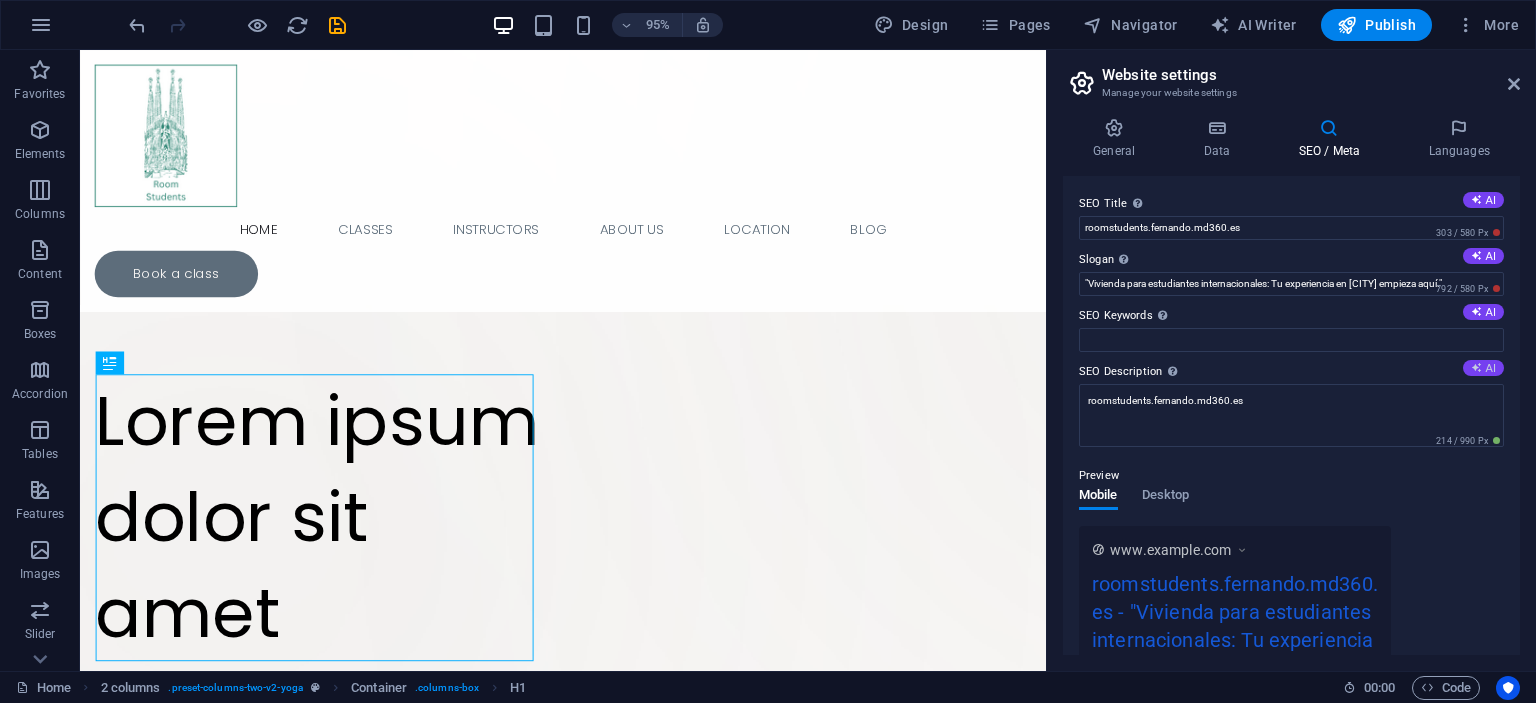 click on "AI" at bounding box center (1483, 368) 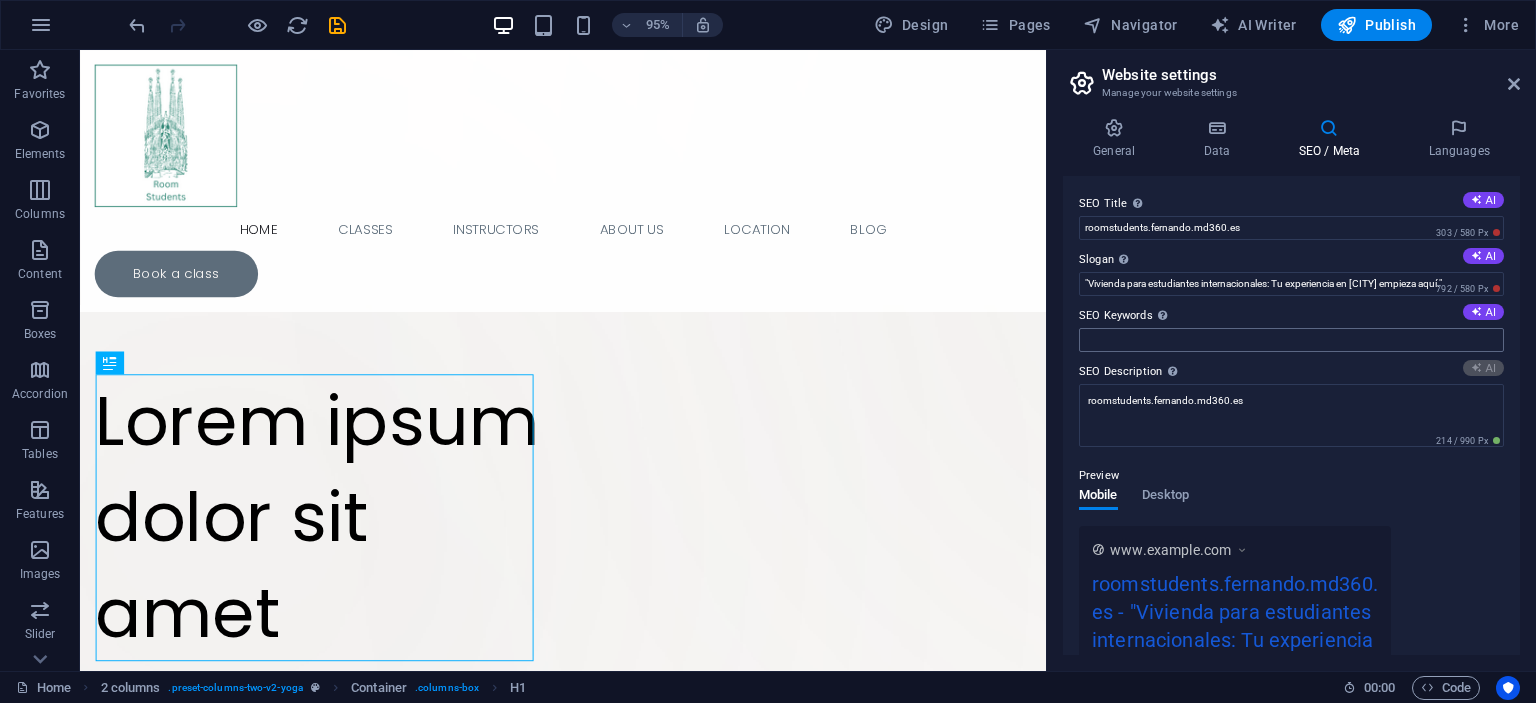 type on "Descubre clases de yoga y bienestar para mejorar tu mente, equilibrio, fuerza y flexibilidad. ¡Únete a nuestra comunidad hoy!" 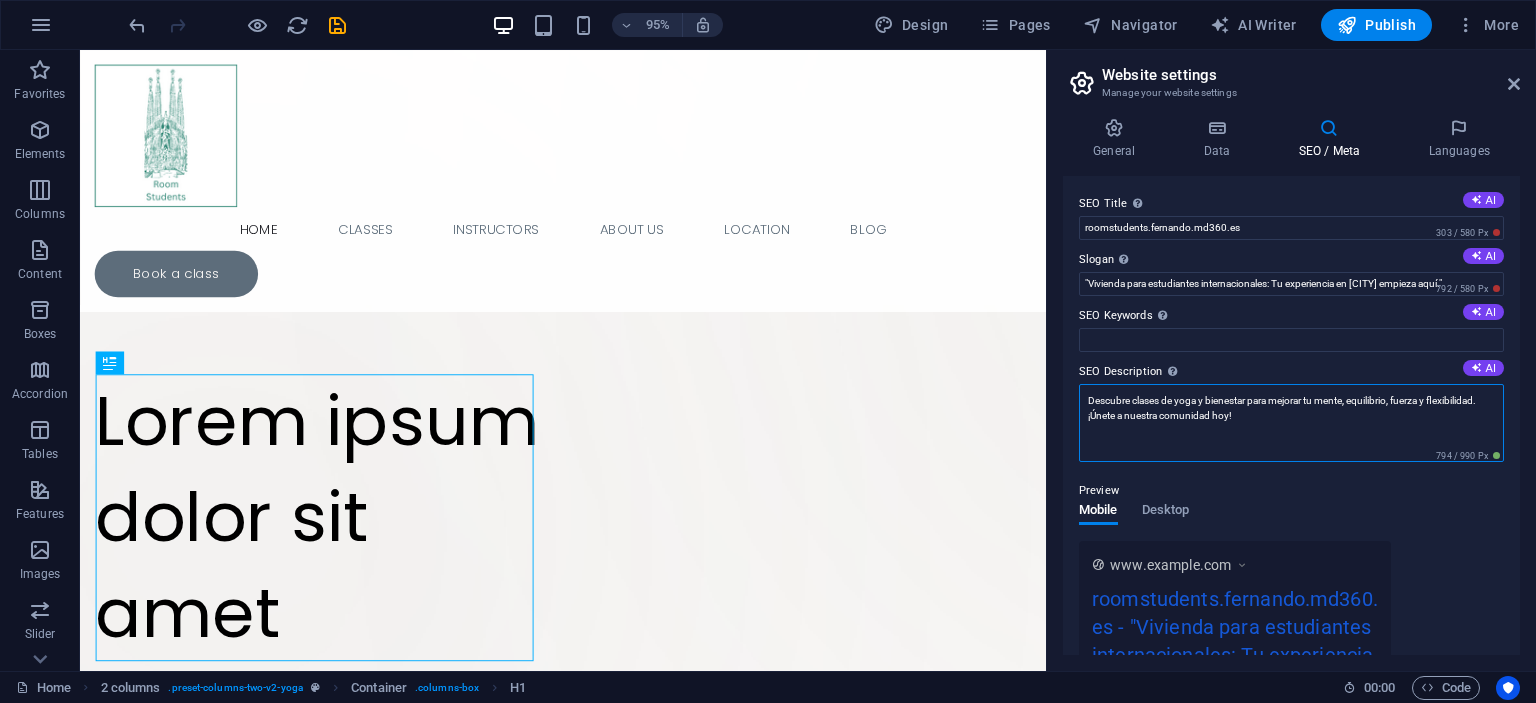 click on "Descubre clases de yoga y bienestar para mejorar tu mente, equilibrio, fuerza y flexibilidad. ¡Únete a nuestra comunidad hoy!" at bounding box center [1291, 423] 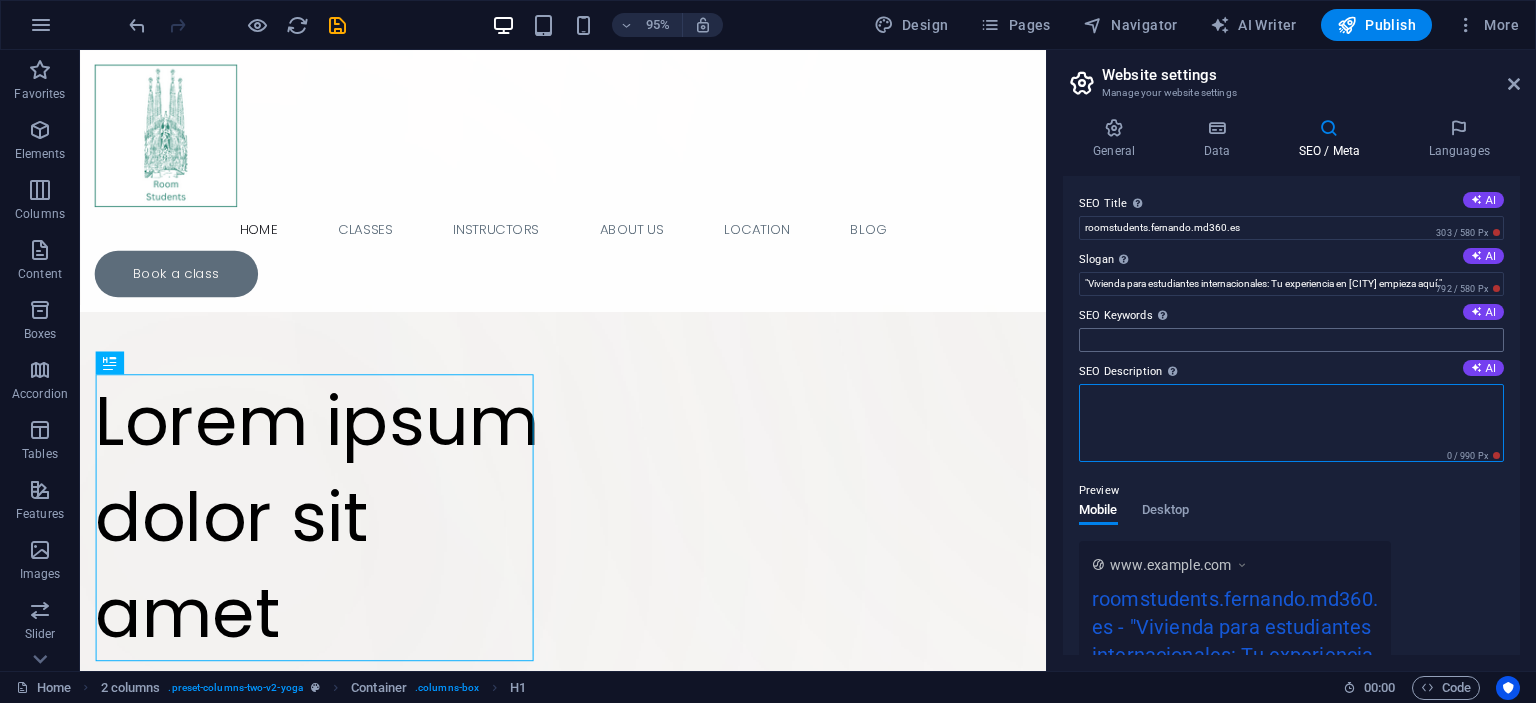 type 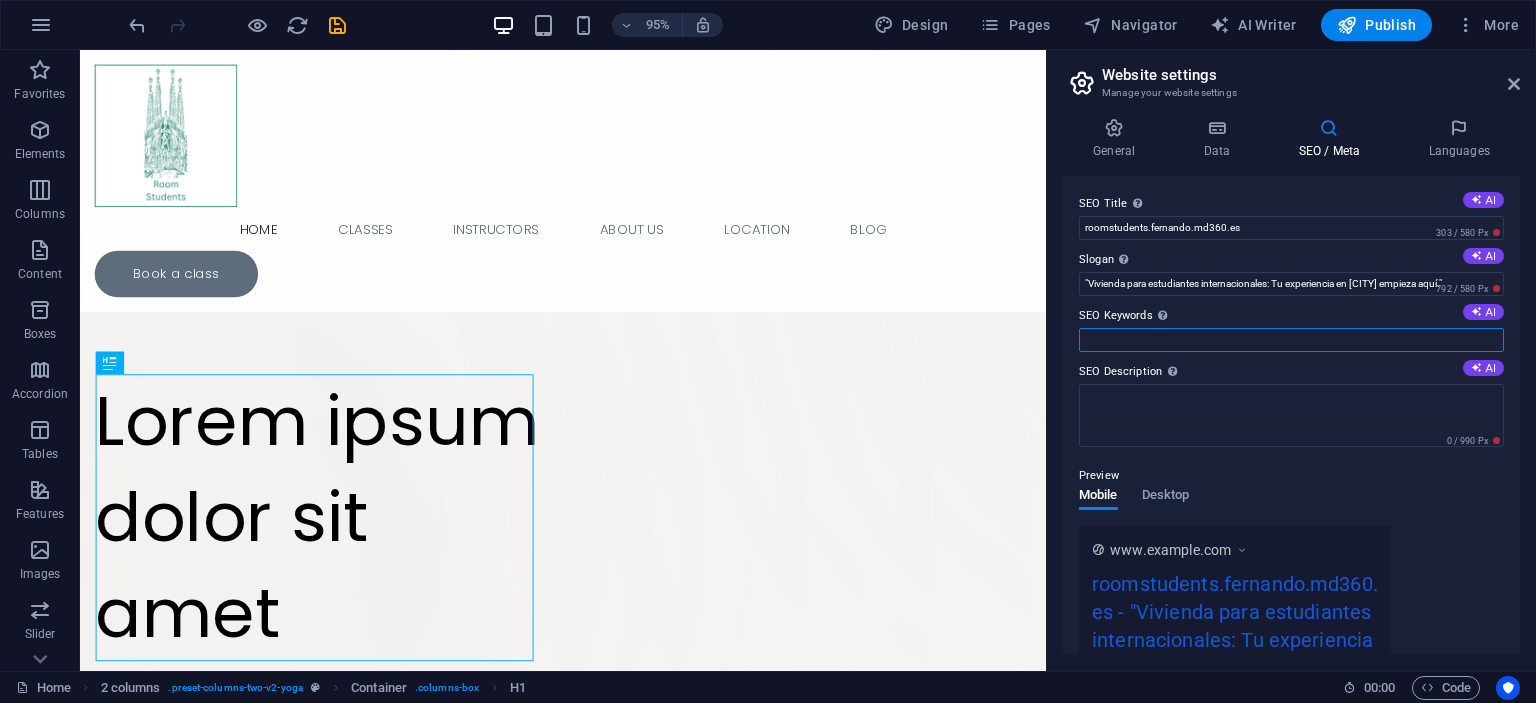 click on "SEO Keywords Comma-separated list of keywords representing your website. AI" at bounding box center (1291, 340) 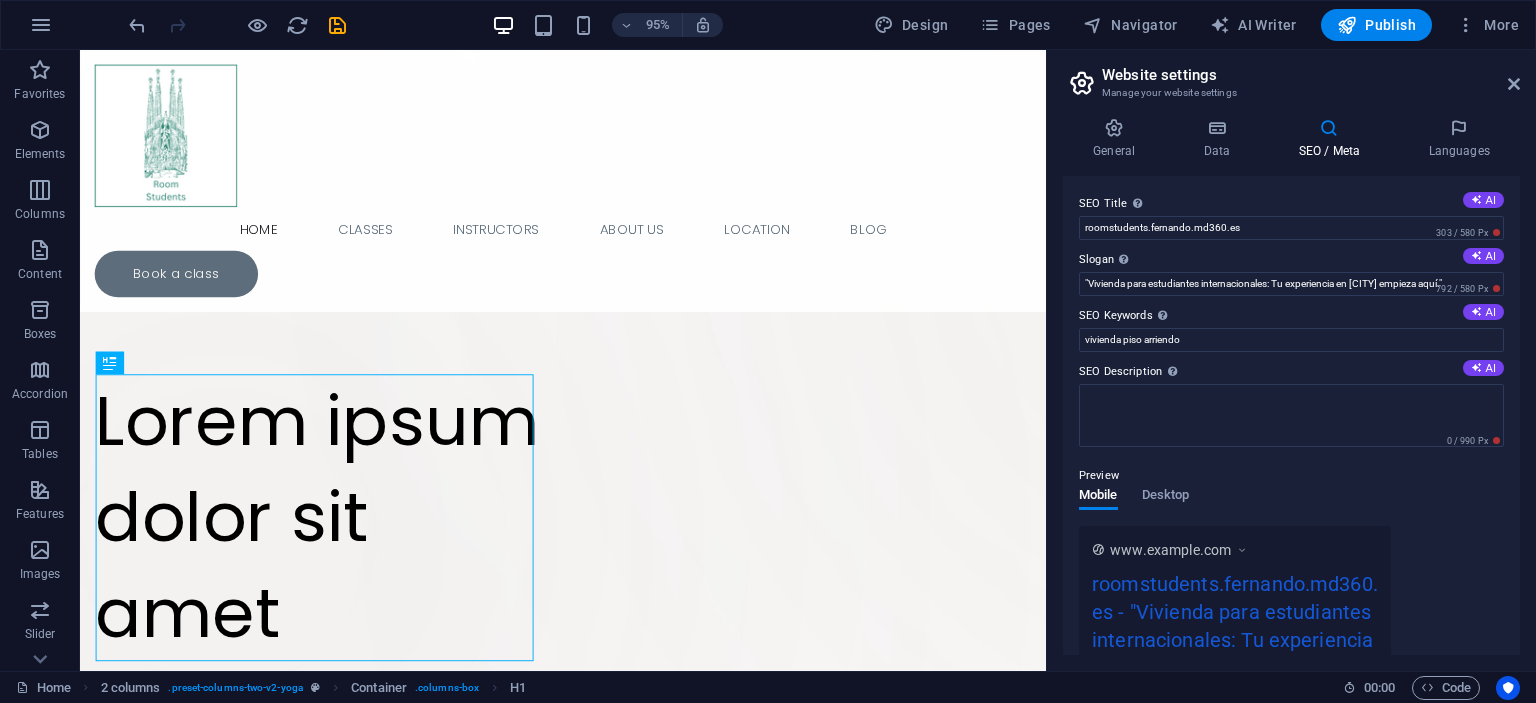 click on "SEO Title The title of your website - make it something that stands out in search engine results. AI roomstudents.fernando.md360.es 303 / 580 Px Slogan The slogan of your website. AI "Vivienda para estudiantes internacionales: Tu experiencia en Barcelona empieza aquí." 792 / 580 Px SEO Keywords Comma-separated list of keywords representing your website. AI vivienda piso arriendo SEO Description Describe the contents of your website - this is crucial for search engines and SEO! AI 0 / 990 Px Preview Mobile Desktop www.example.com roomstudents.fernando.md360.es - "Vivienda para estudiantes internacionales: Tu experiencia en ... roomstudents.fernando.md360.es Settings Noindex Instruct search engines to exclude this website from search results. Responsive Determine whether the website should be responsive based on screen resolution. Meta tags Enter HTML code here that will be placed inside the  tags of your website. Please note that your website may not function if you include code with errors." at bounding box center [1291, 415] 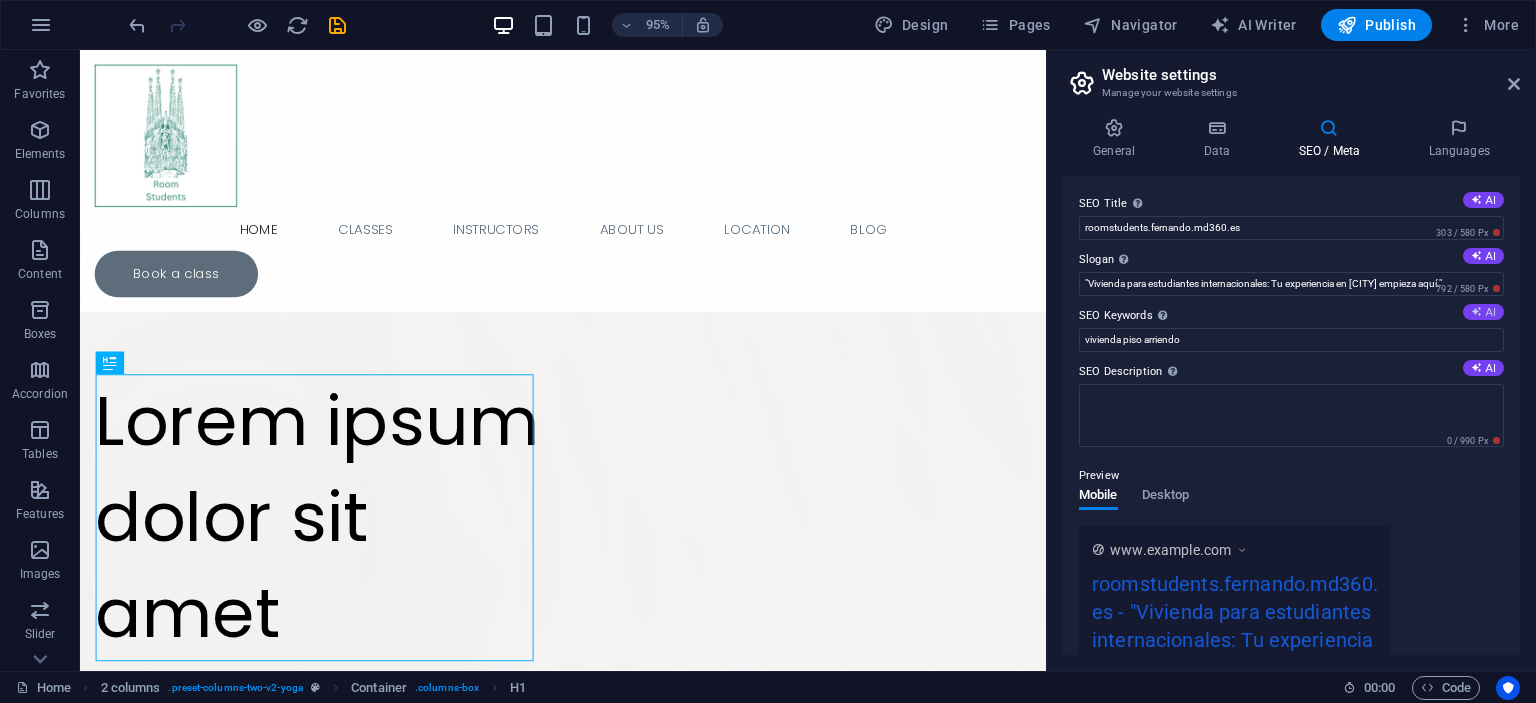 click on "AI" at bounding box center (1483, 312) 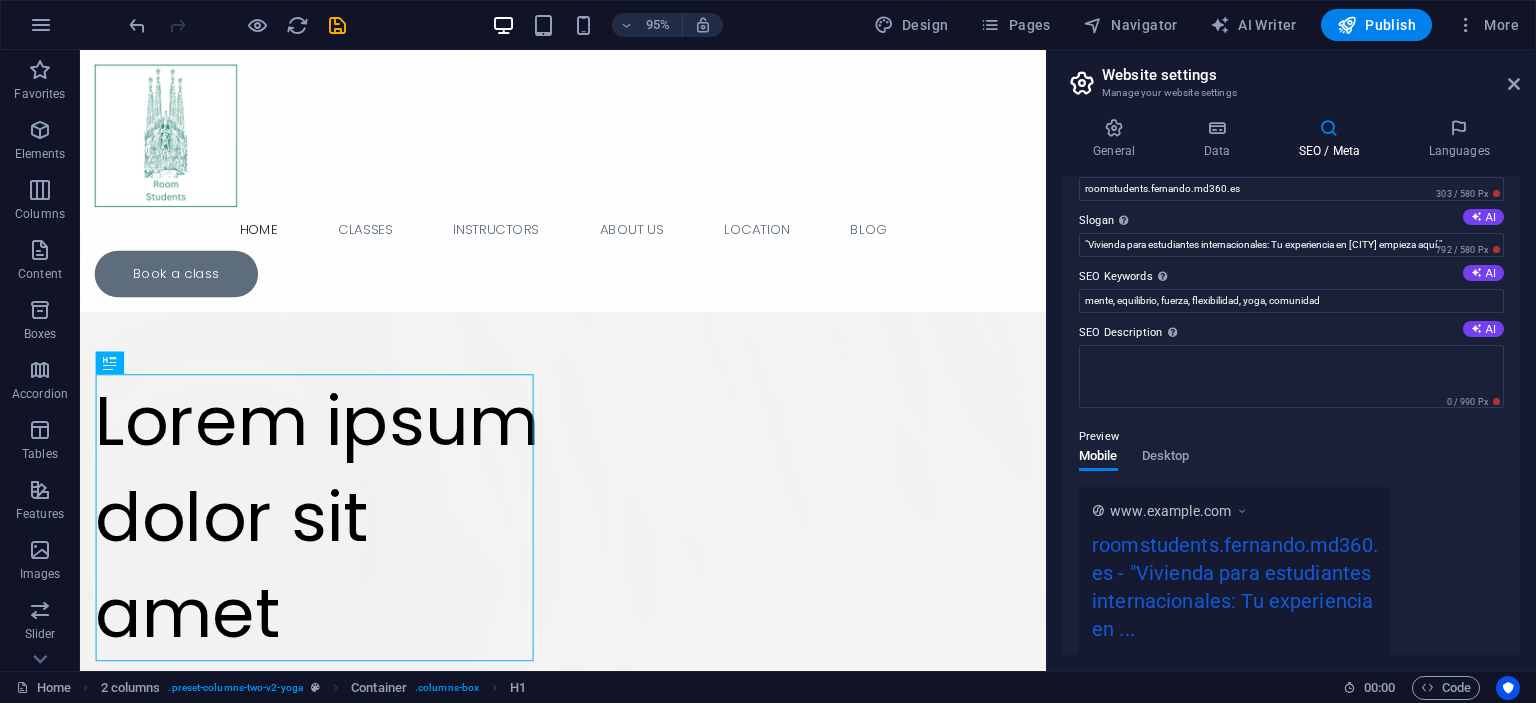 scroll, scrollTop: 20, scrollLeft: 0, axis: vertical 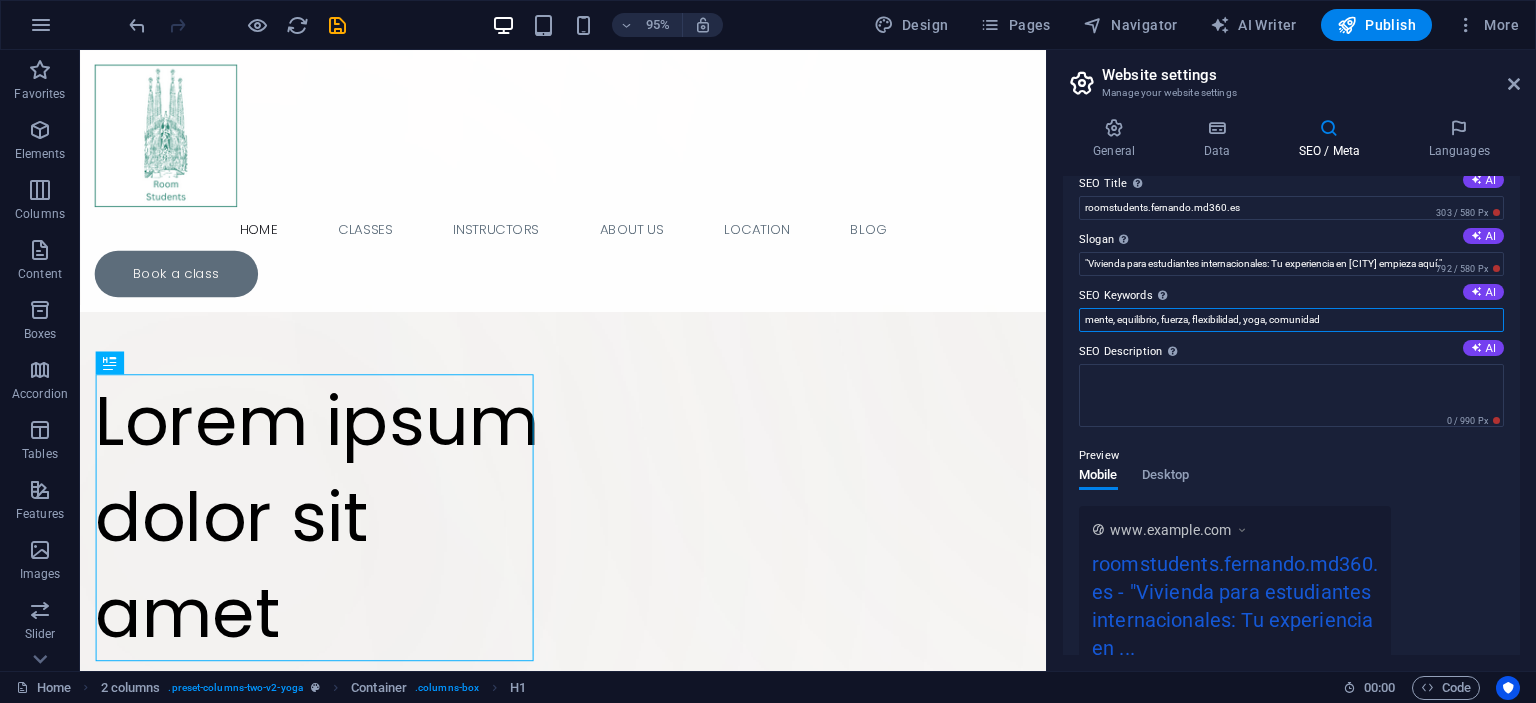click on "mente, equilibrio, fuerza, flexibilidad, yoga, comunidad" at bounding box center [1291, 320] 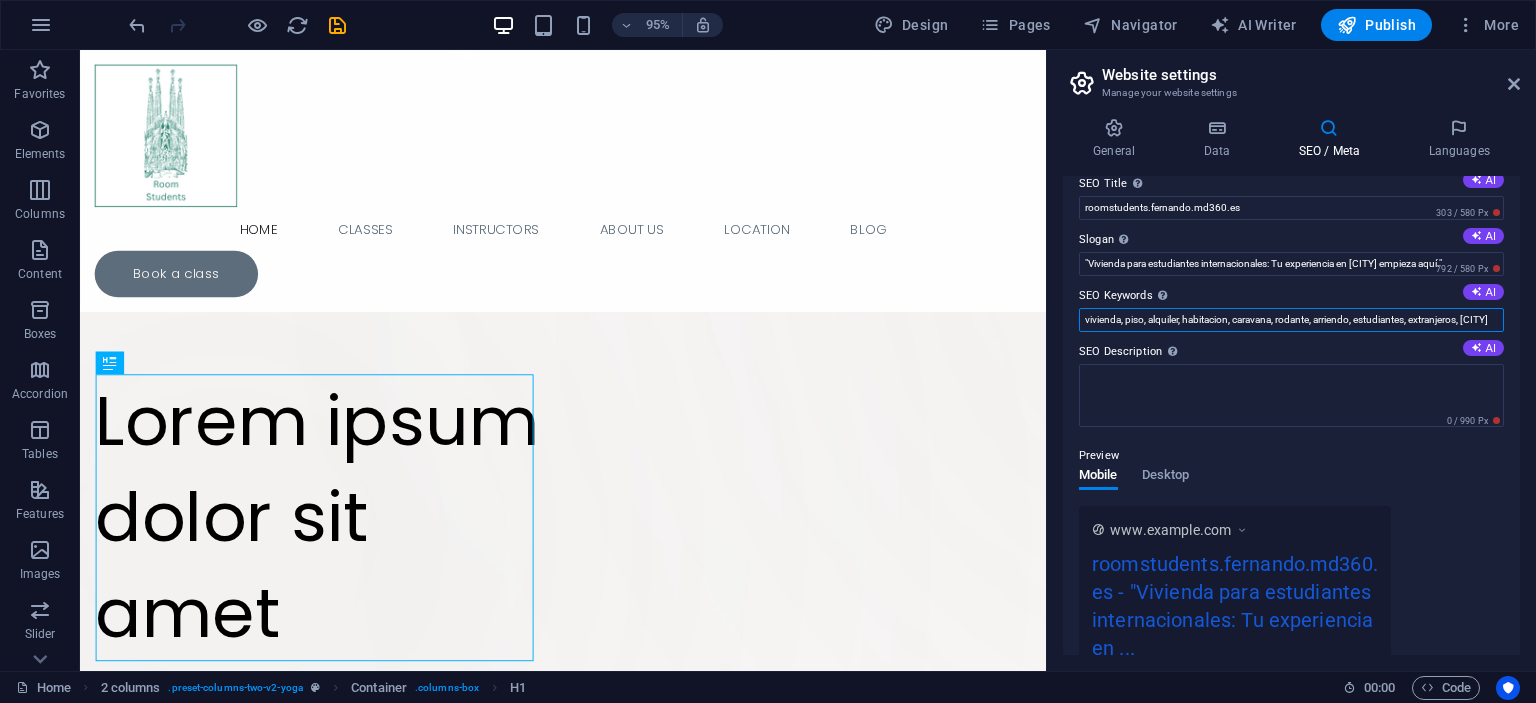 scroll, scrollTop: 0, scrollLeft: 20, axis: horizontal 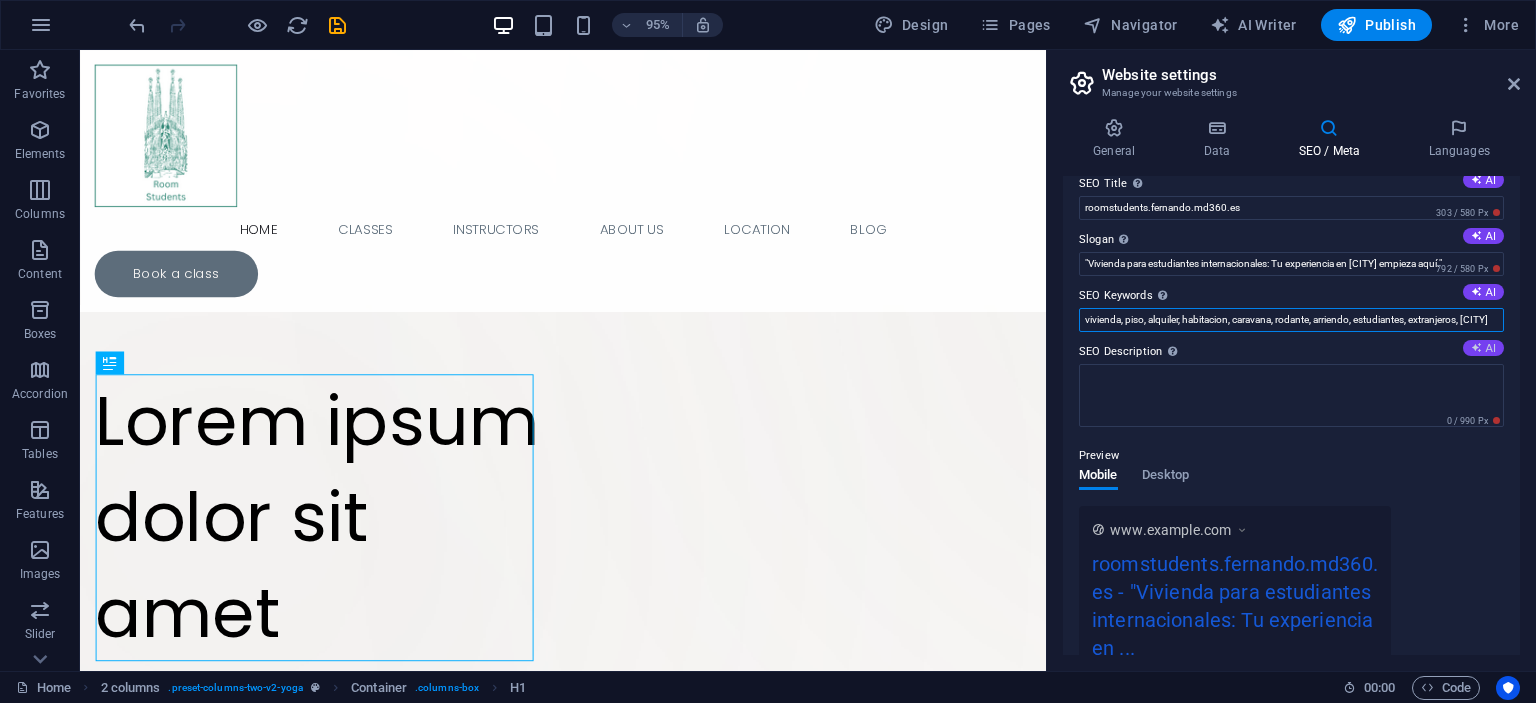type on "vivienda, piso, alquiler, habitacion, caravana, rodante, arriendo, estudiantes, extranjeros, barcelona" 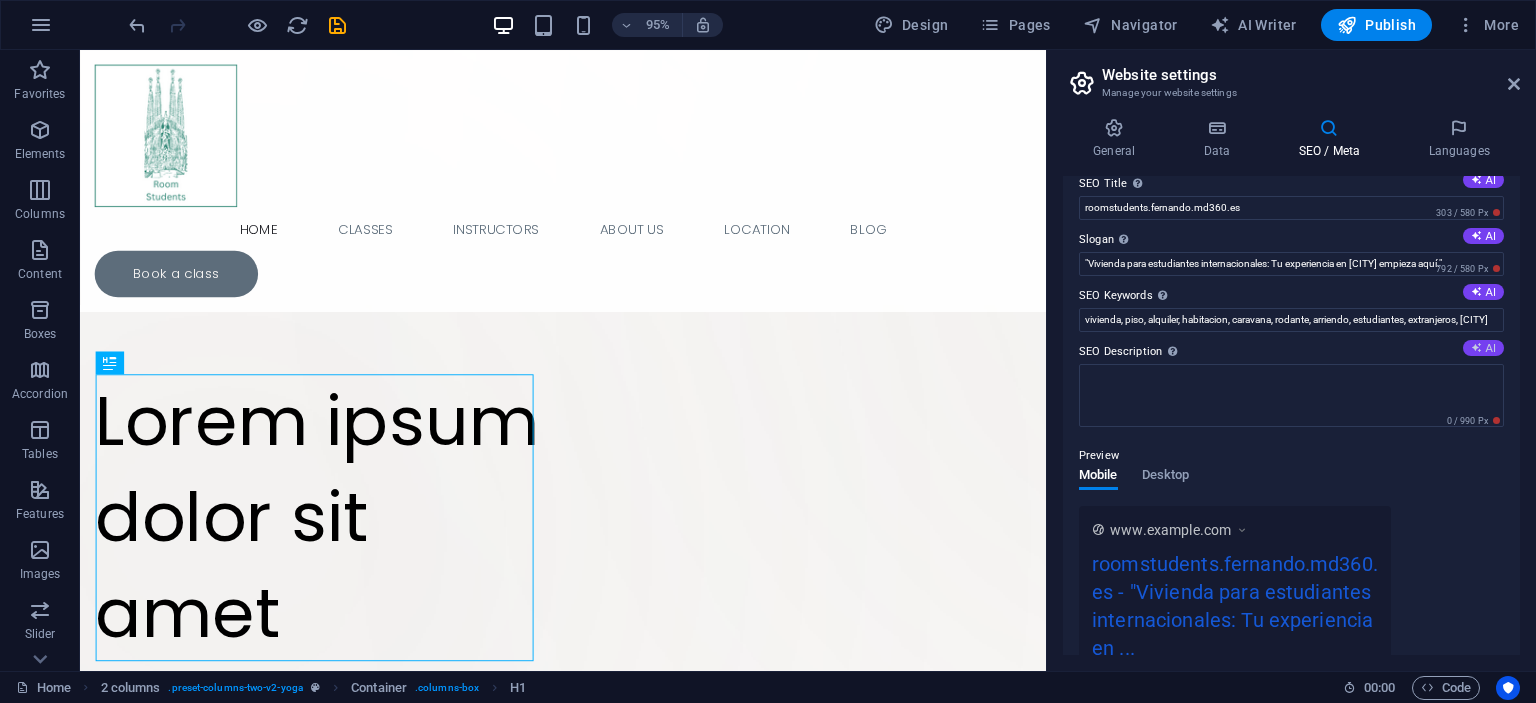 click on "AI" at bounding box center [1483, 348] 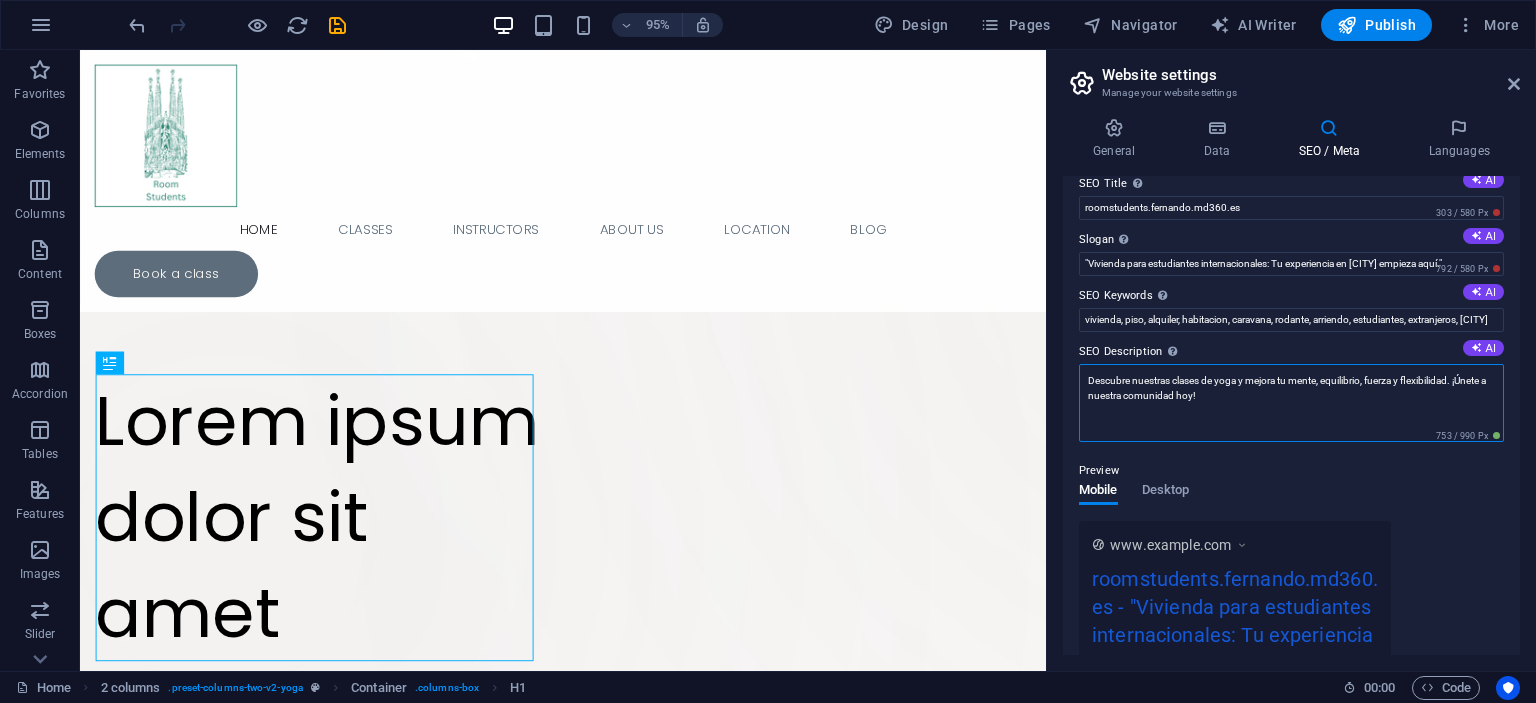 drag, startPoint x: 1176, startPoint y: 382, endPoint x: 1457, endPoint y: 379, distance: 281.01602 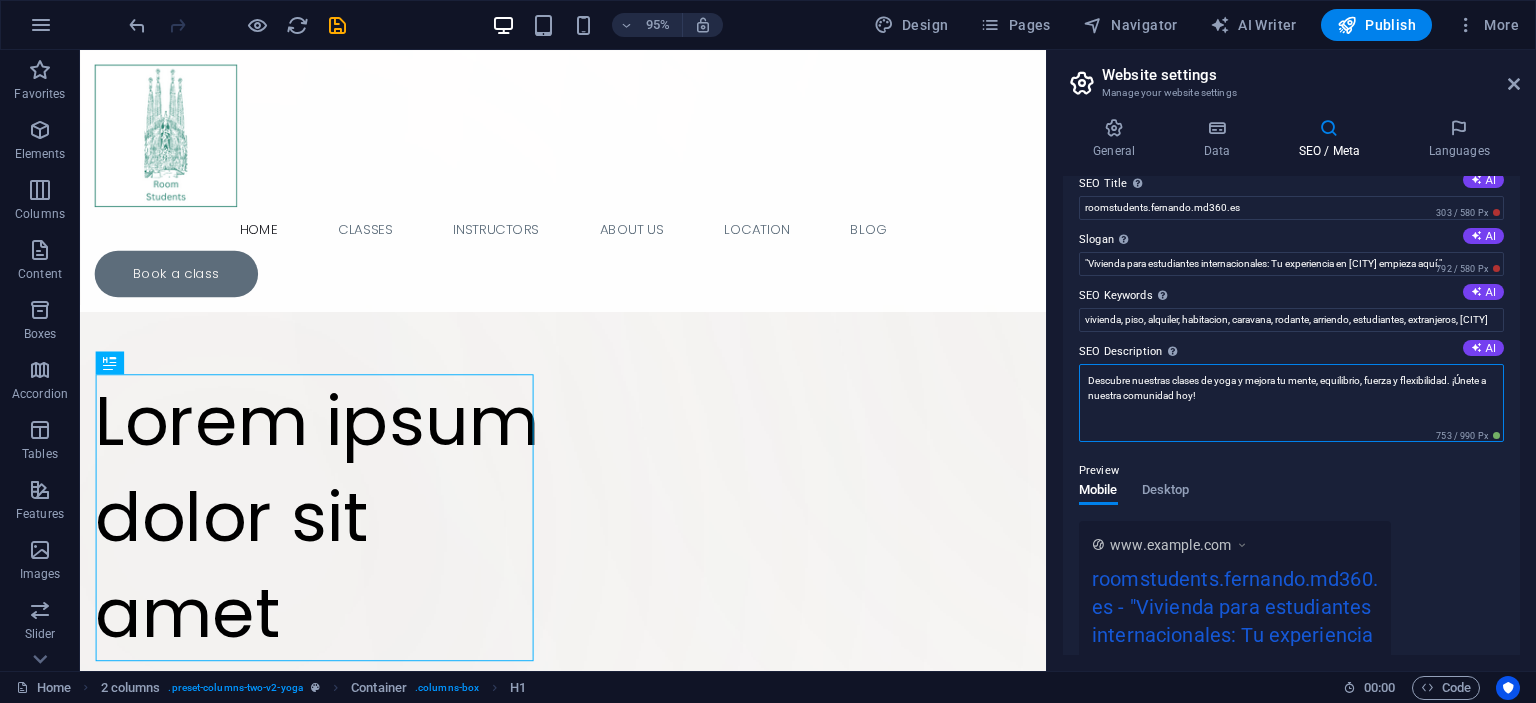 click on "Descubre nuestras clases de yoga y mejora tu mente, equilibrio, fuerza y flexibilidad. ¡Únete a nuestra comunidad hoy!" at bounding box center [1291, 403] 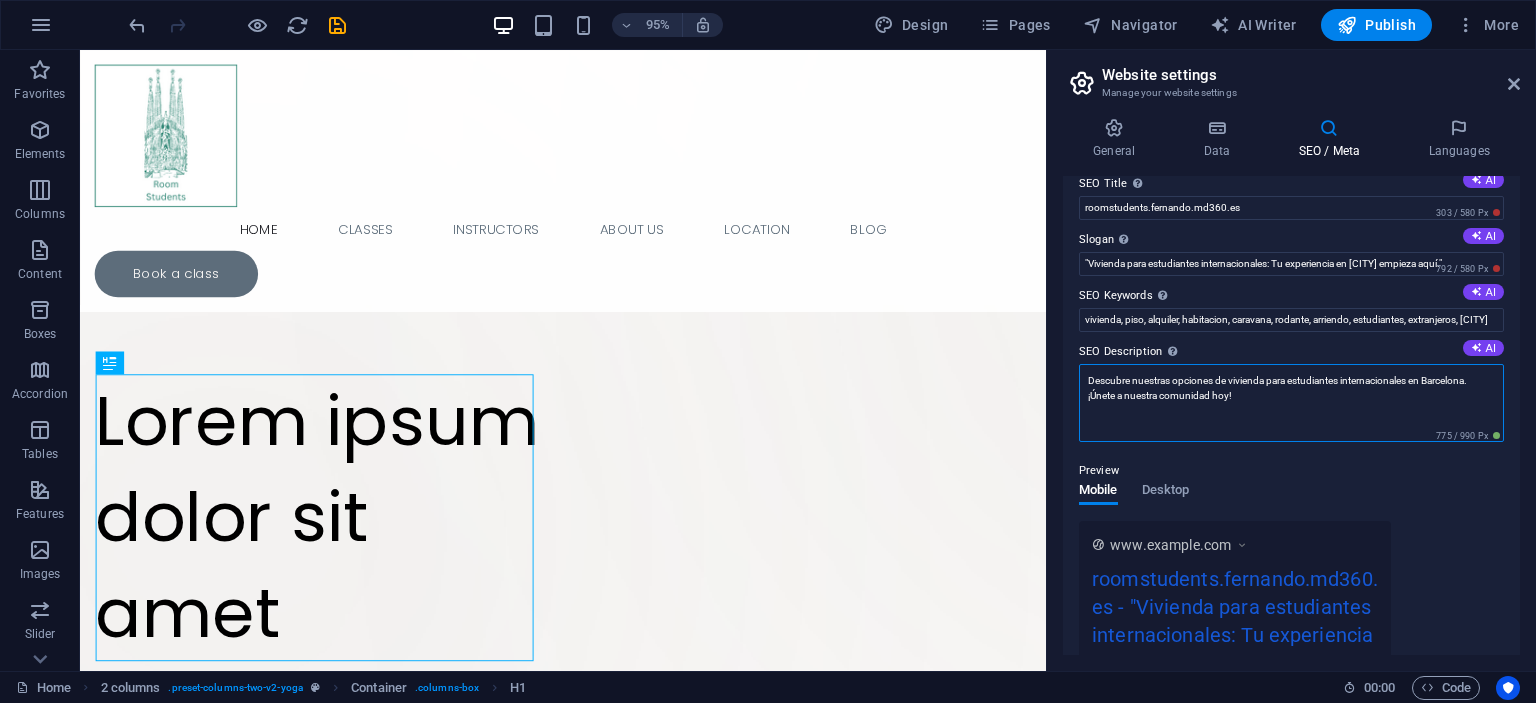 type on "Descubre nuestras opciones de vivienda para estudiantes internacionales en Barcelona. ¡Únete a nuestra comunidad hoy!" 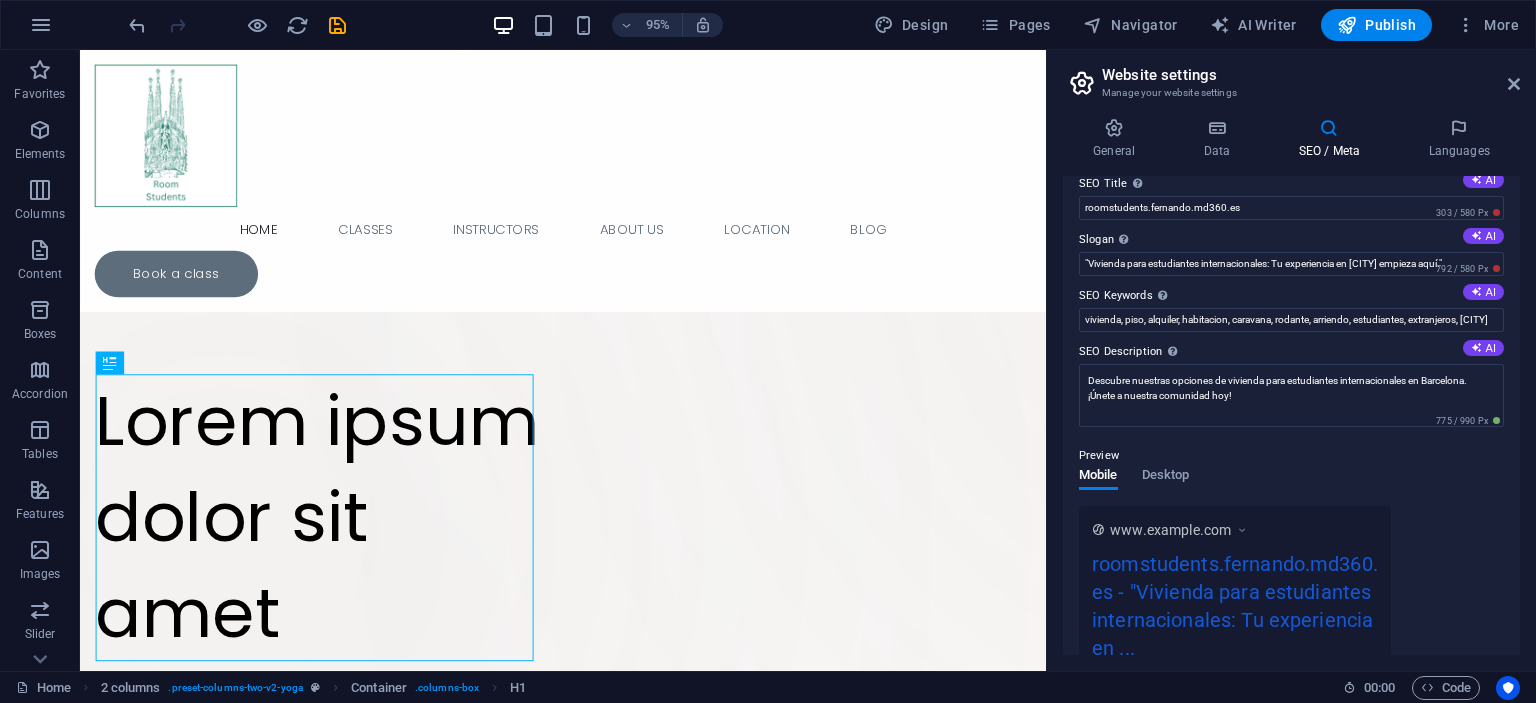 click on "Preview Mobile Desktop www.example.com roomstudents.fernando.md360.es - "Vivienda para estudiantes internacionales: Tu experiencia en ... Descubre nuestras opciones de vivienda para estudiantes internacionales en Barcelona. ¡Únete a nuestra comunidad hoy!" at bounding box center [1291, 586] 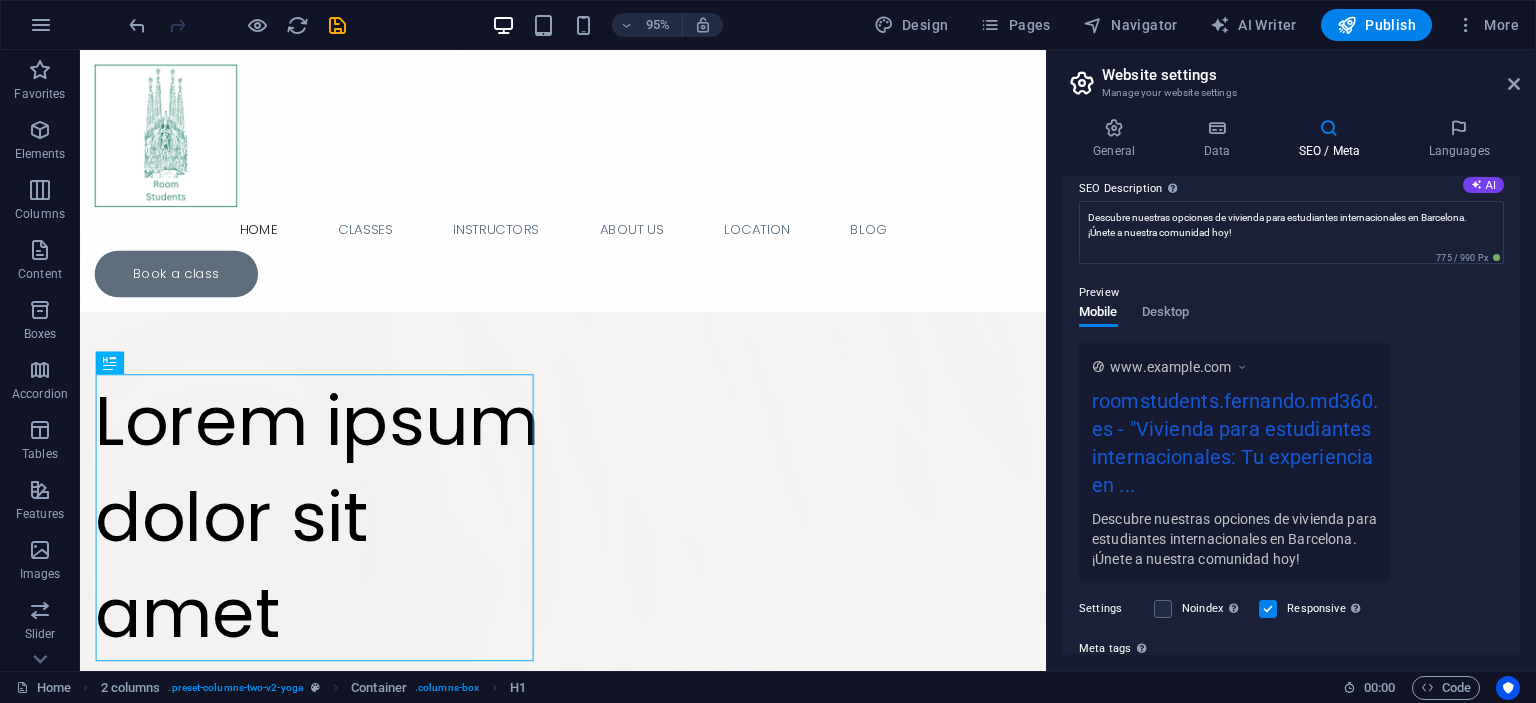 scroll, scrollTop: 246, scrollLeft: 0, axis: vertical 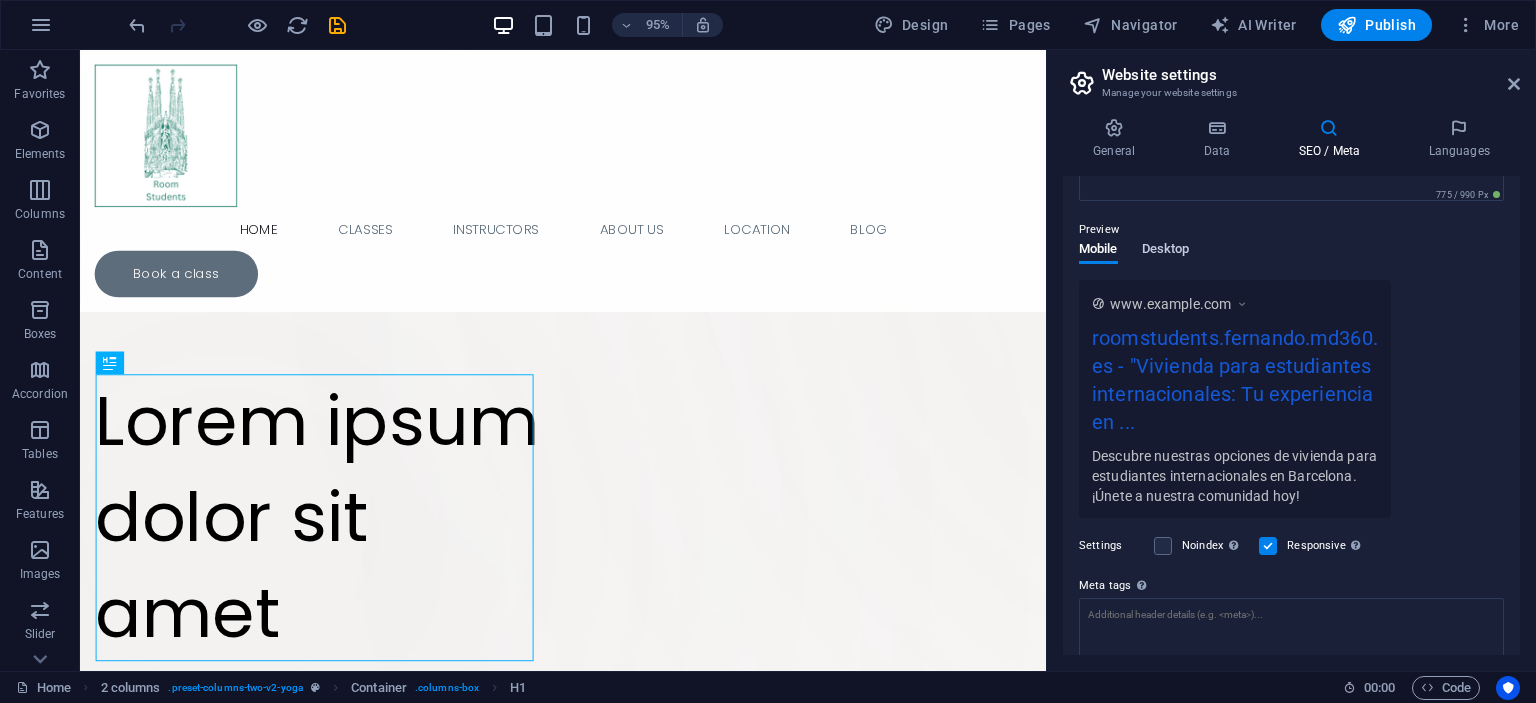 click on "Desktop" at bounding box center [1166, 251] 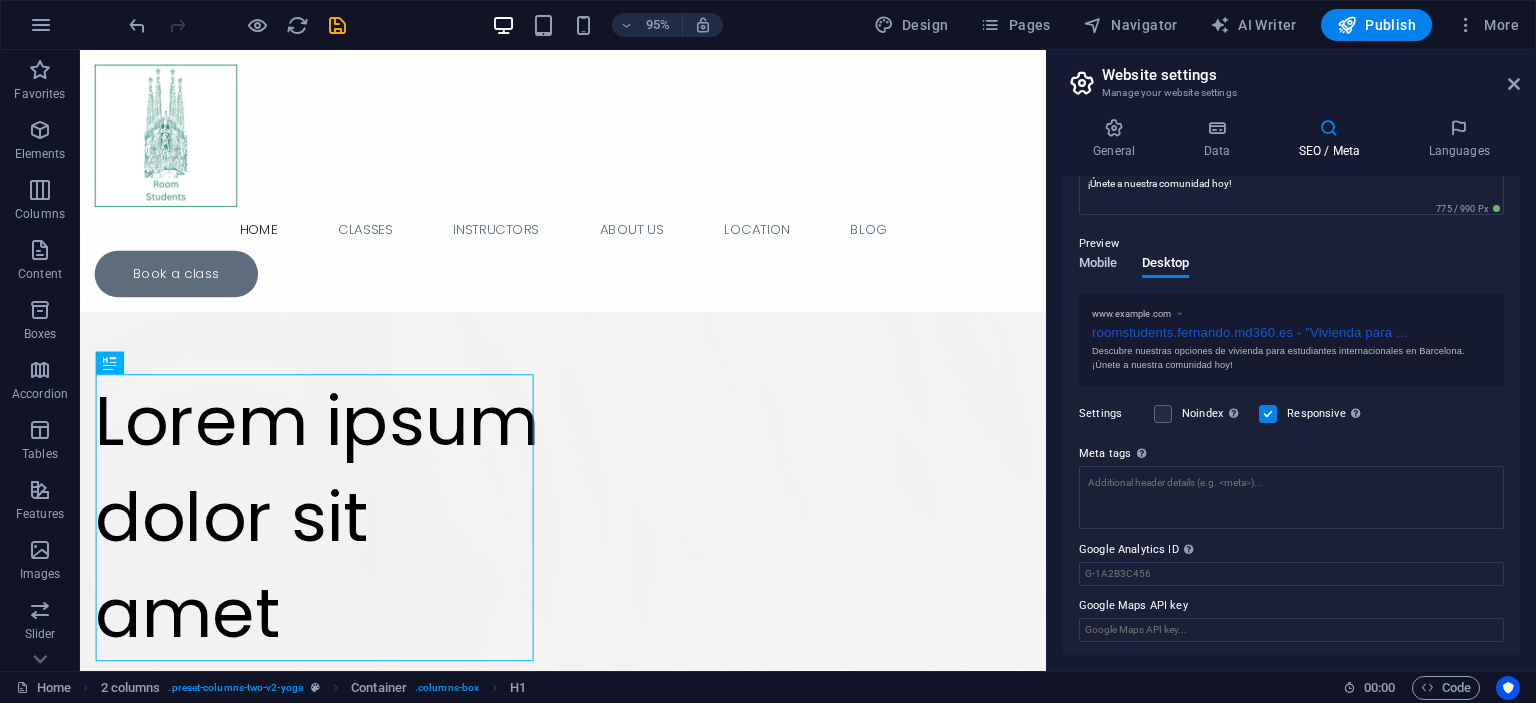 click on "Mobile" at bounding box center [1098, 265] 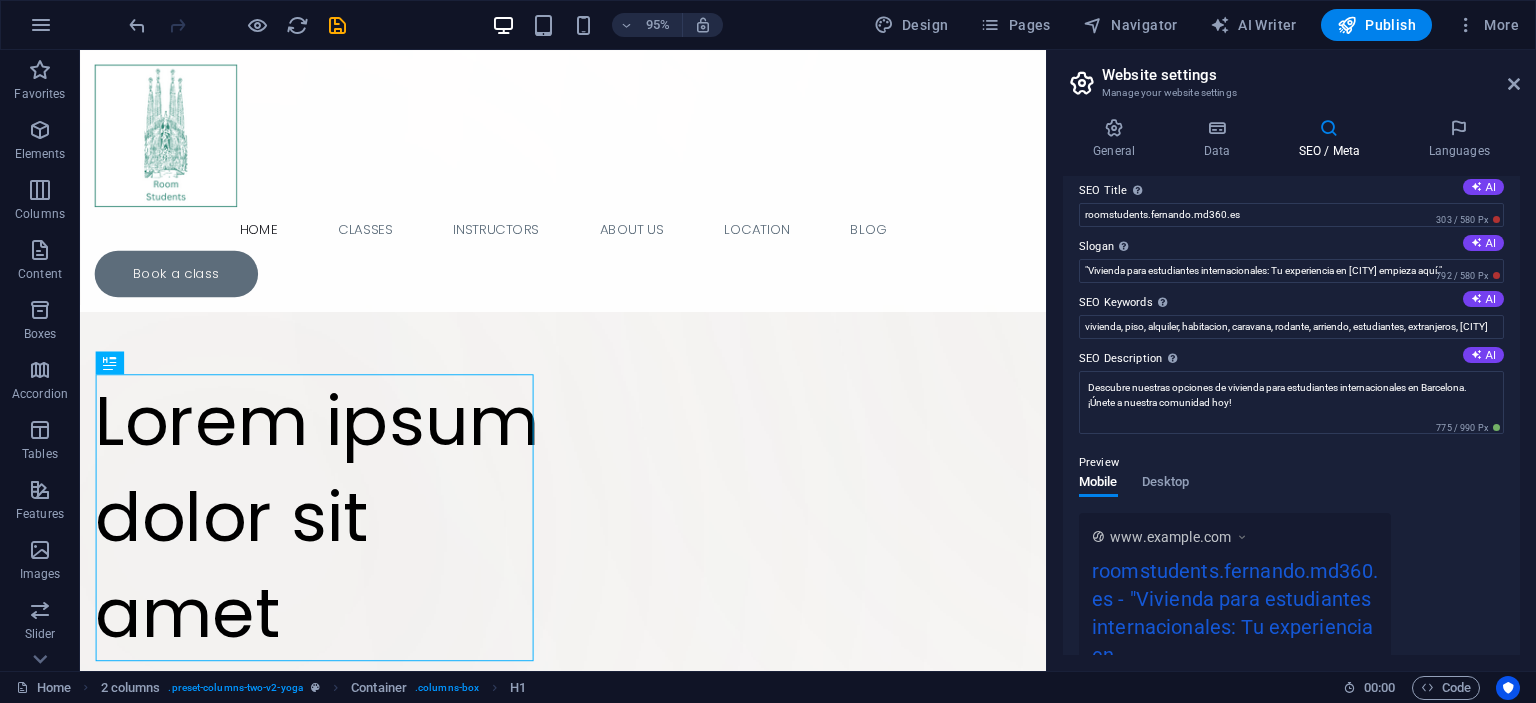 scroll, scrollTop: 0, scrollLeft: 0, axis: both 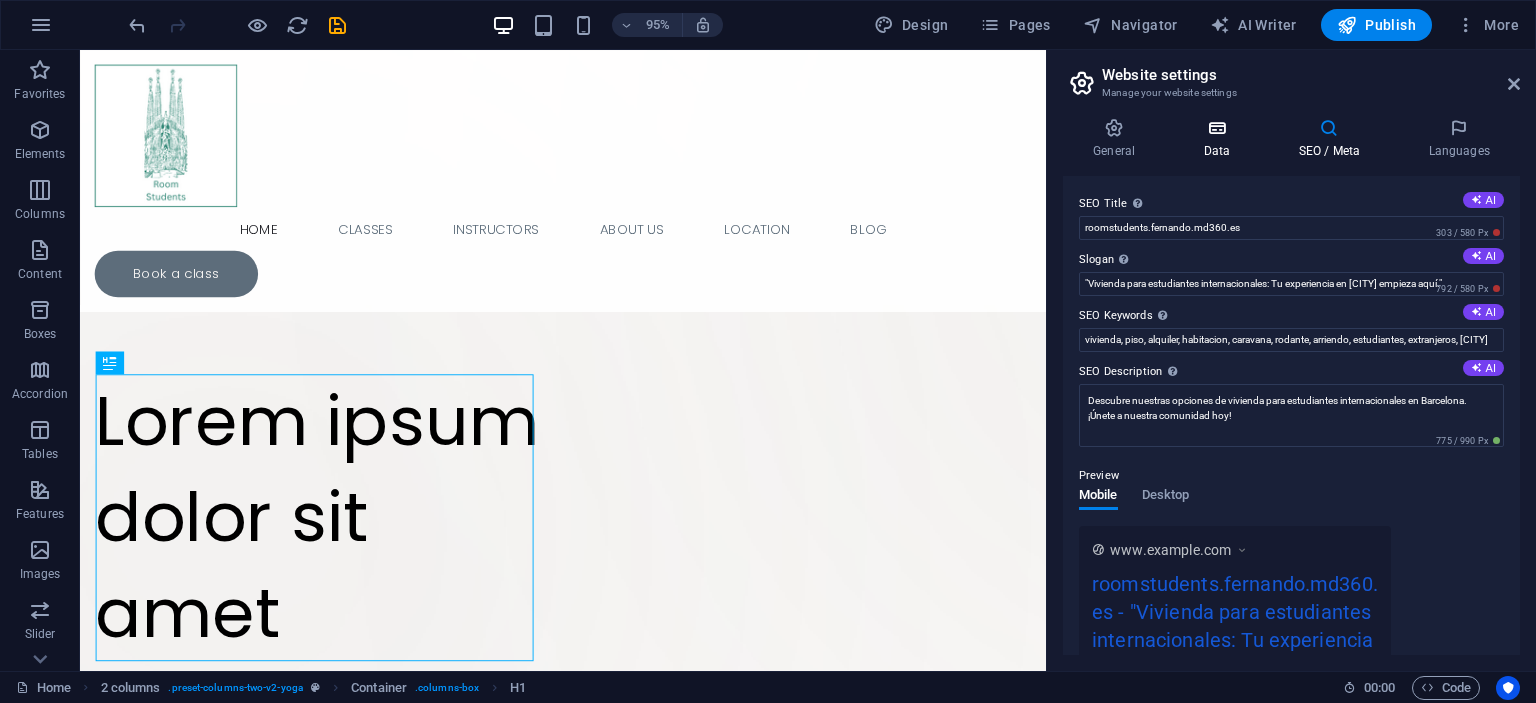 click on "Data" at bounding box center [1220, 139] 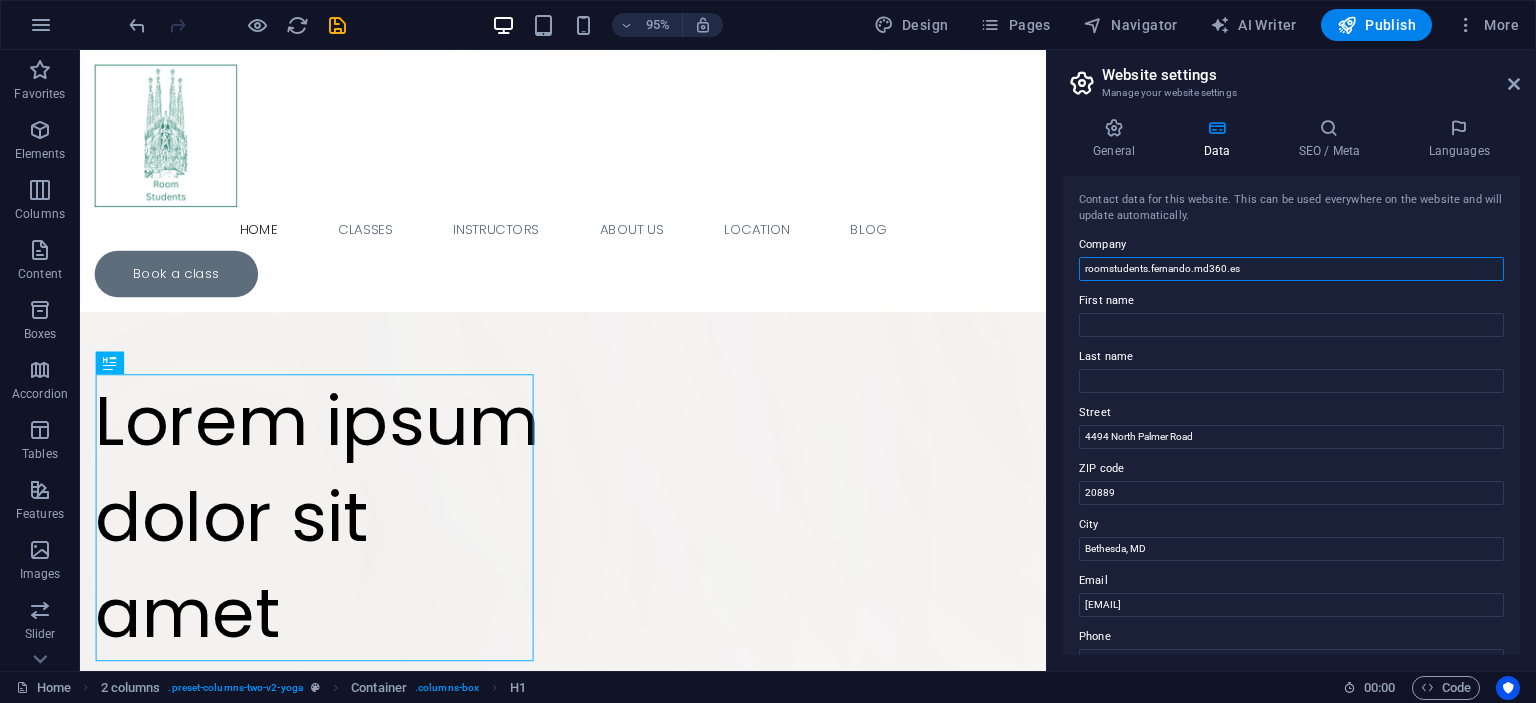 drag, startPoint x: 1147, startPoint y: 267, endPoint x: 1455, endPoint y: 296, distance: 309.36224 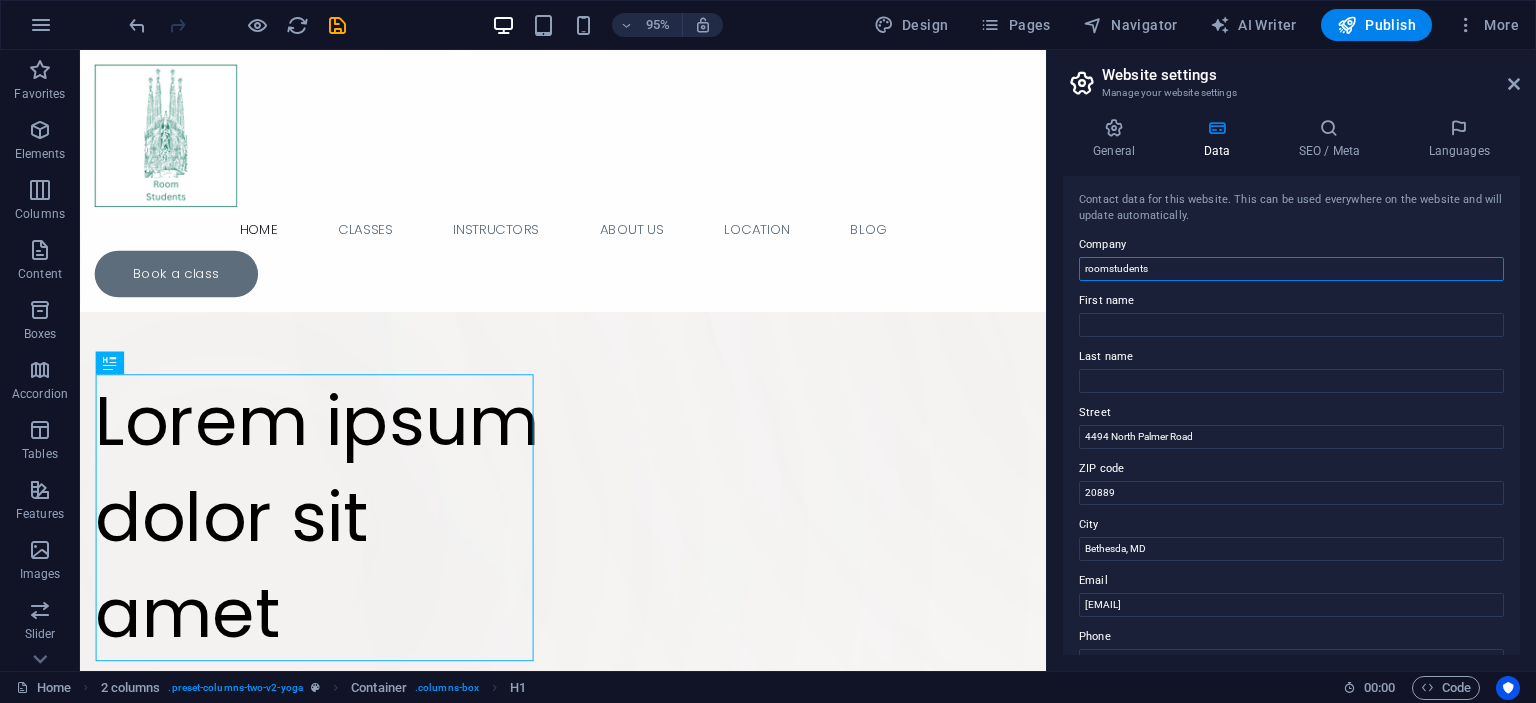 click on "roomstudents" at bounding box center (1291, 269) 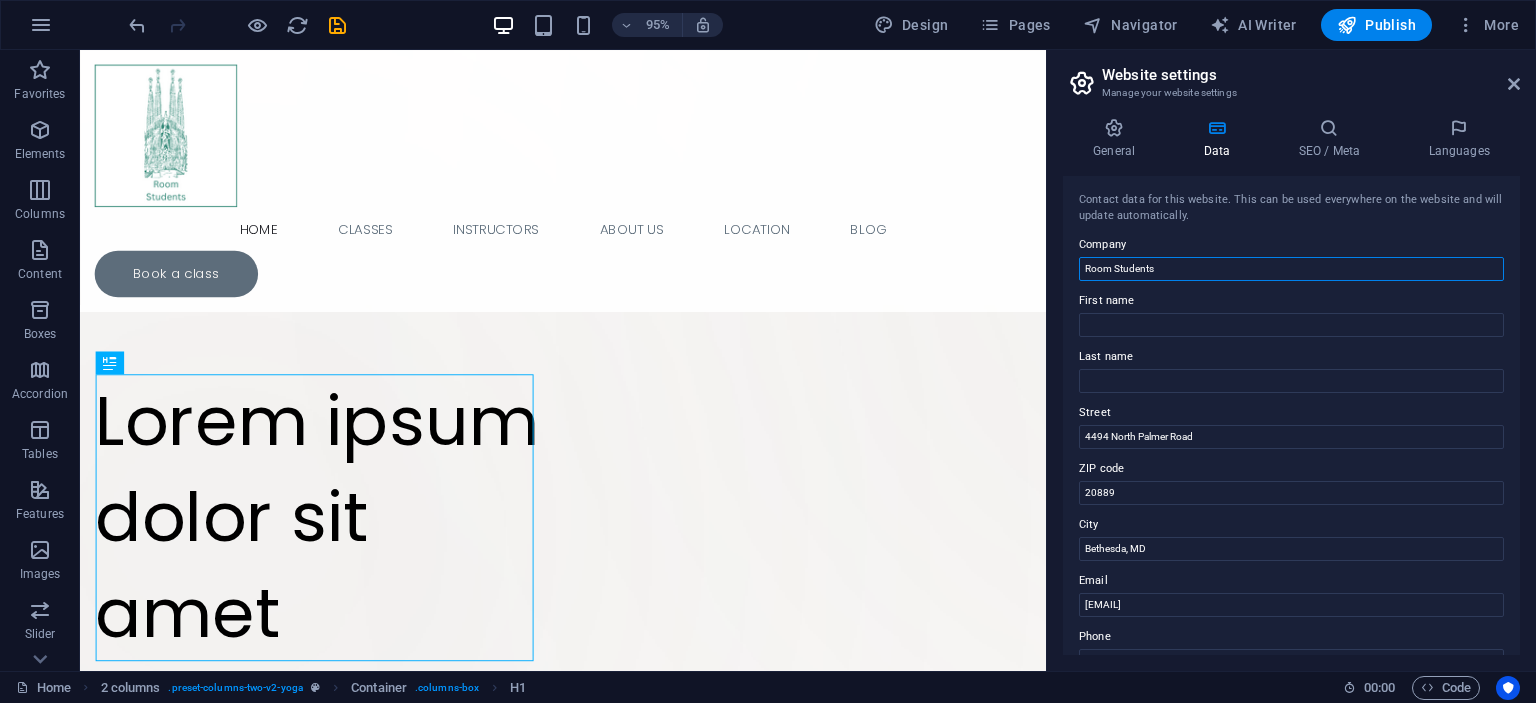 type on "Room Students" 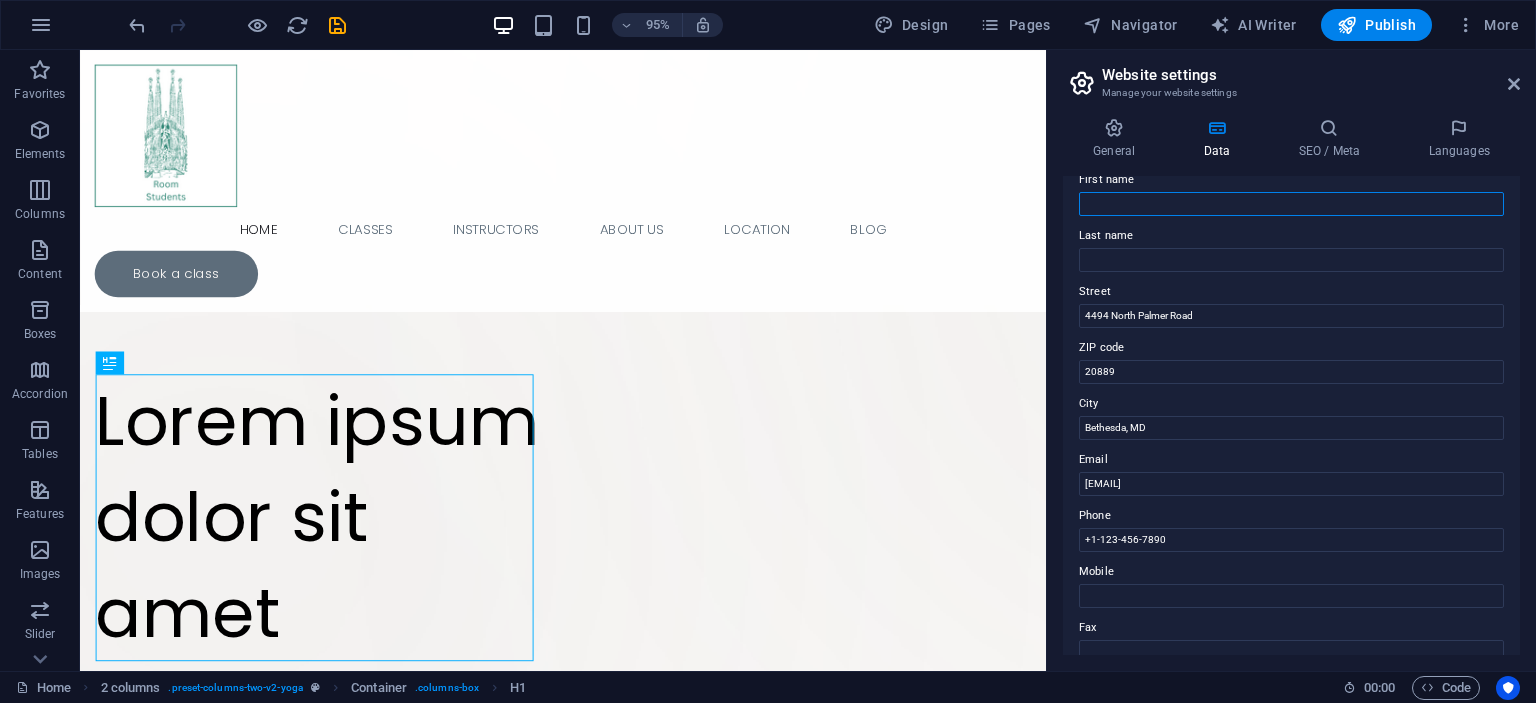 scroll, scrollTop: 173, scrollLeft: 0, axis: vertical 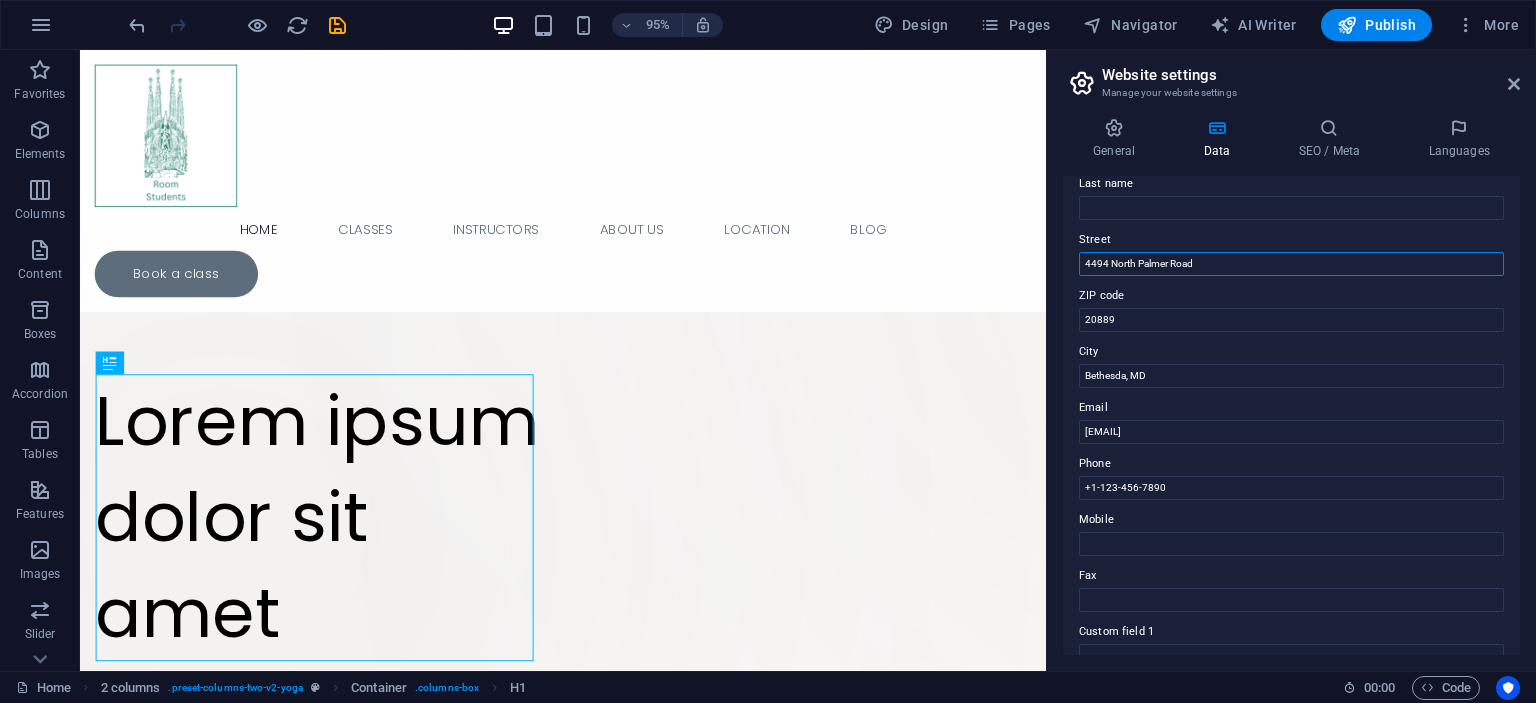drag, startPoint x: 1211, startPoint y: 266, endPoint x: 1057, endPoint y: 267, distance: 154.00325 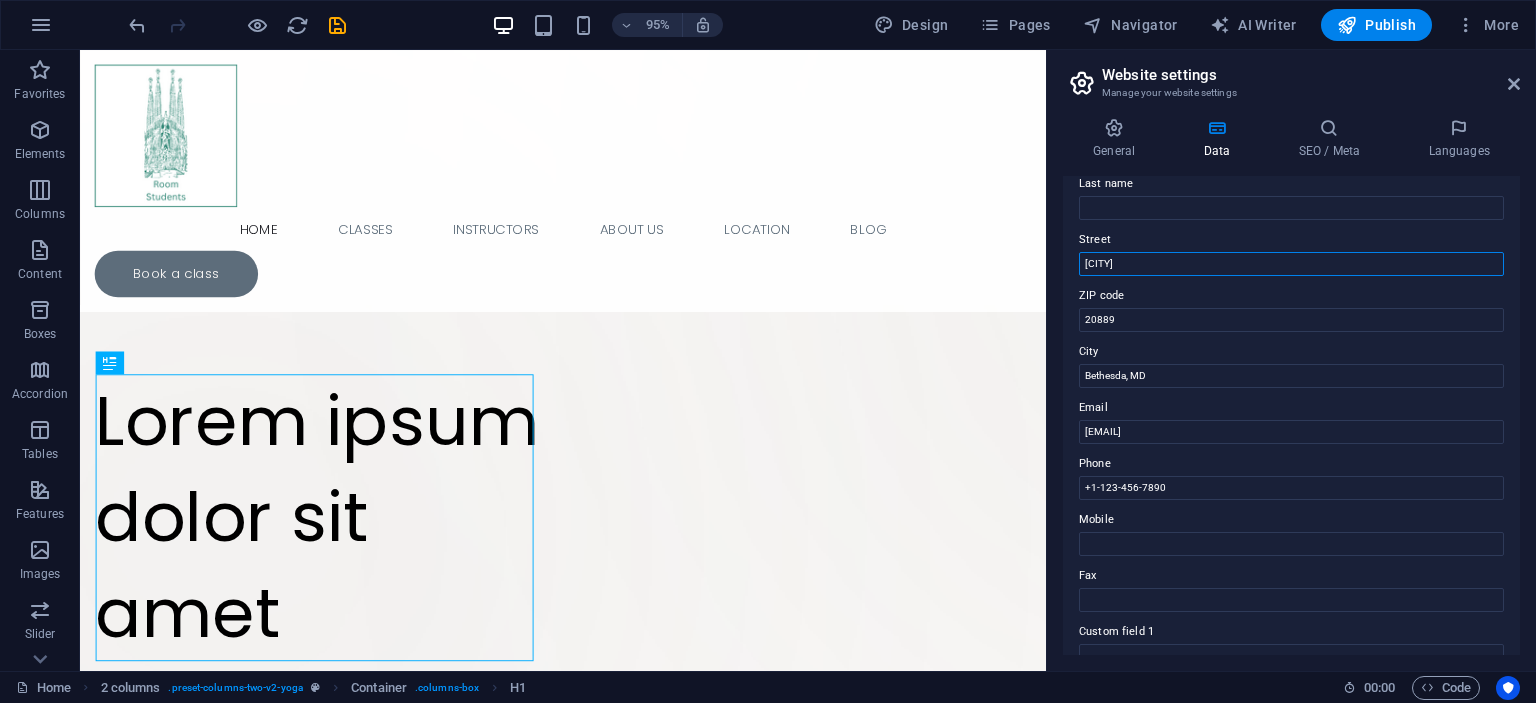 type on "Barcelona" 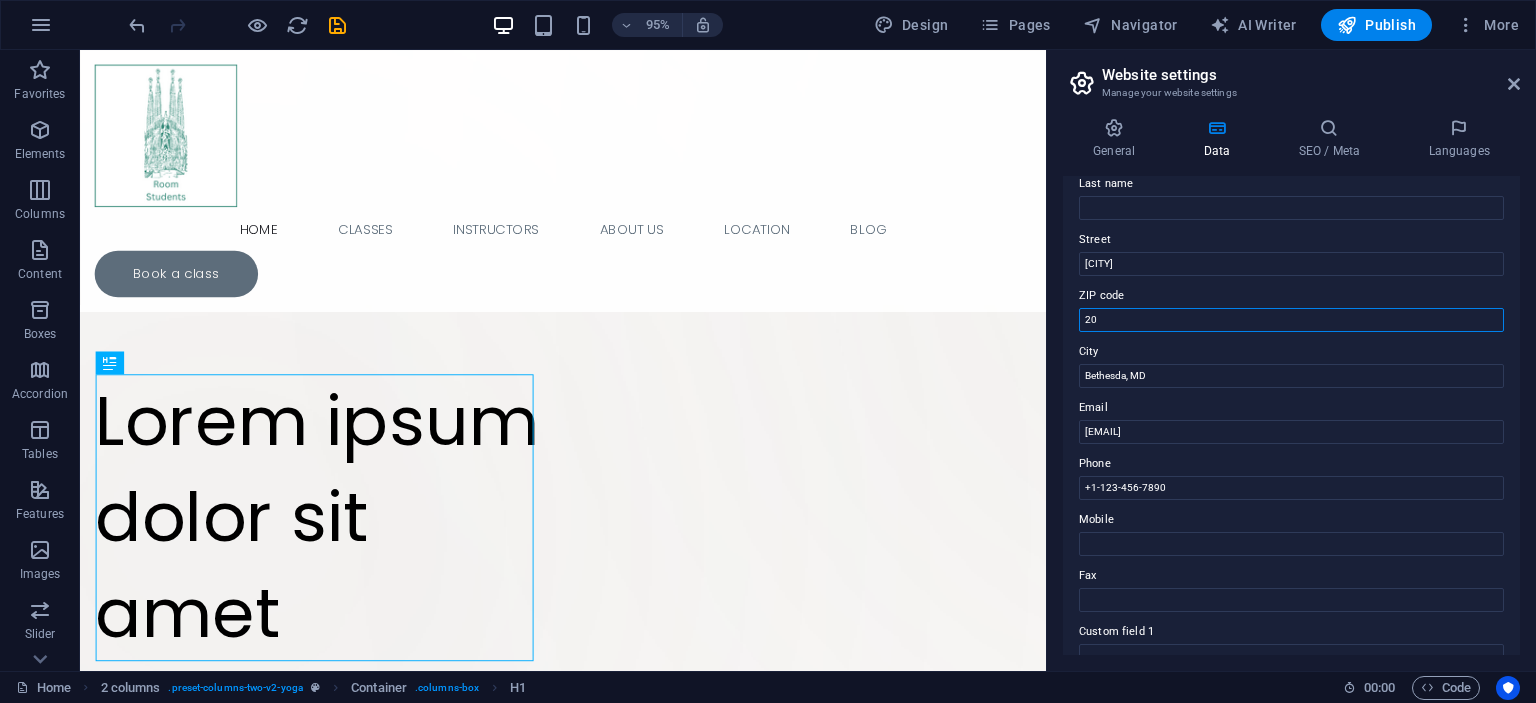 type on "2" 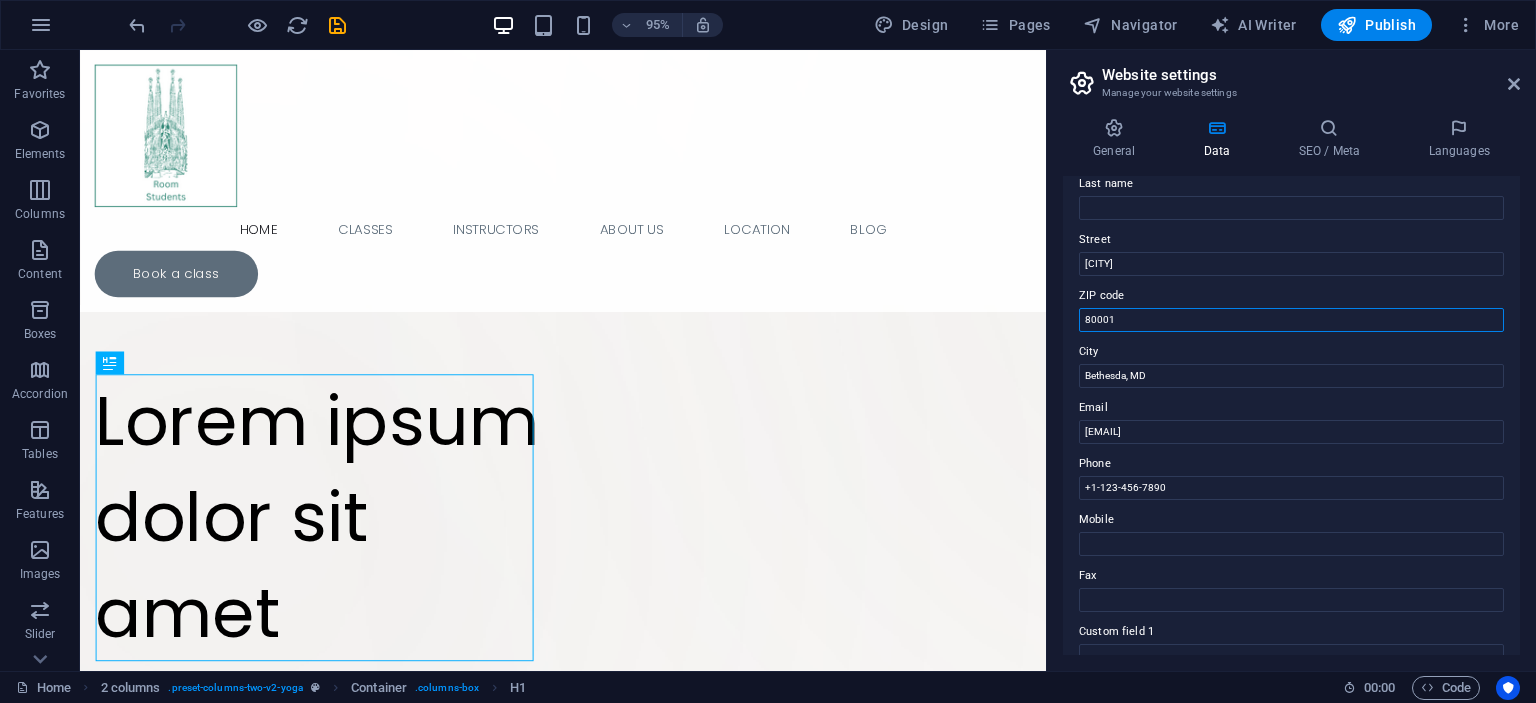 type on "80001" 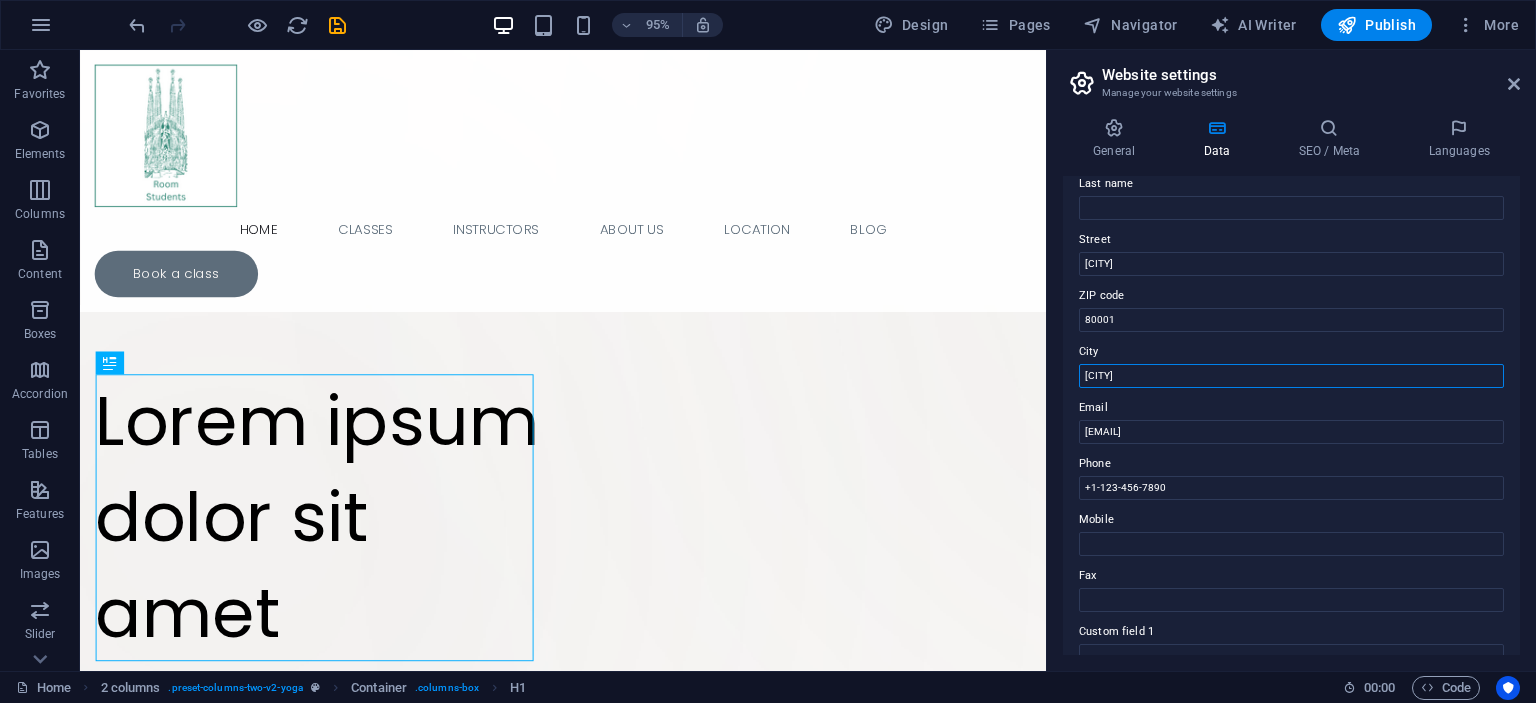 type on "Barcelona" 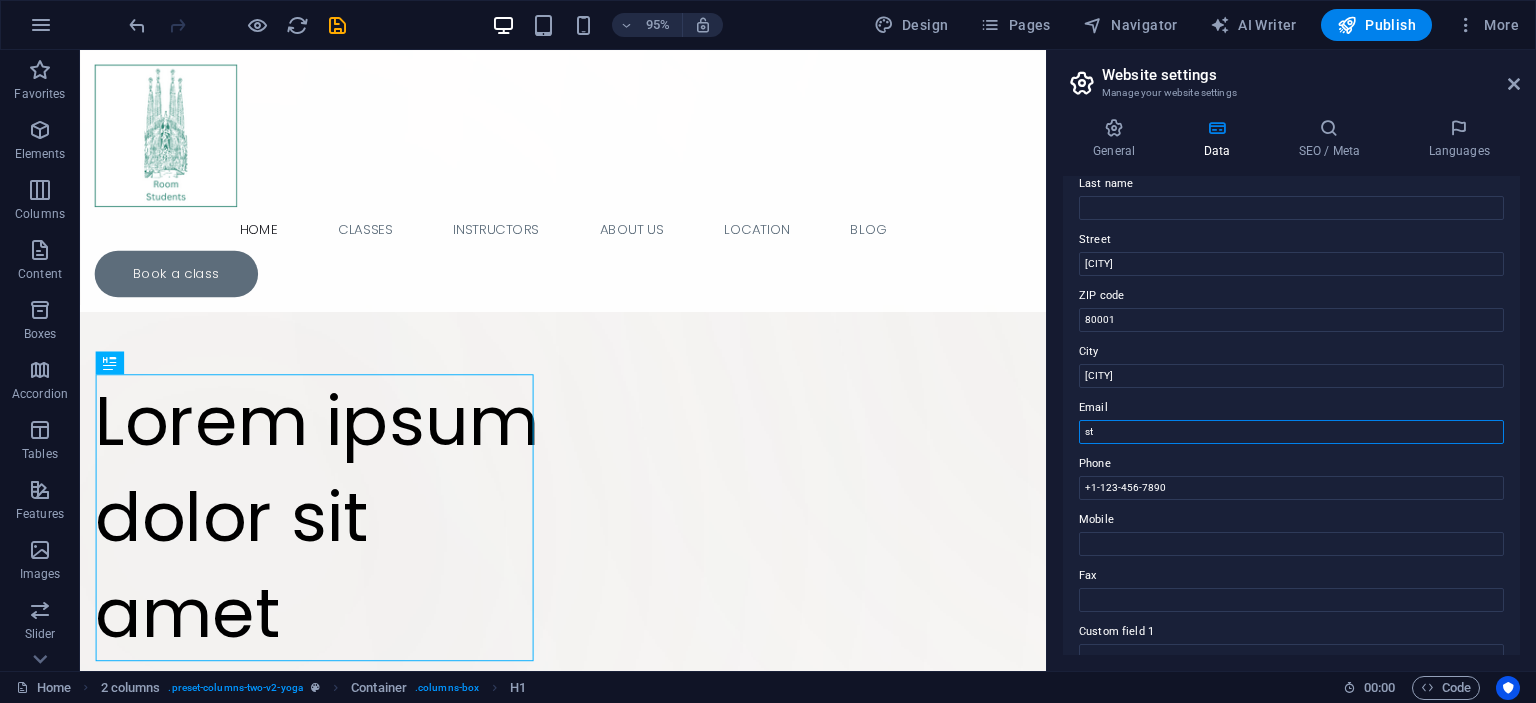 type on "s" 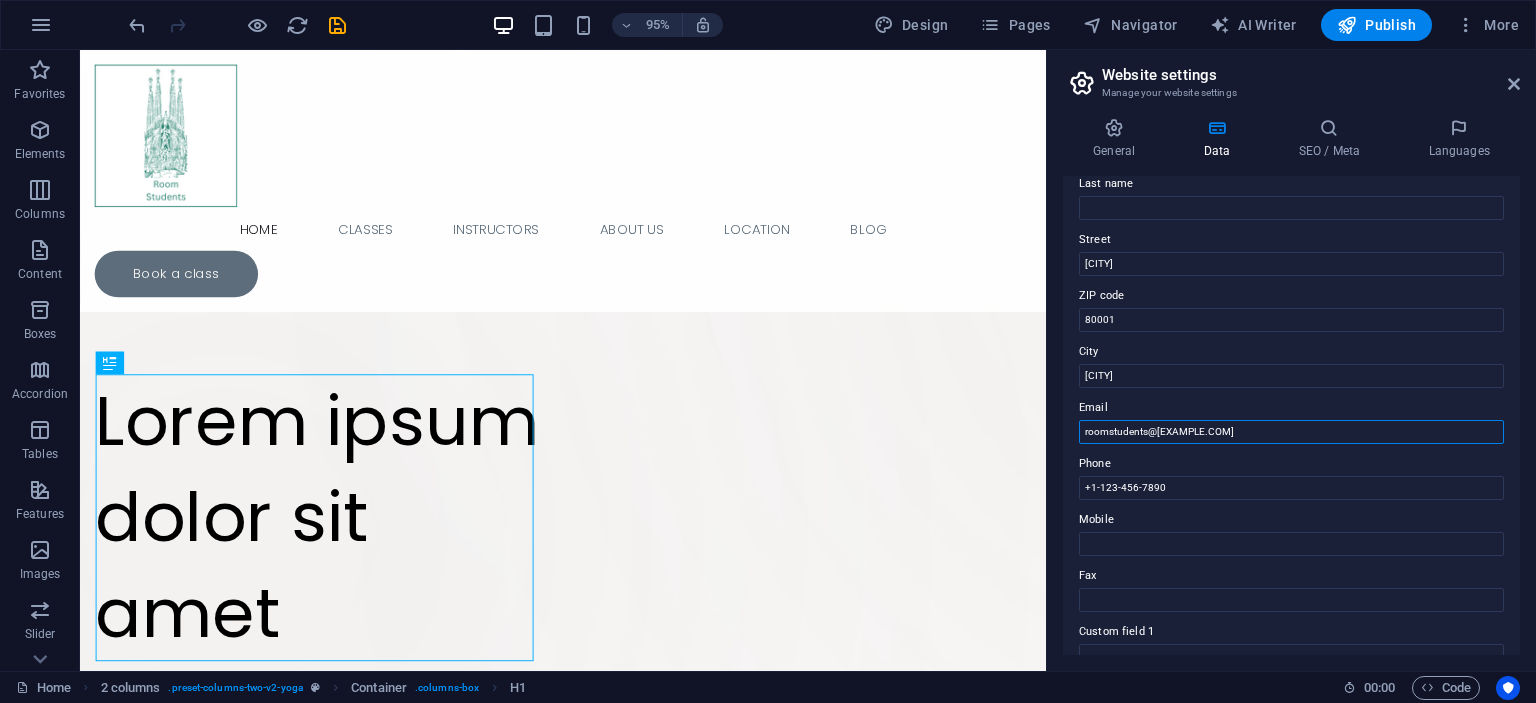type on "roomstudents@roomstudents.net" 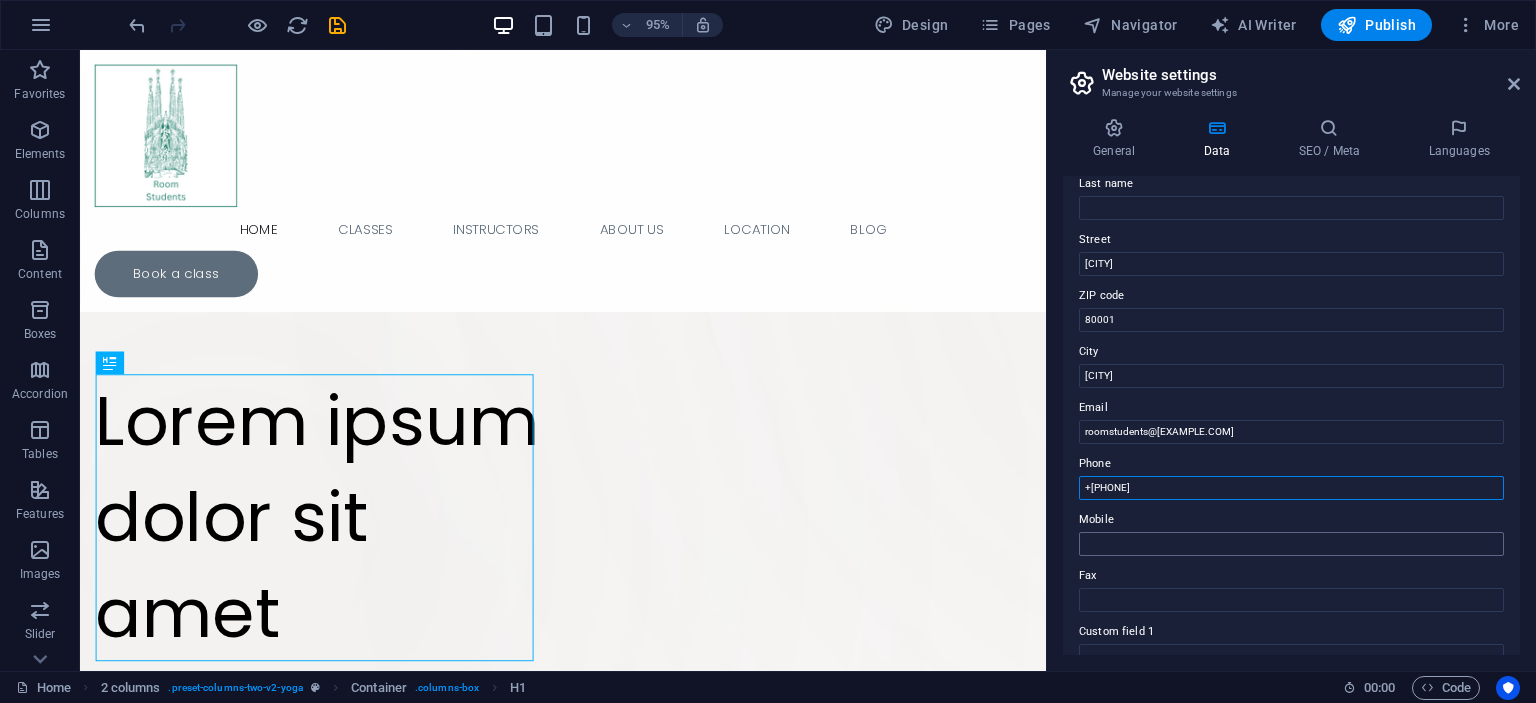 type on "+34-123-456-7890" 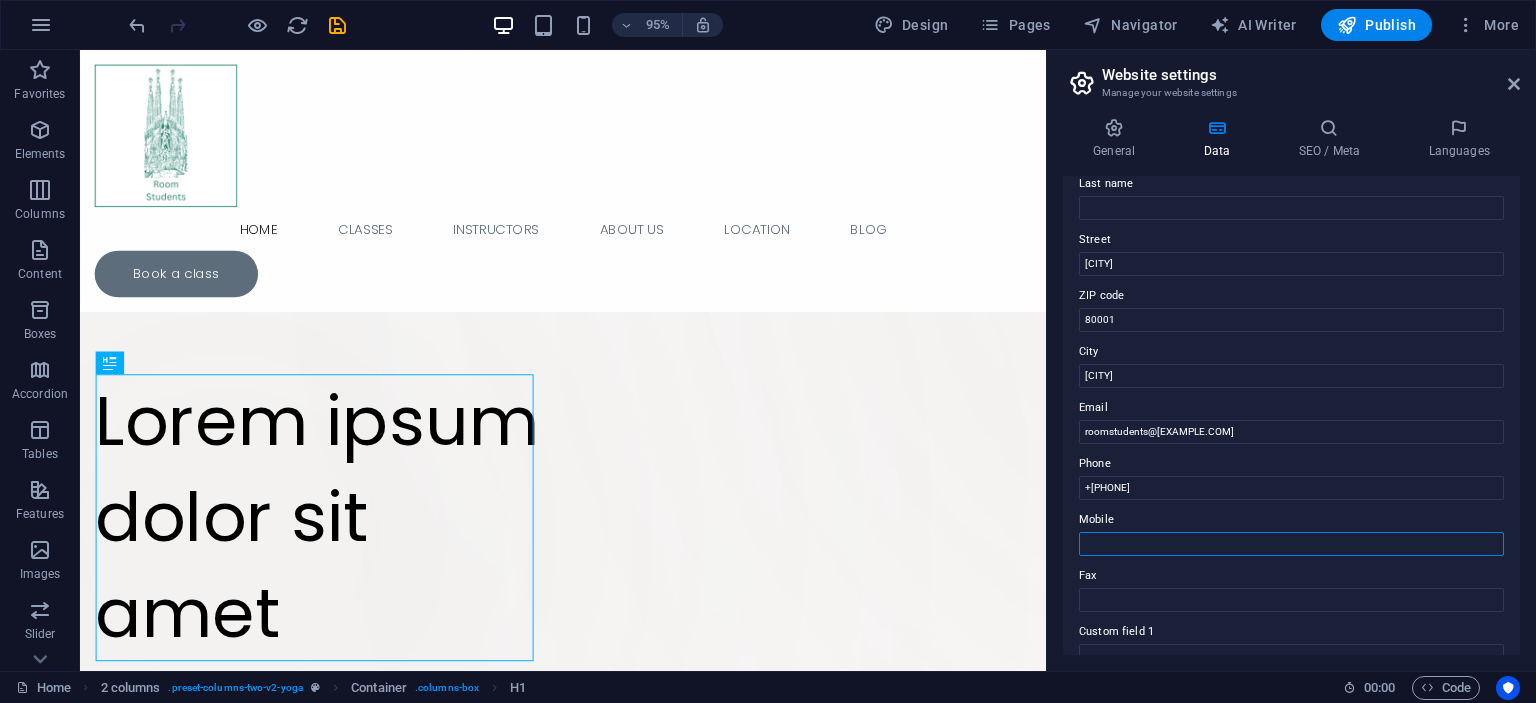 click on "Mobile" at bounding box center [1291, 544] 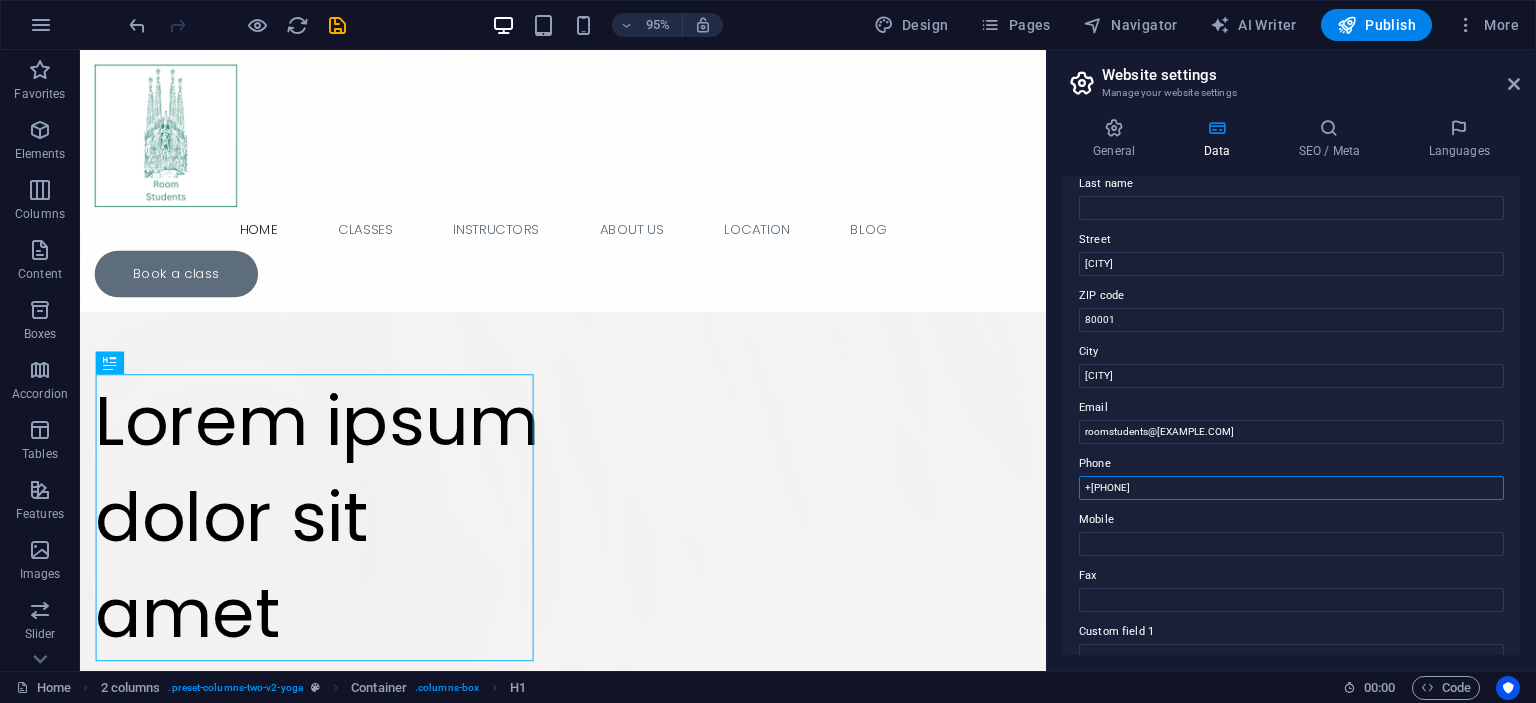 click on "+34-123-456-7890" at bounding box center (1291, 488) 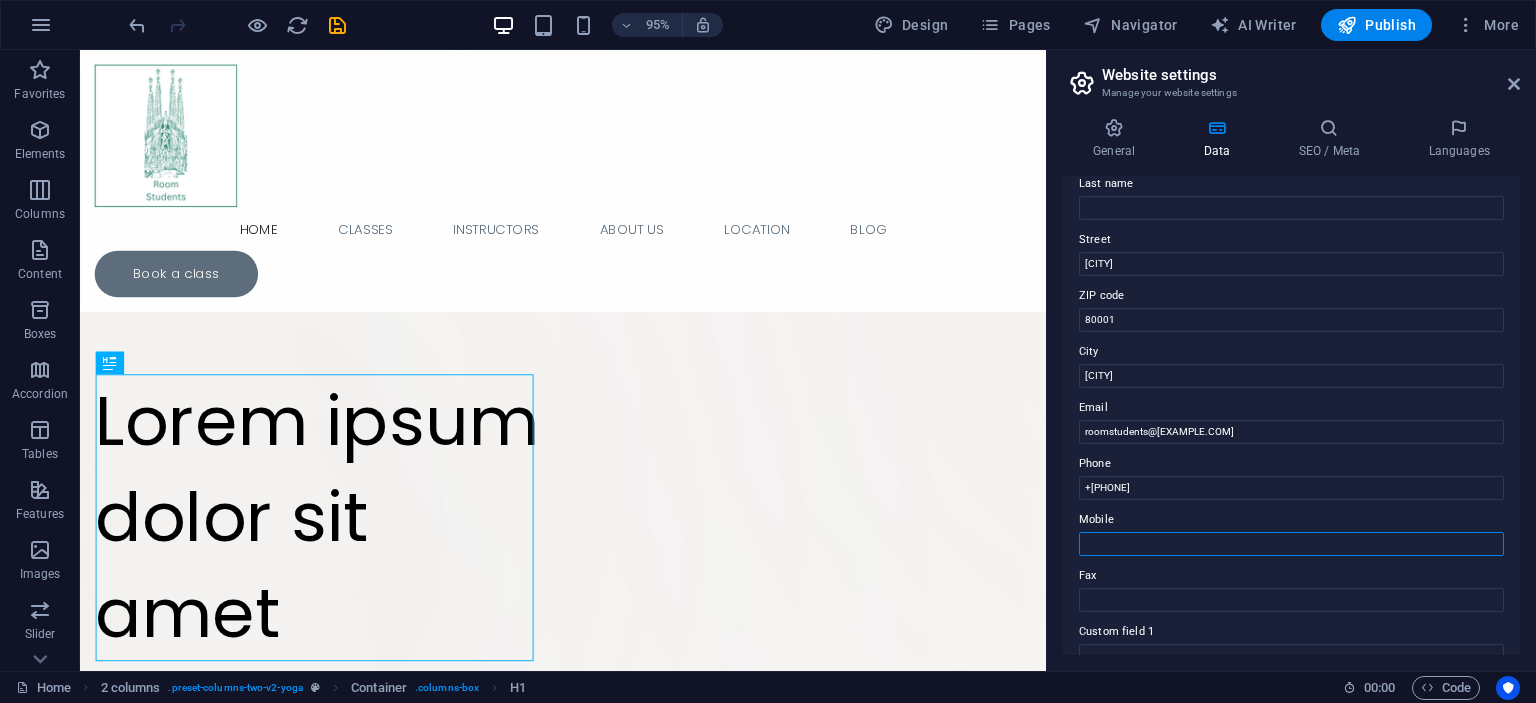 click on "Mobile" at bounding box center (1291, 544) 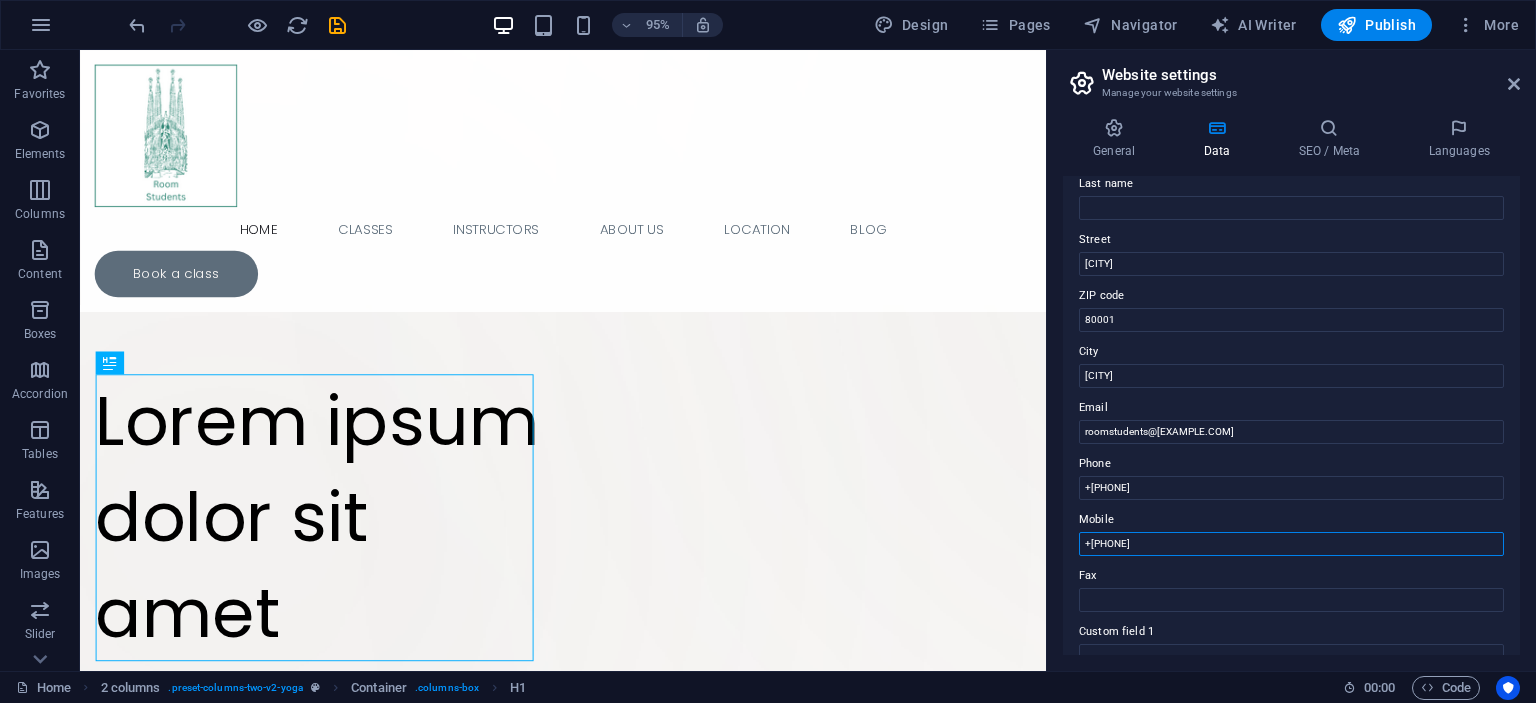 type on "+34-123-456-7890" 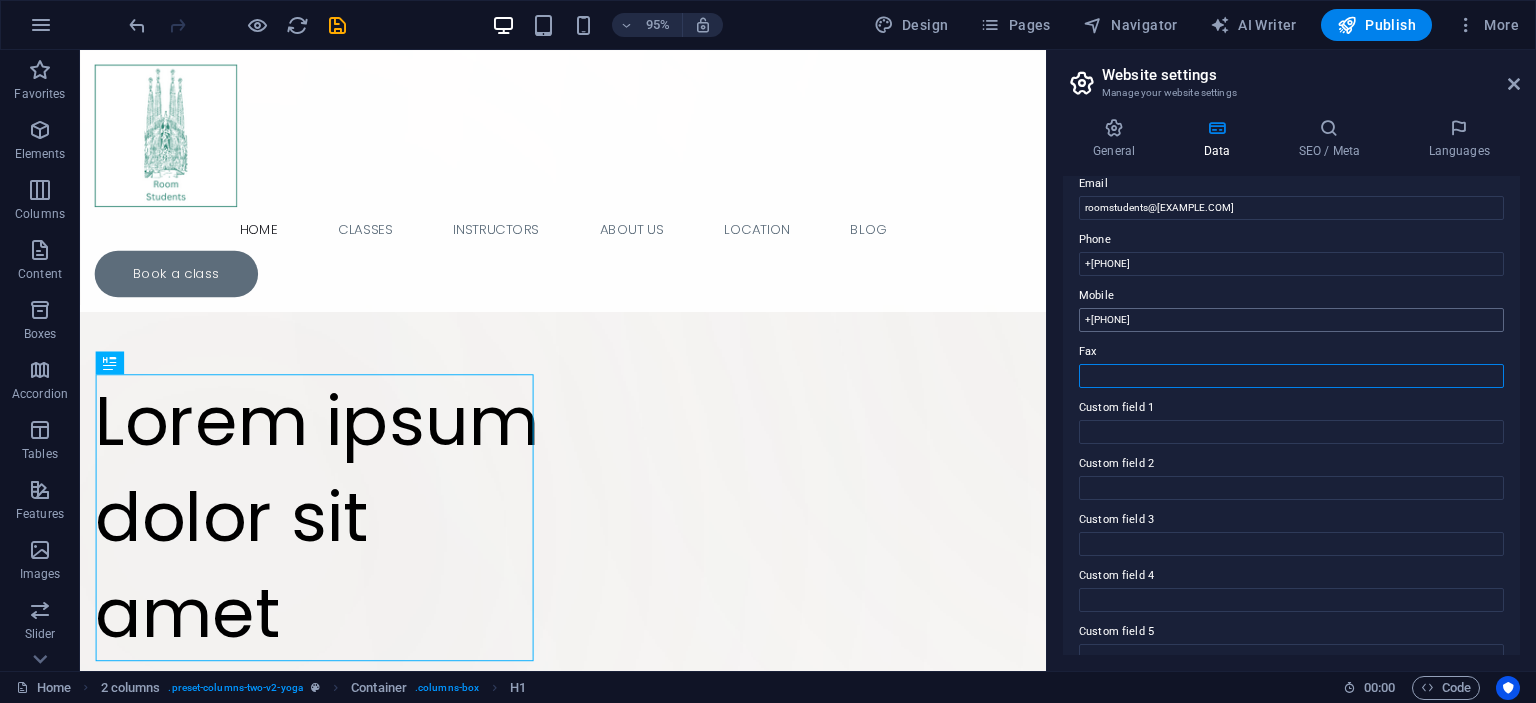 scroll, scrollTop: 400, scrollLeft: 0, axis: vertical 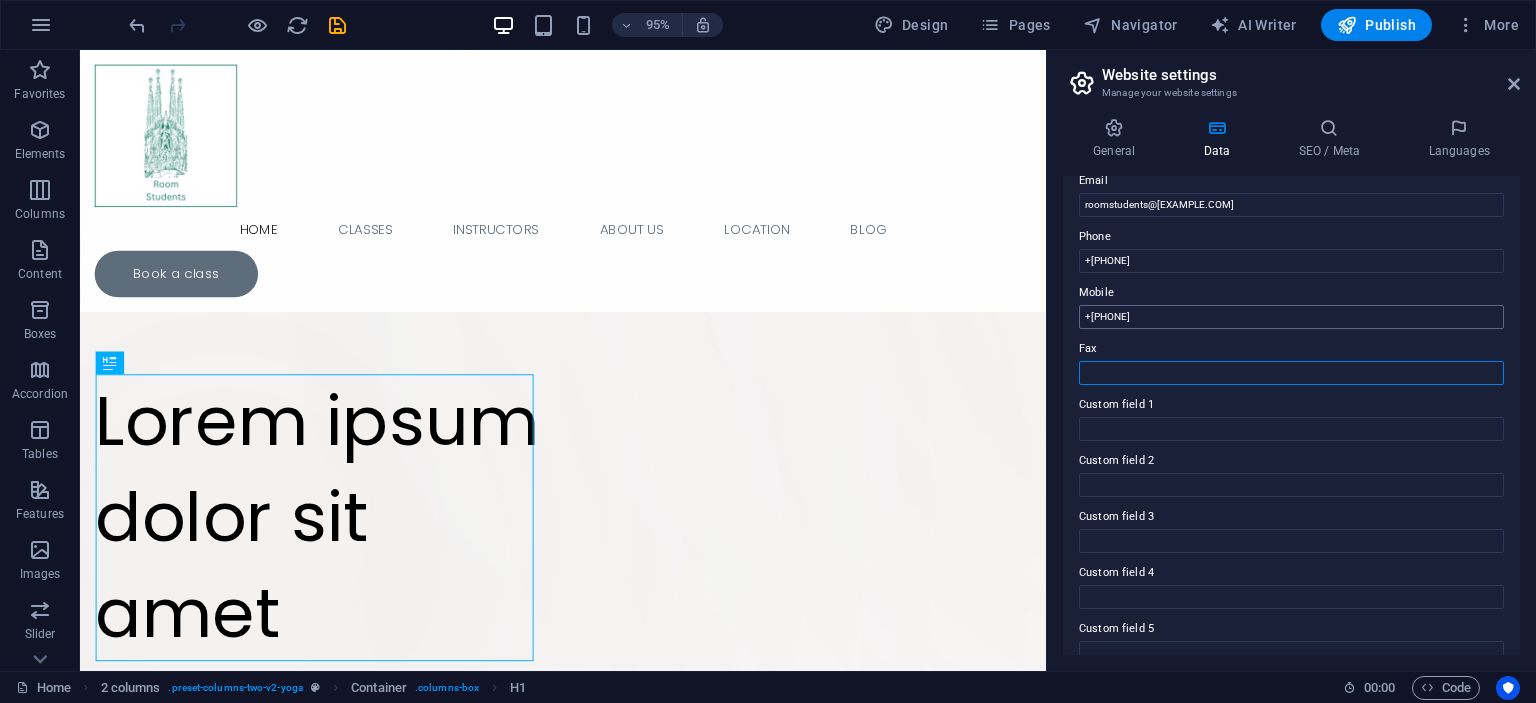 paste on "+34-123-456-7890" 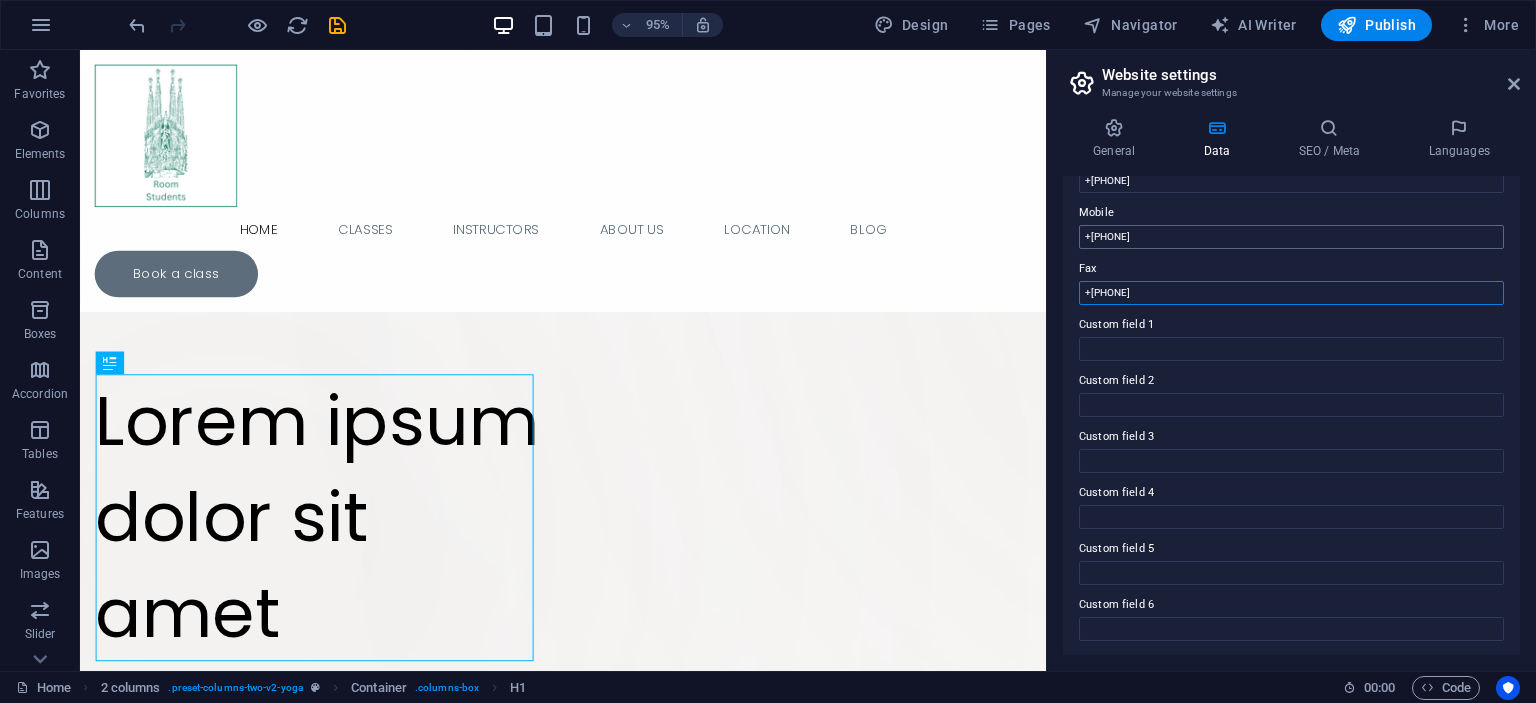 scroll, scrollTop: 0, scrollLeft: 0, axis: both 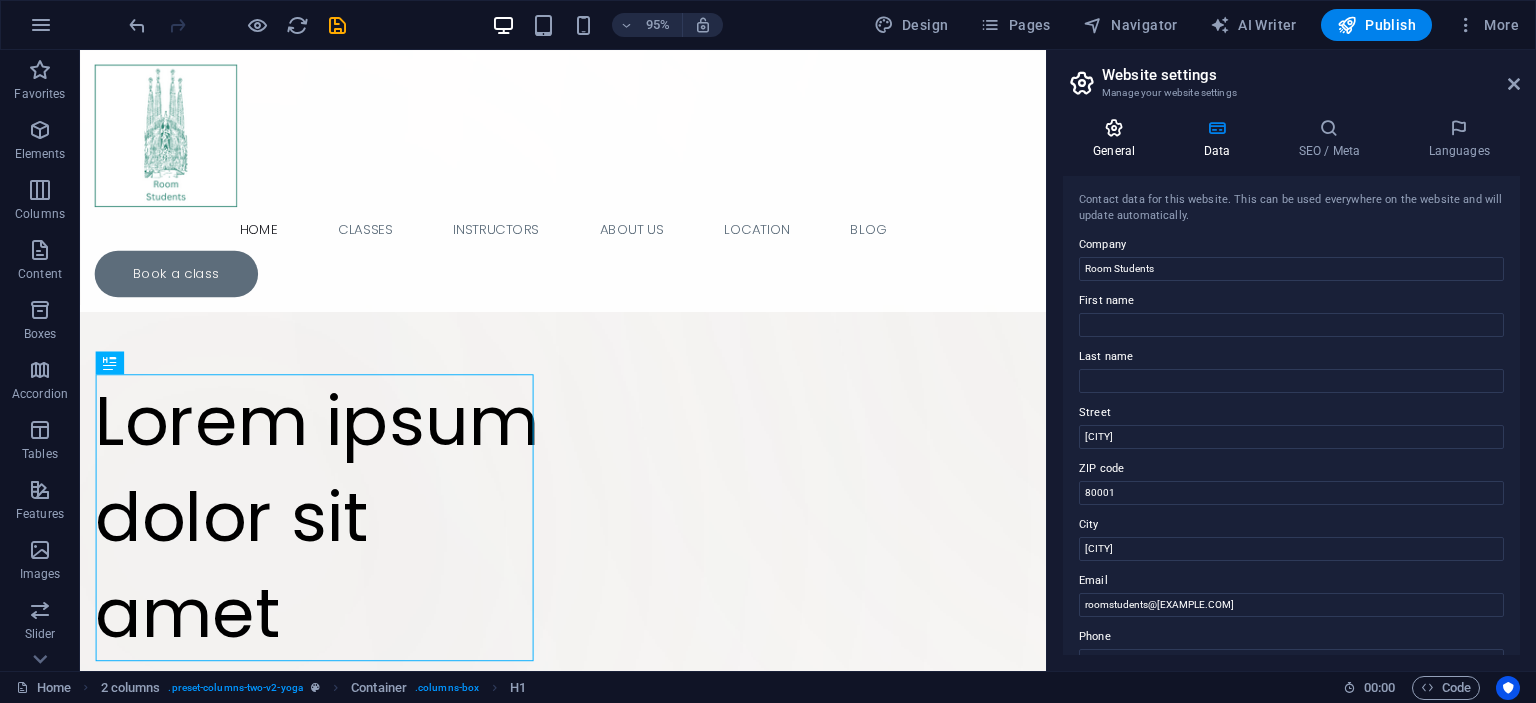 type on "+34-123-456-7890" 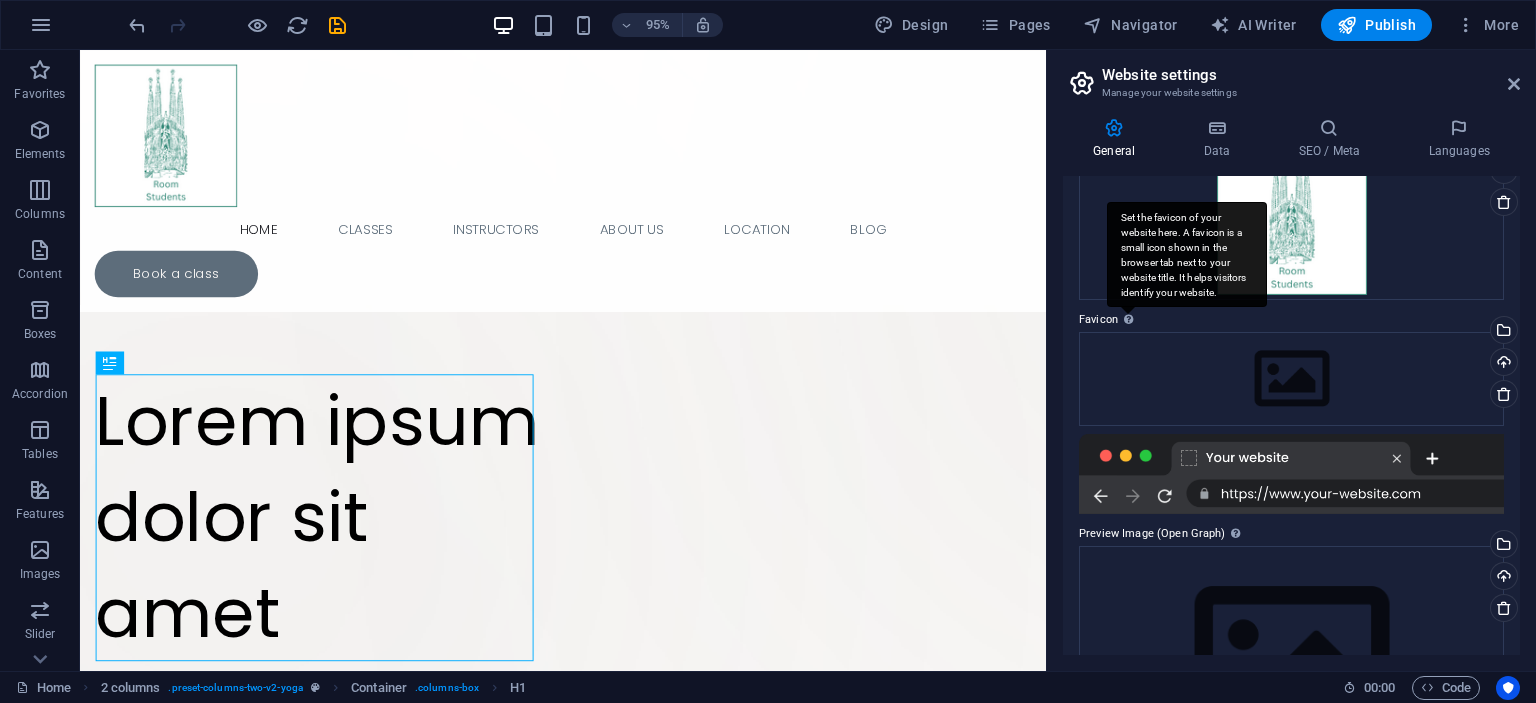 scroll, scrollTop: 113, scrollLeft: 0, axis: vertical 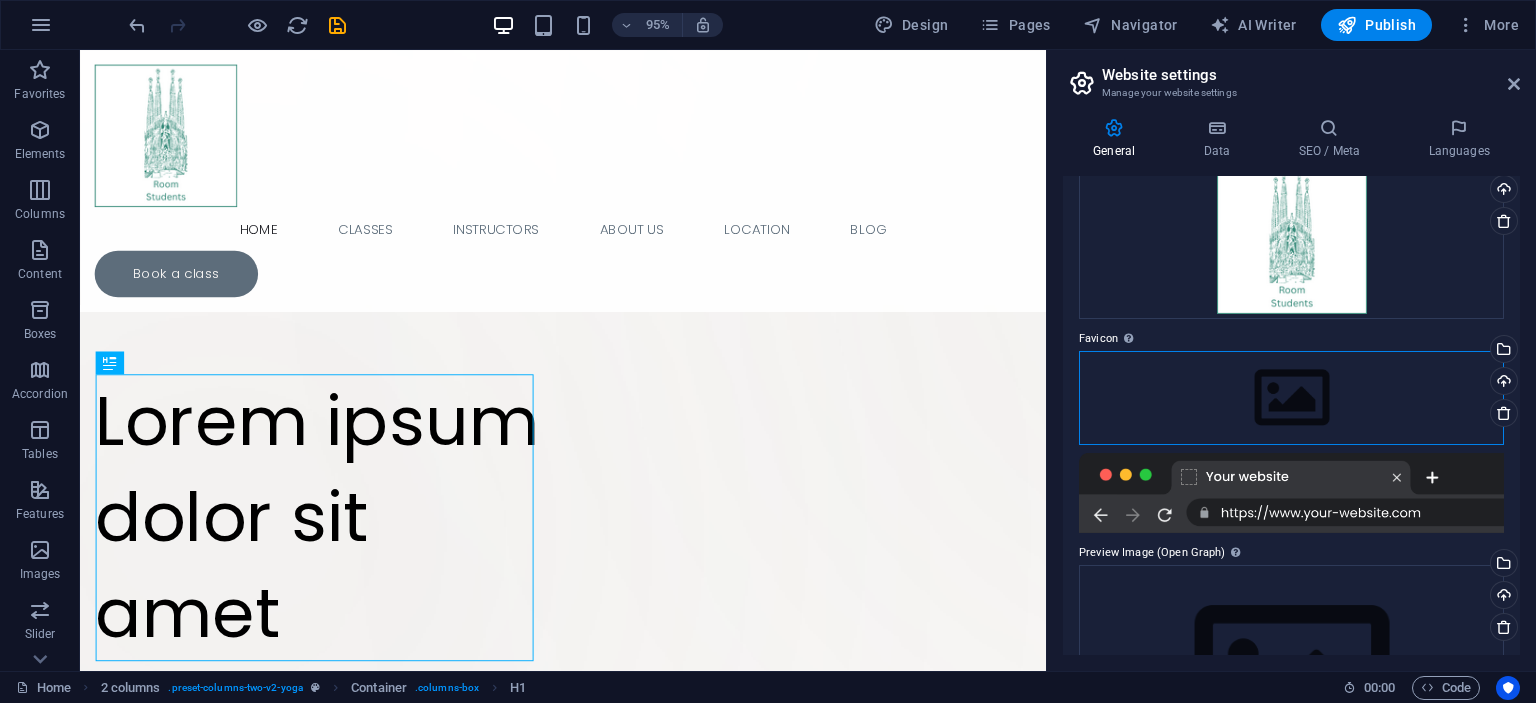 click on "Drag files here, click to choose files or select files from Files or our free stock photos & videos" at bounding box center (1291, 398) 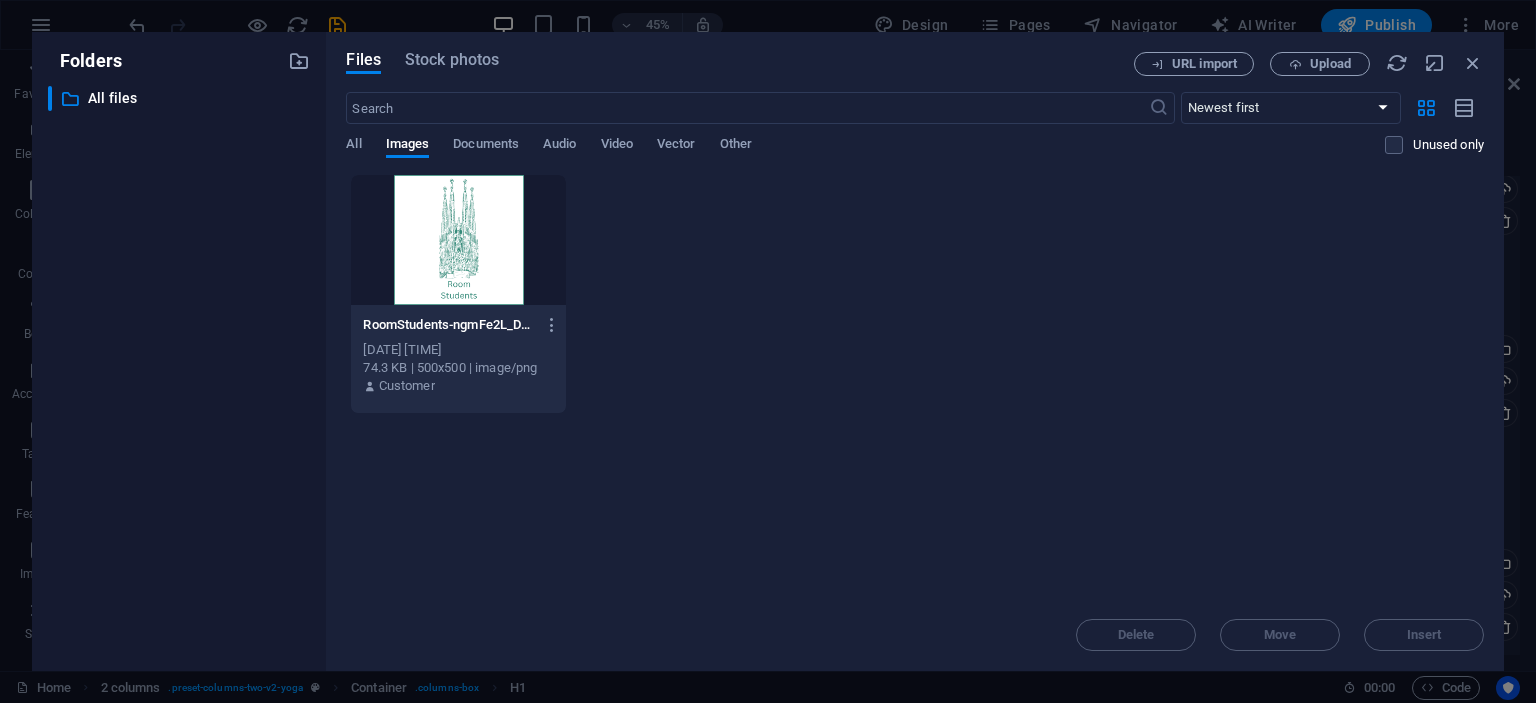 click at bounding box center (458, 240) 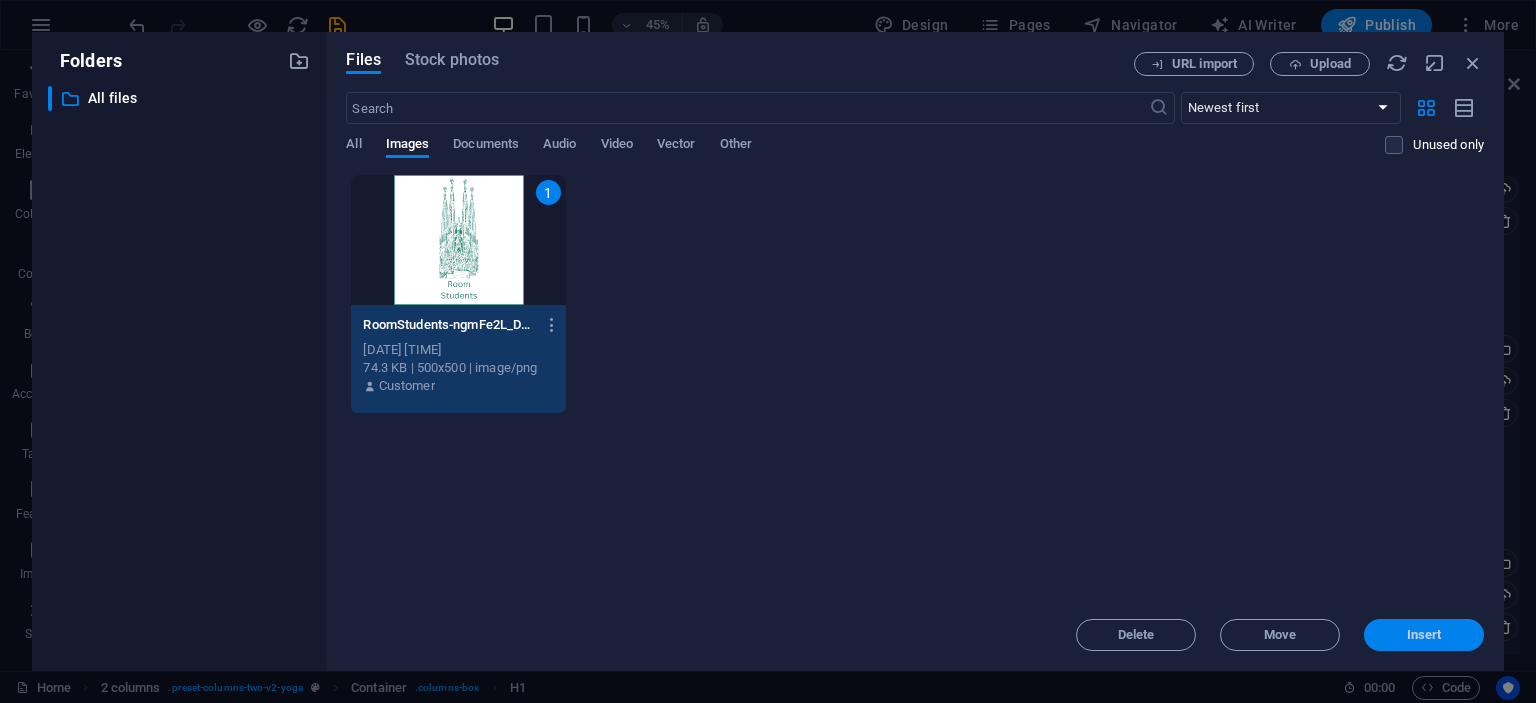 click on "Insert" at bounding box center [1424, 635] 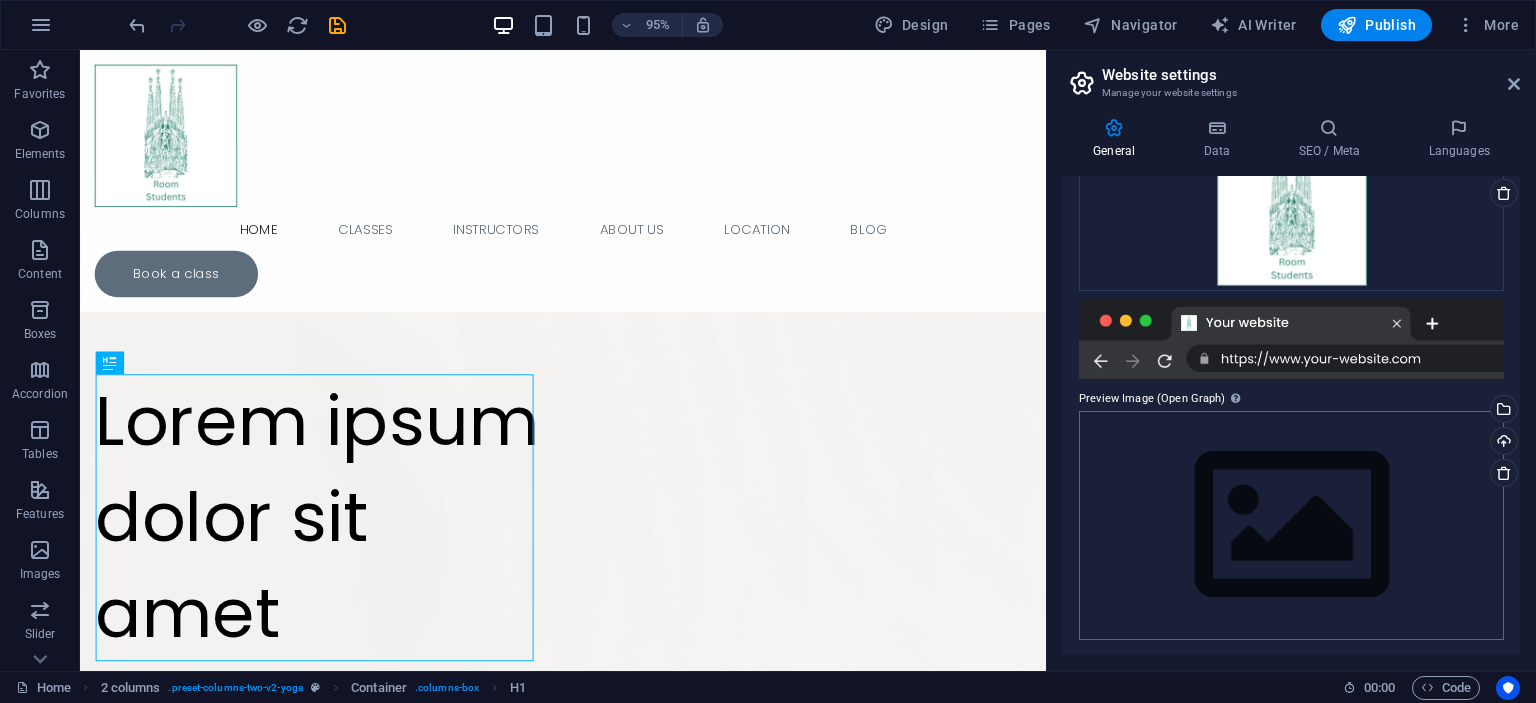 scroll, scrollTop: 0, scrollLeft: 0, axis: both 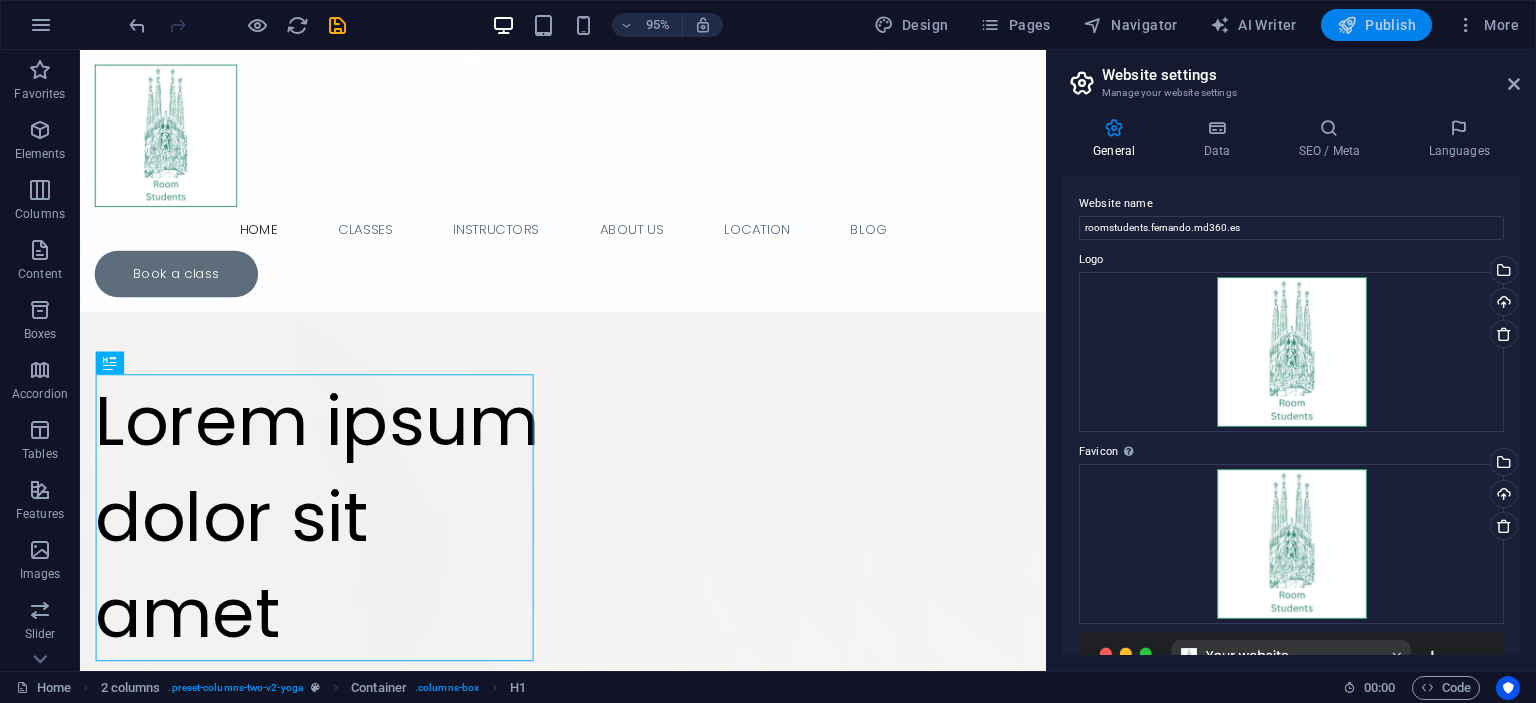 click on "Publish" at bounding box center [1376, 25] 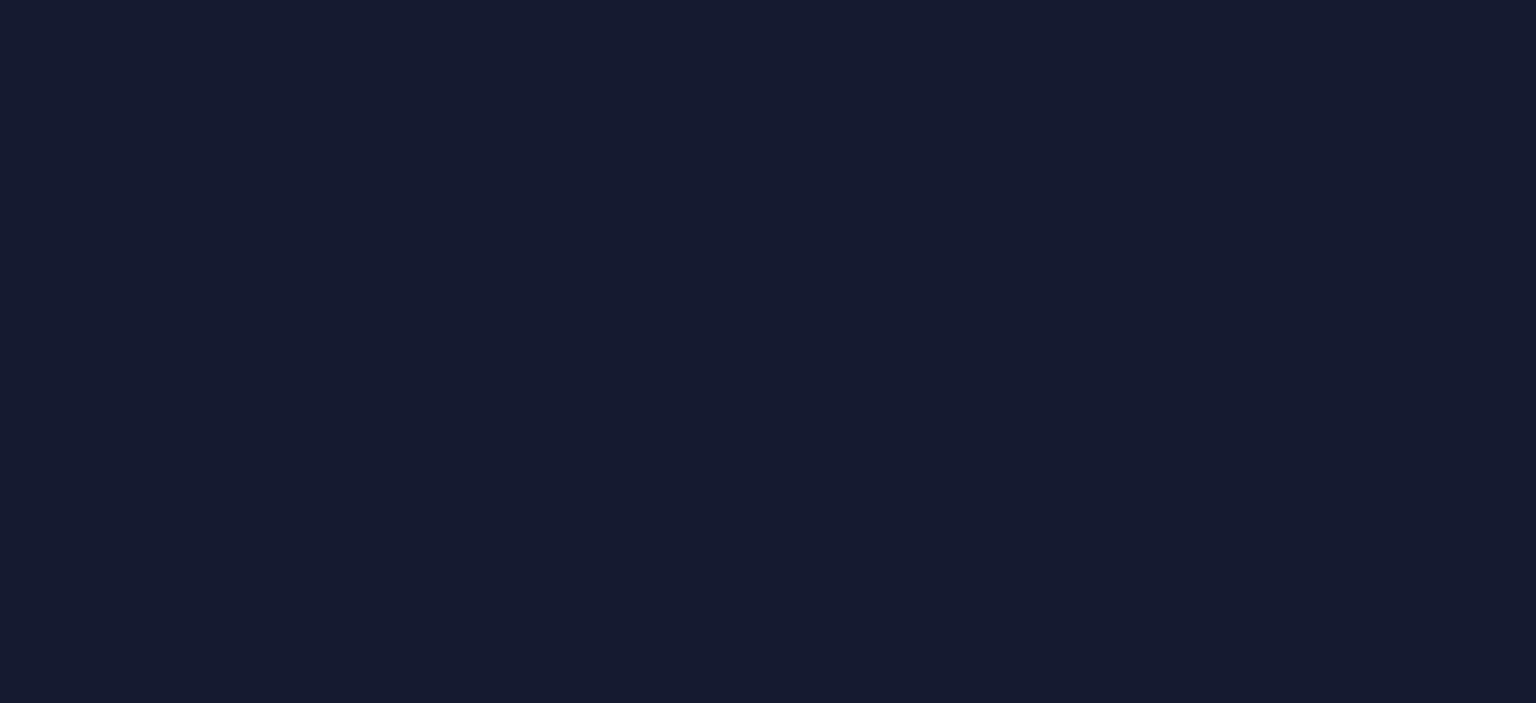 scroll, scrollTop: 0, scrollLeft: 0, axis: both 